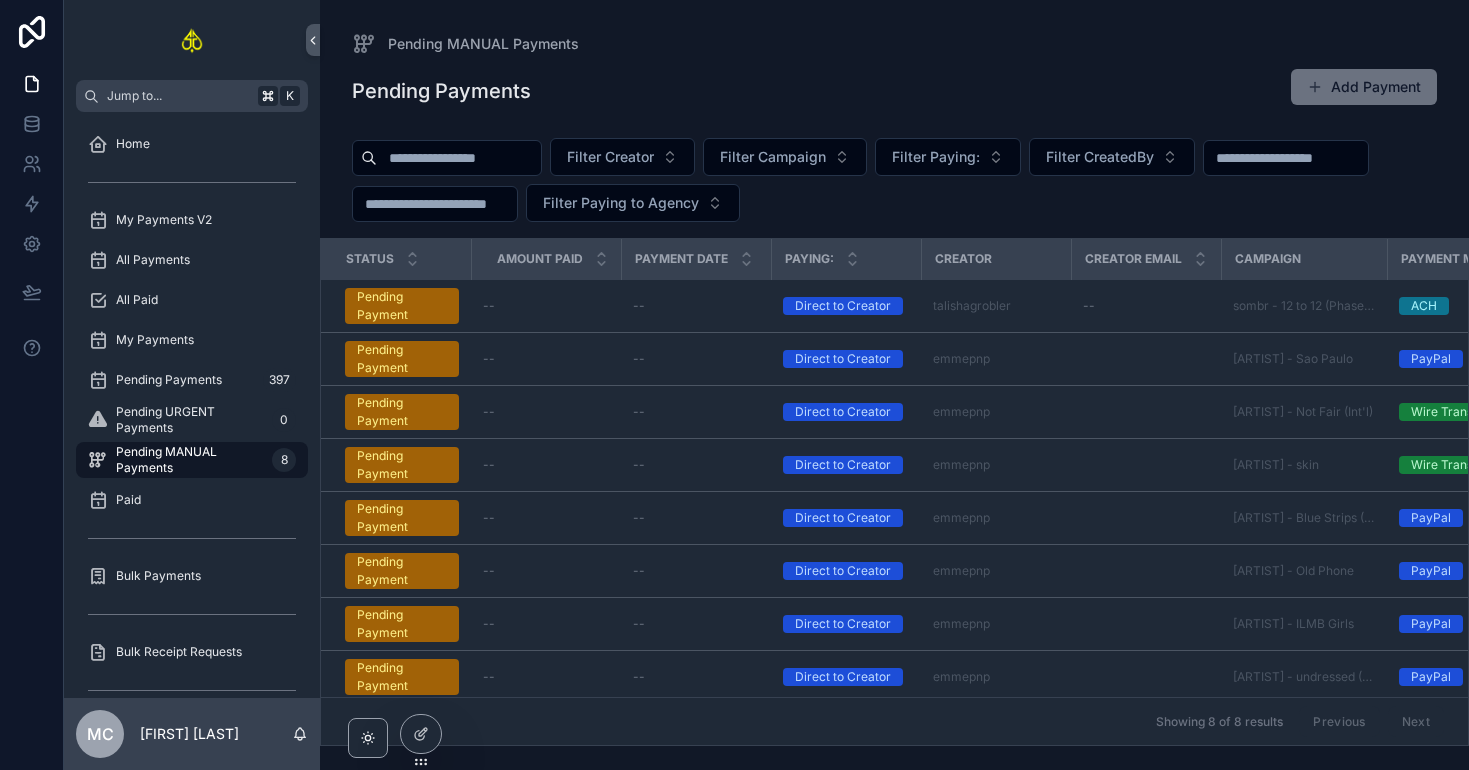 scroll, scrollTop: 0, scrollLeft: 0, axis: both 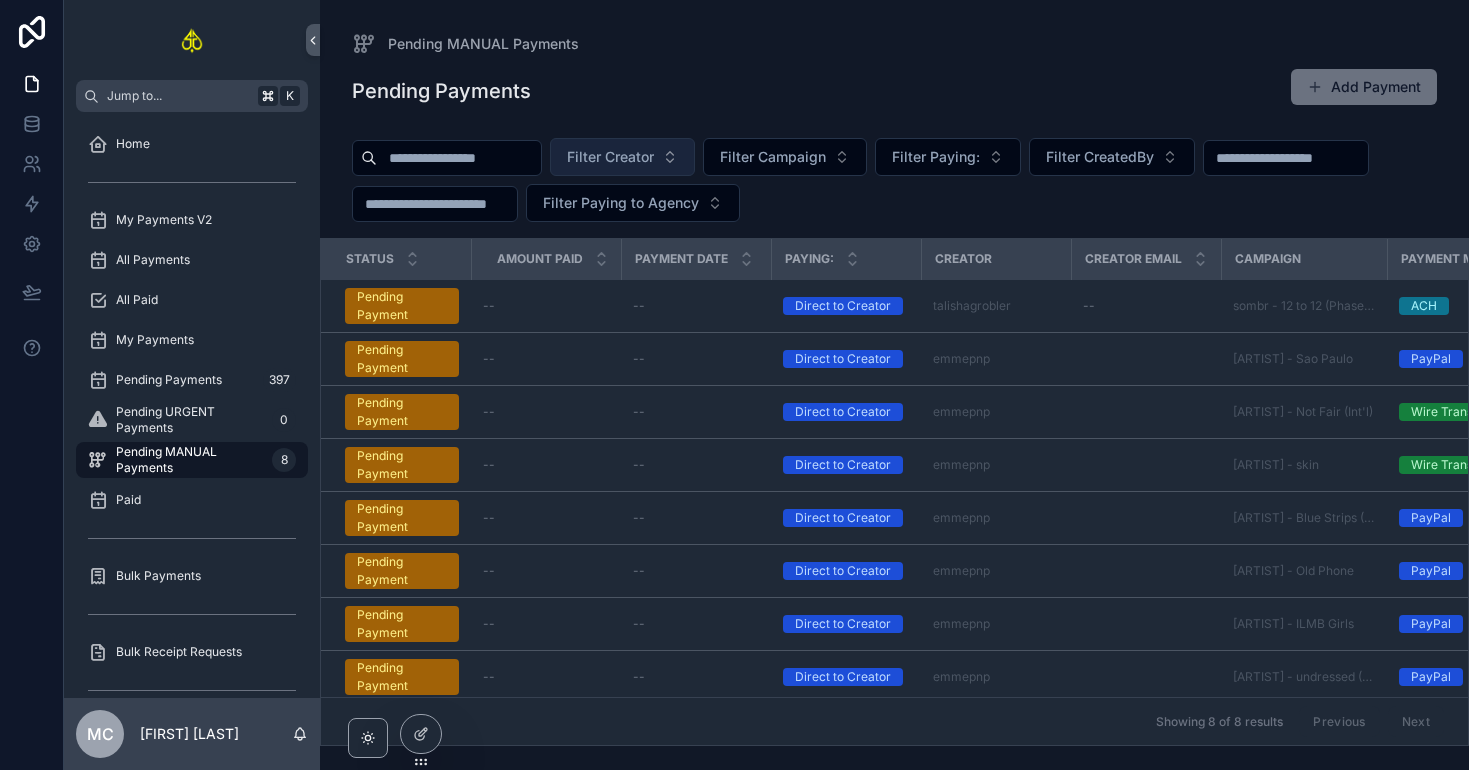 click on "Filter Creator" at bounding box center (610, 157) 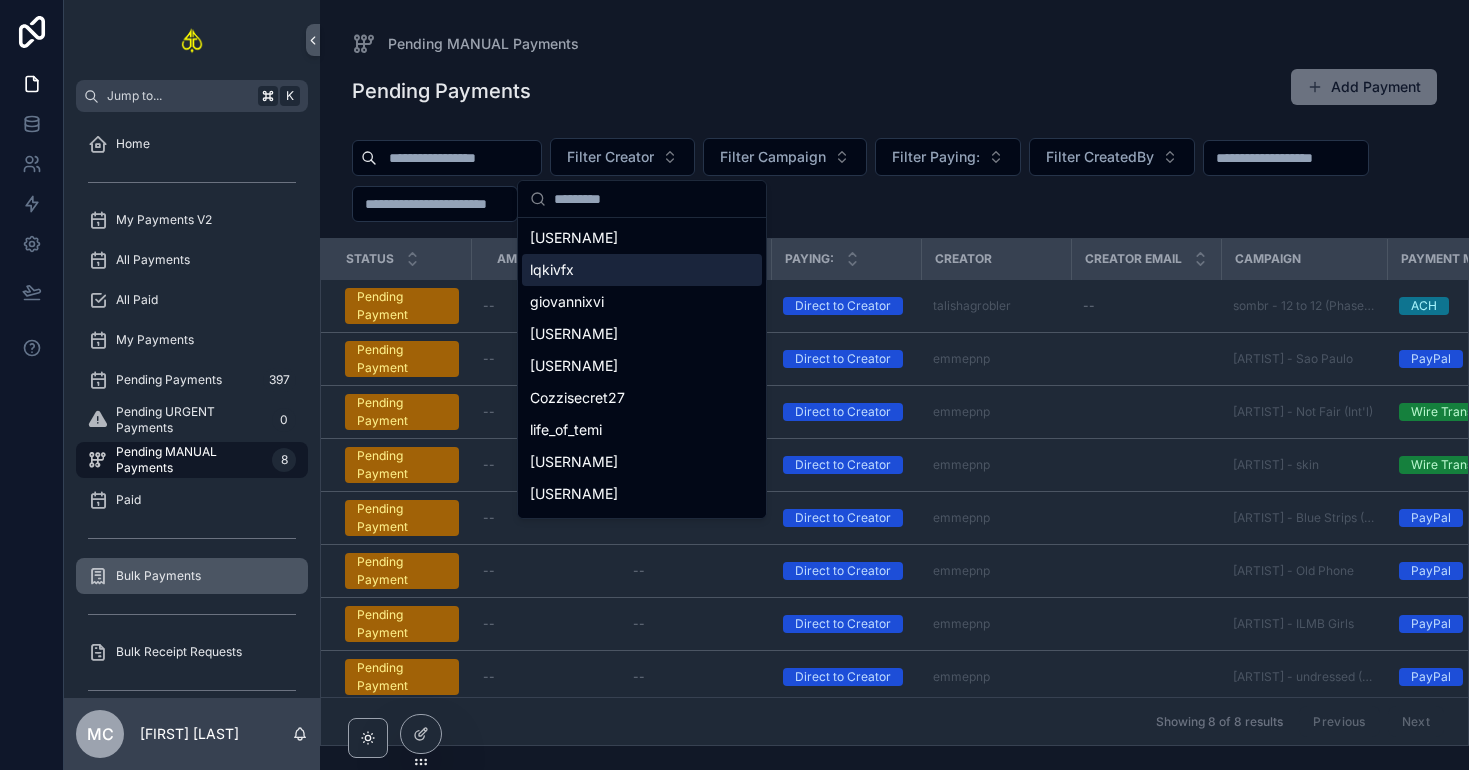 click on "Bulk Payments" at bounding box center (192, 576) 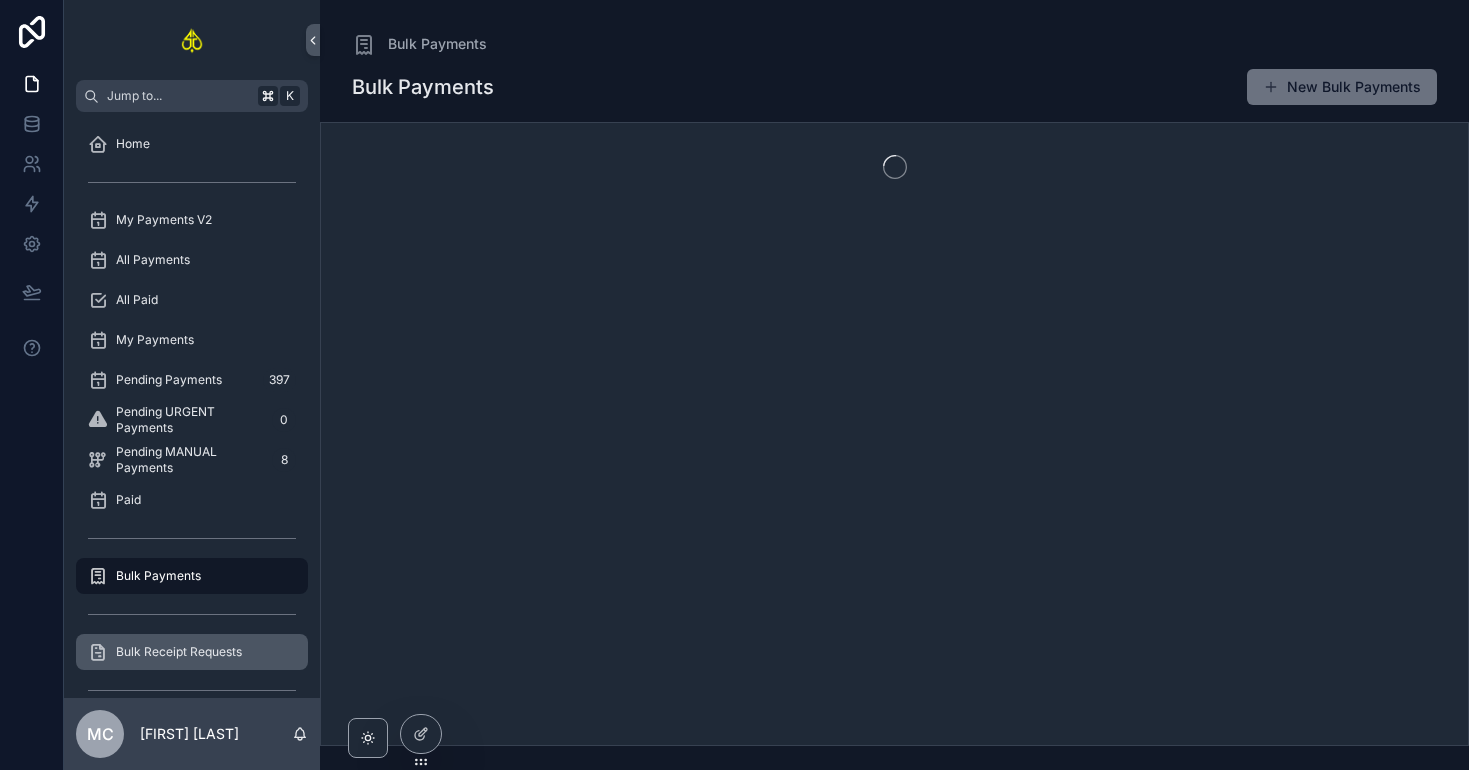 click on "Bulk Receipt Requests" at bounding box center (192, 652) 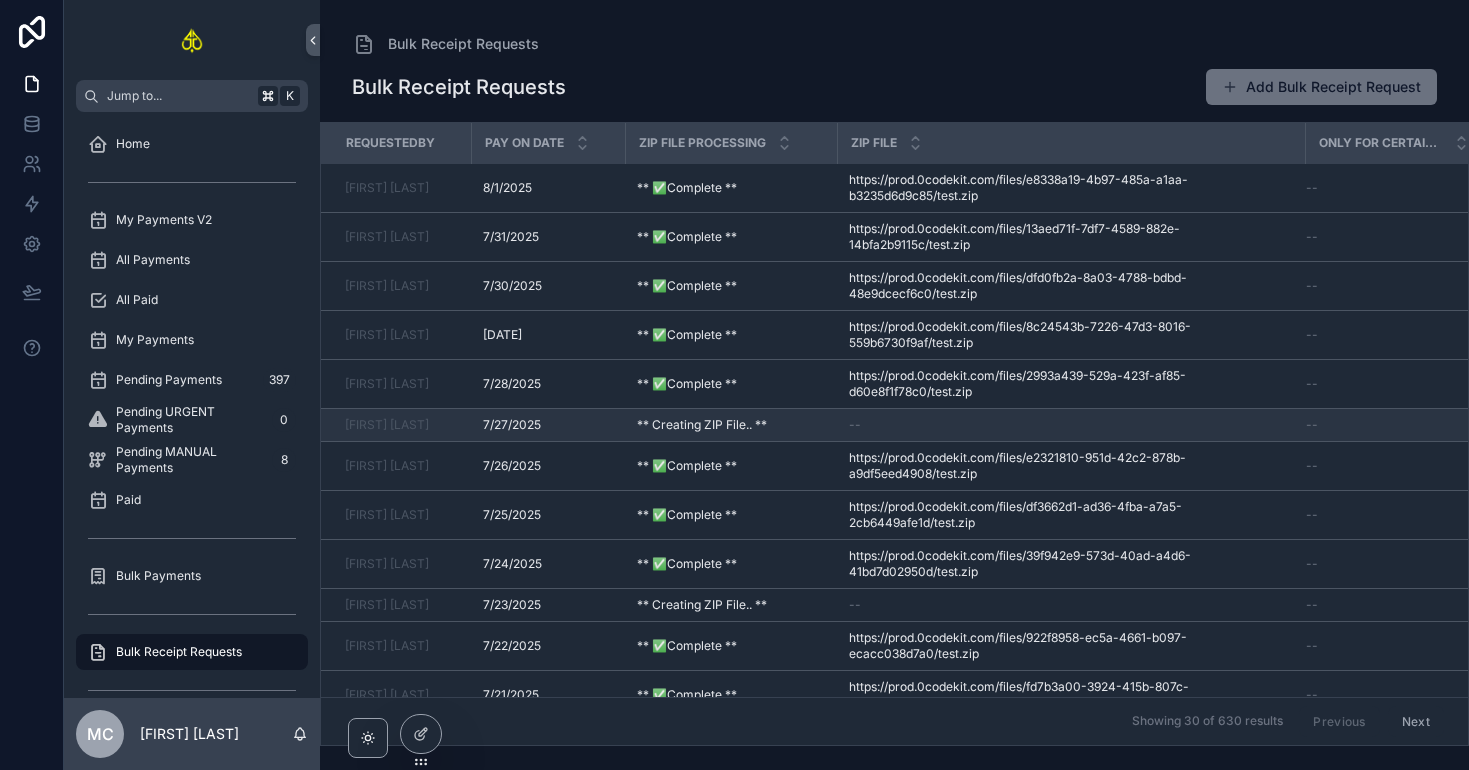 click on "[DATE] [DATE]" at bounding box center [548, 425] 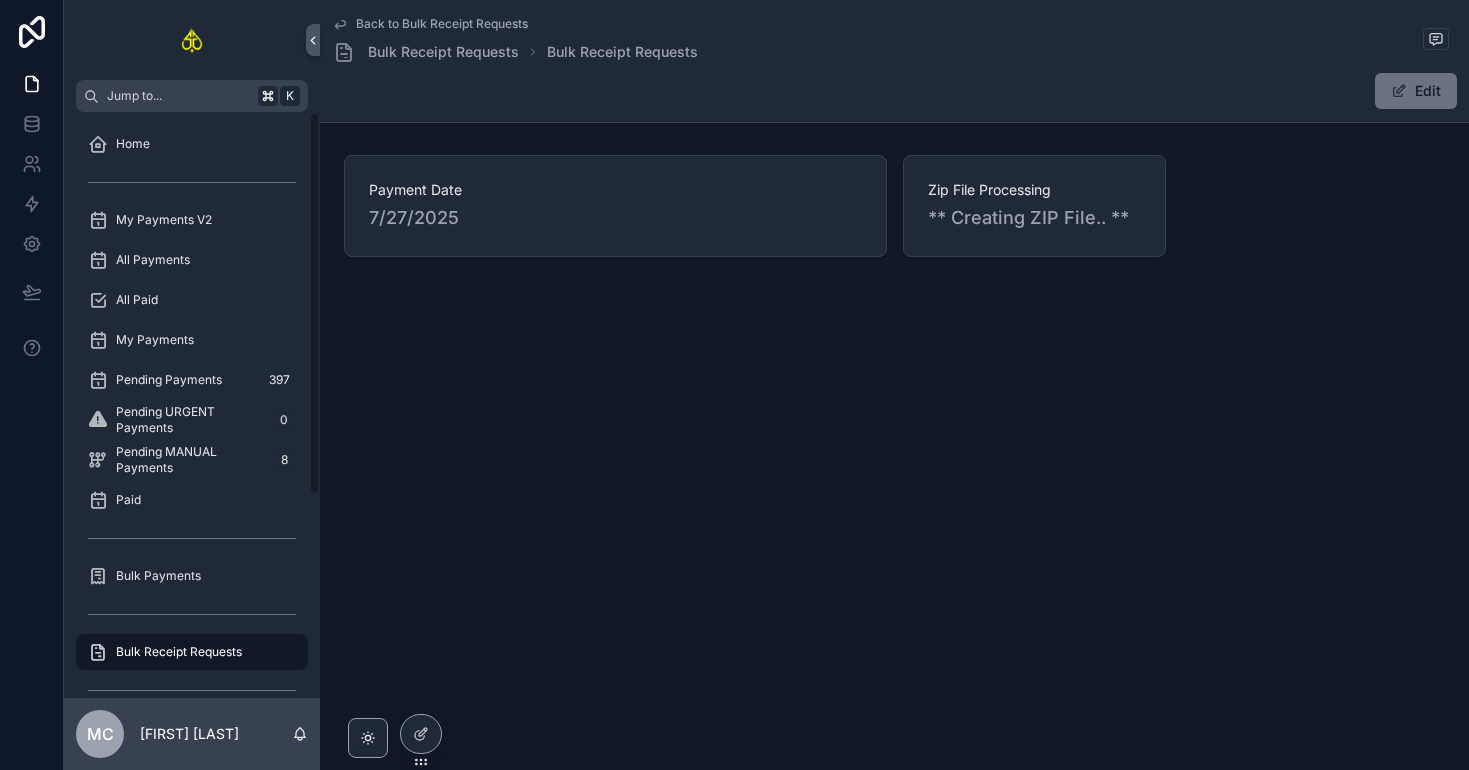 click on "Bulk Receipt Requests" at bounding box center (179, 652) 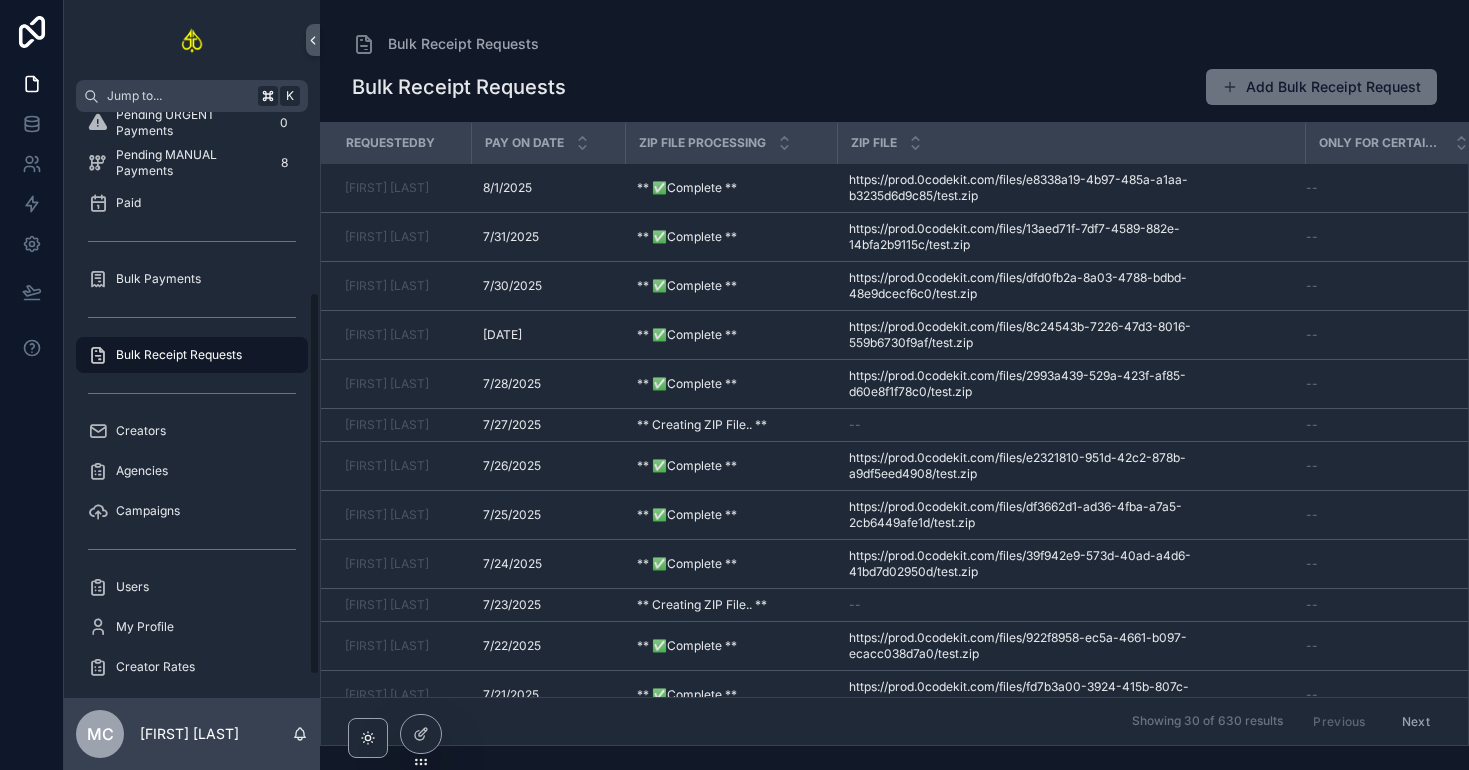 scroll, scrollTop: 302, scrollLeft: 0, axis: vertical 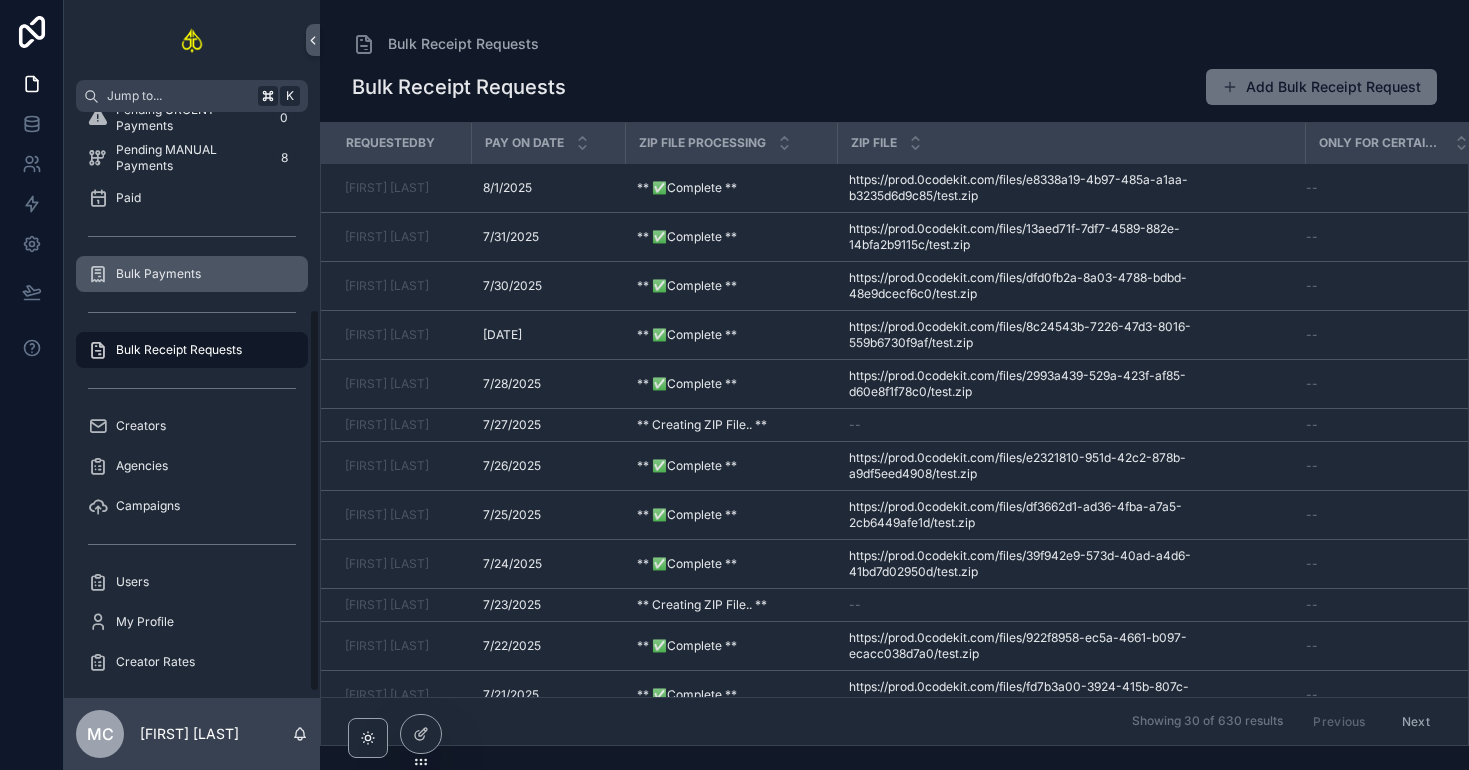 click on "Bulk Payments" at bounding box center [192, 274] 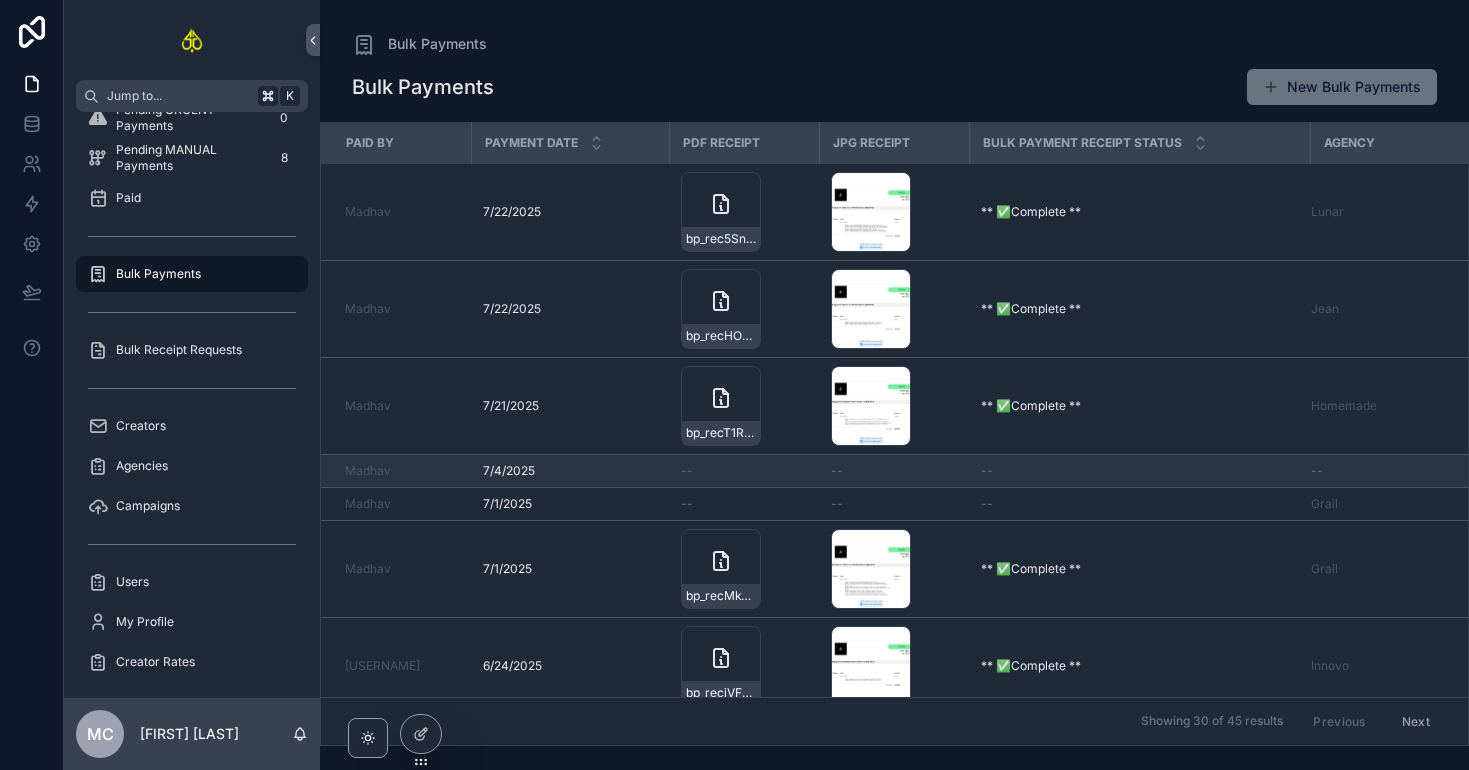 click on "[DATE] [DATE]" at bounding box center (570, 471) 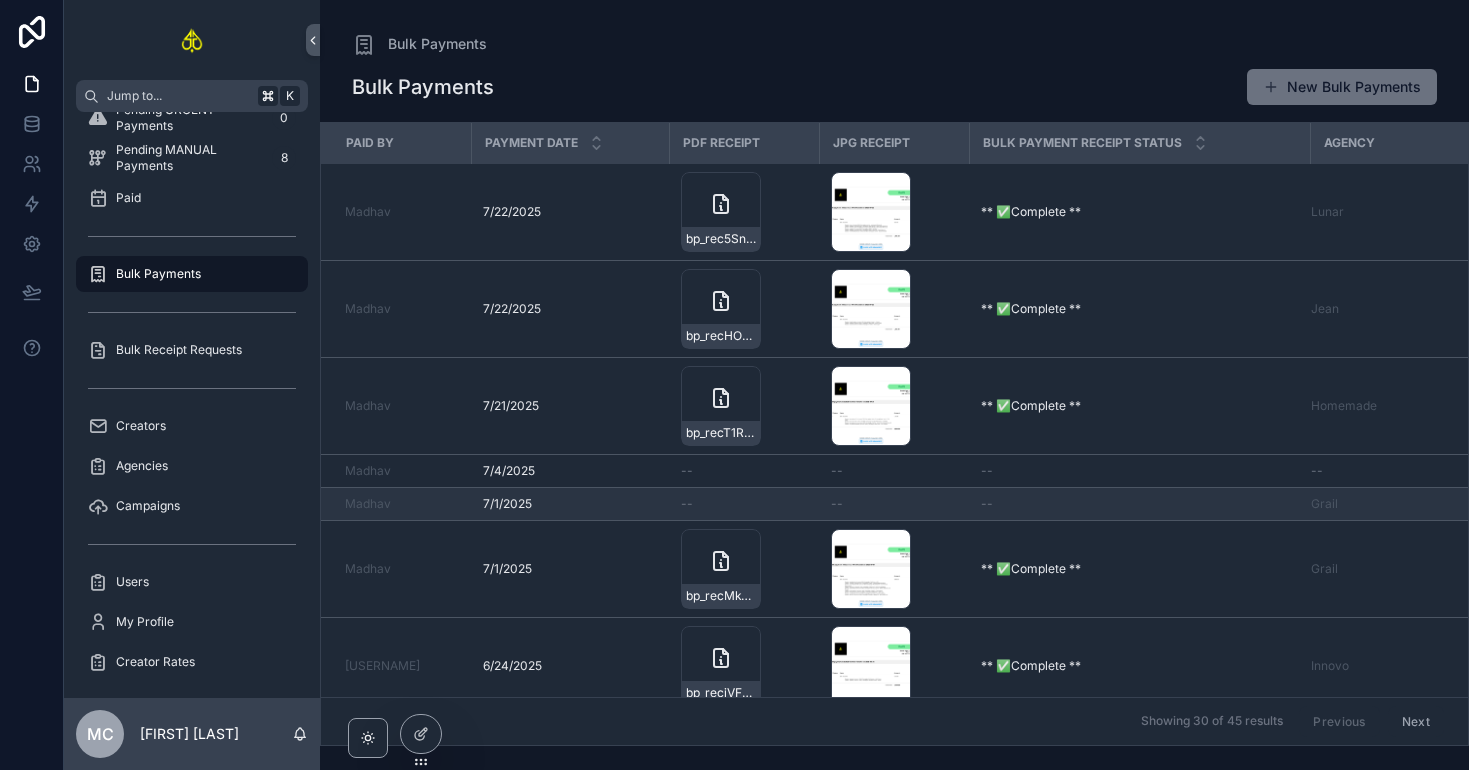 click on "[DATE] [DATE]" at bounding box center [570, 504] 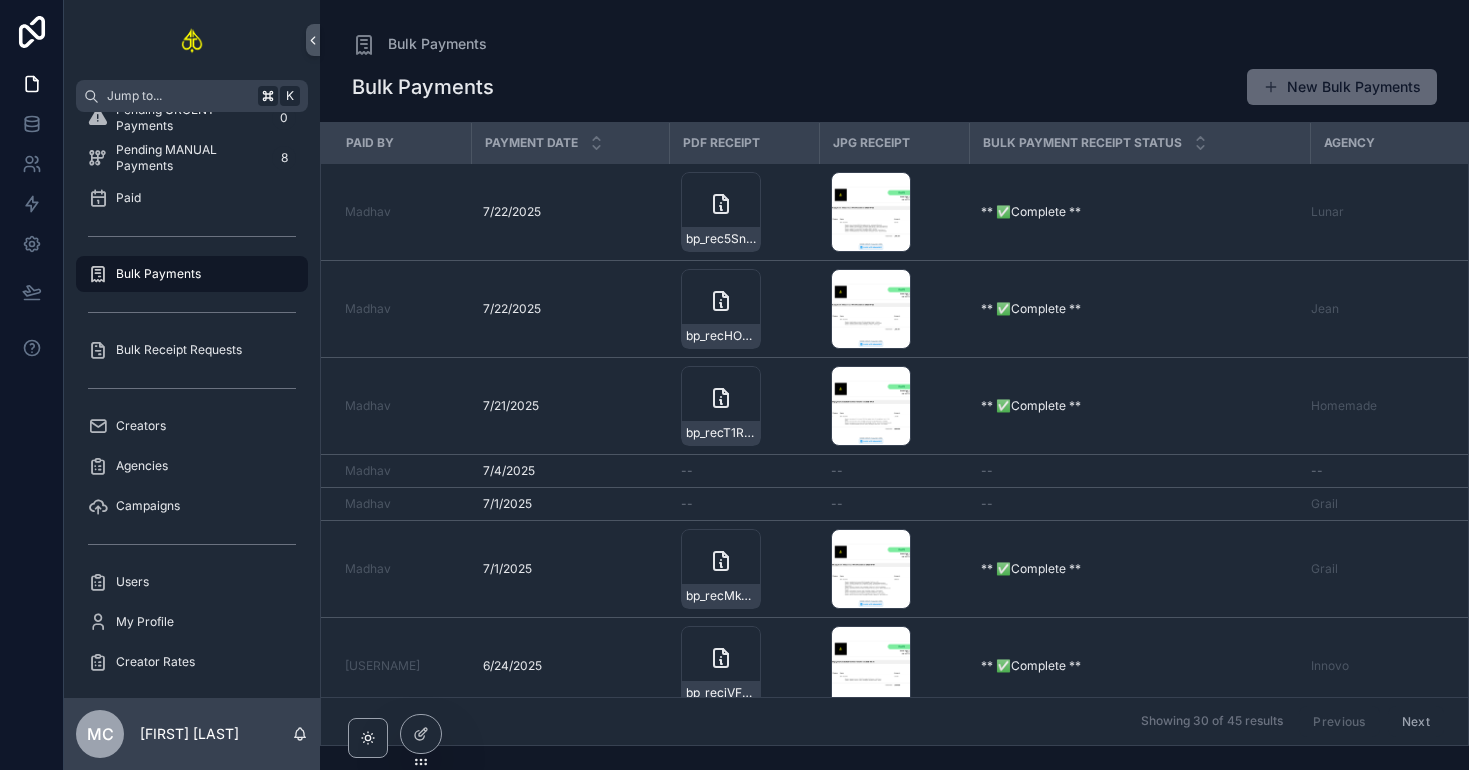 click on "New Bulk Payments" at bounding box center [1342, 87] 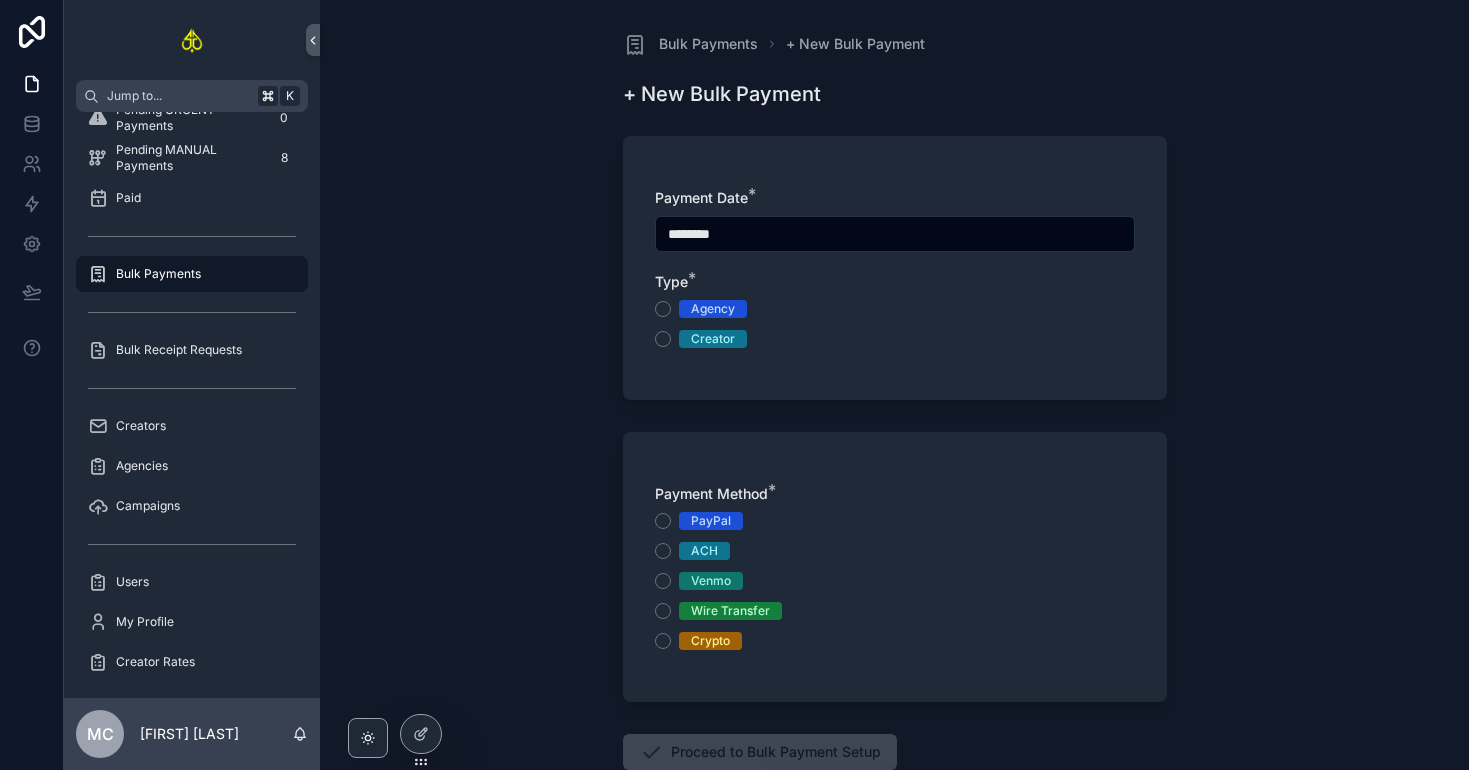 click on "Agency" at bounding box center (713, 309) 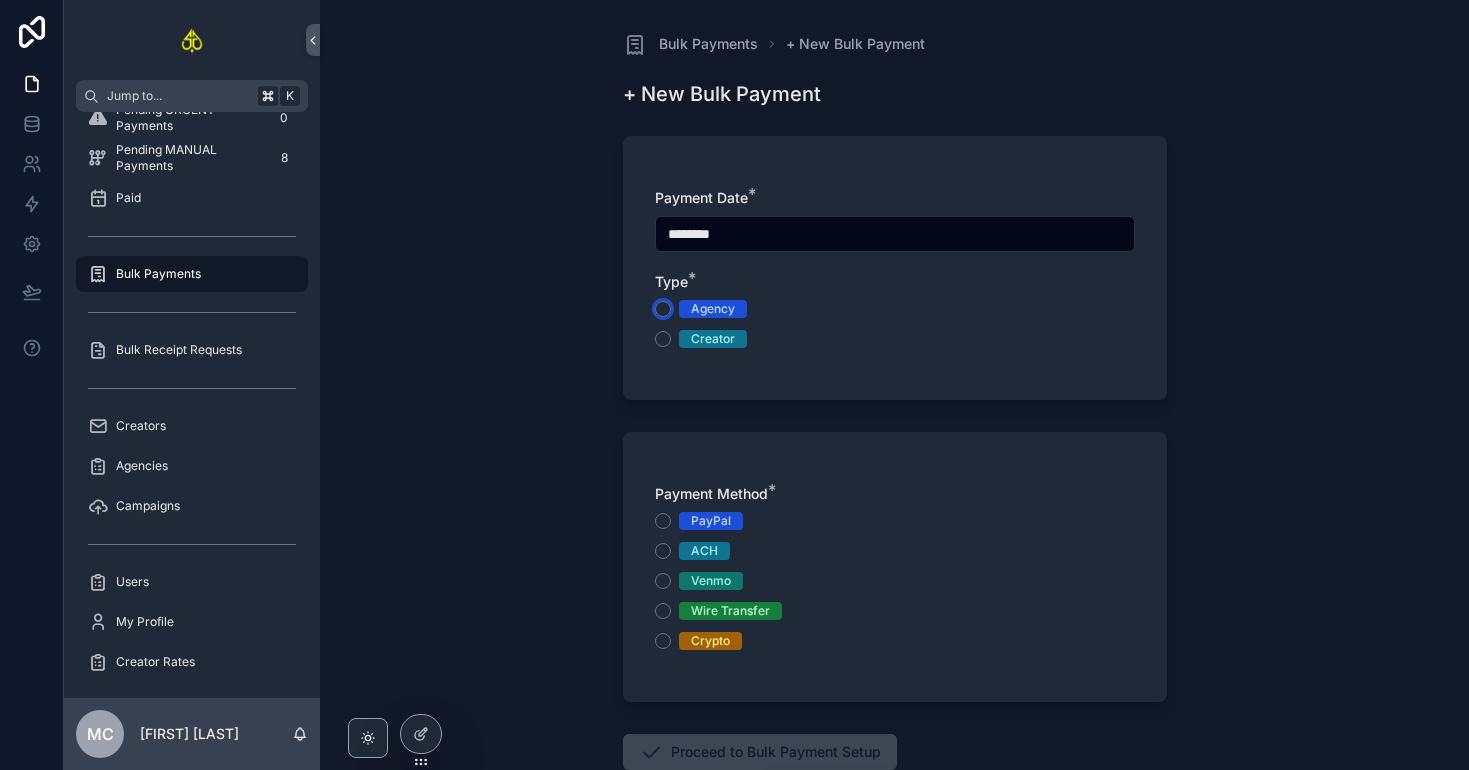 click on "Agency" at bounding box center [663, 309] 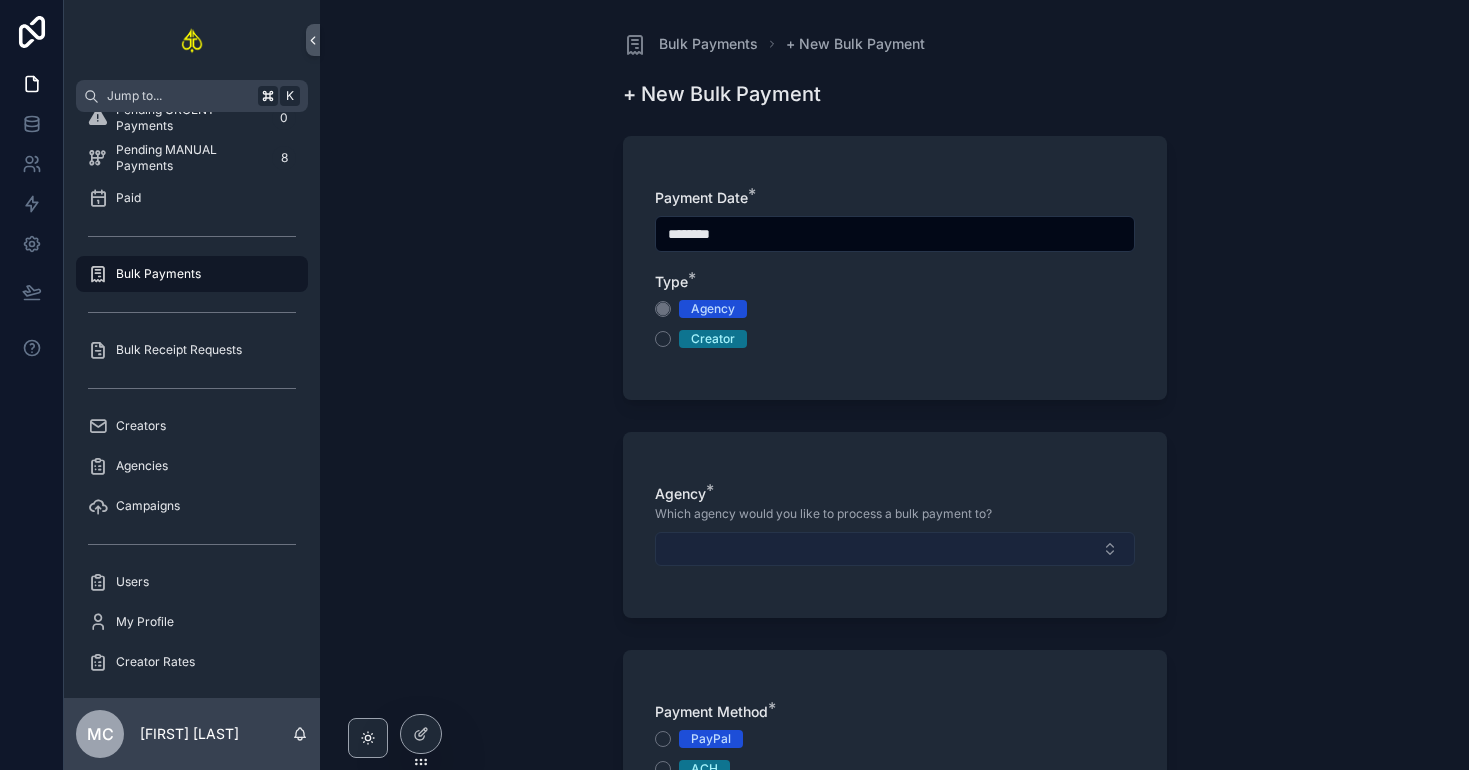 click at bounding box center [895, 549] 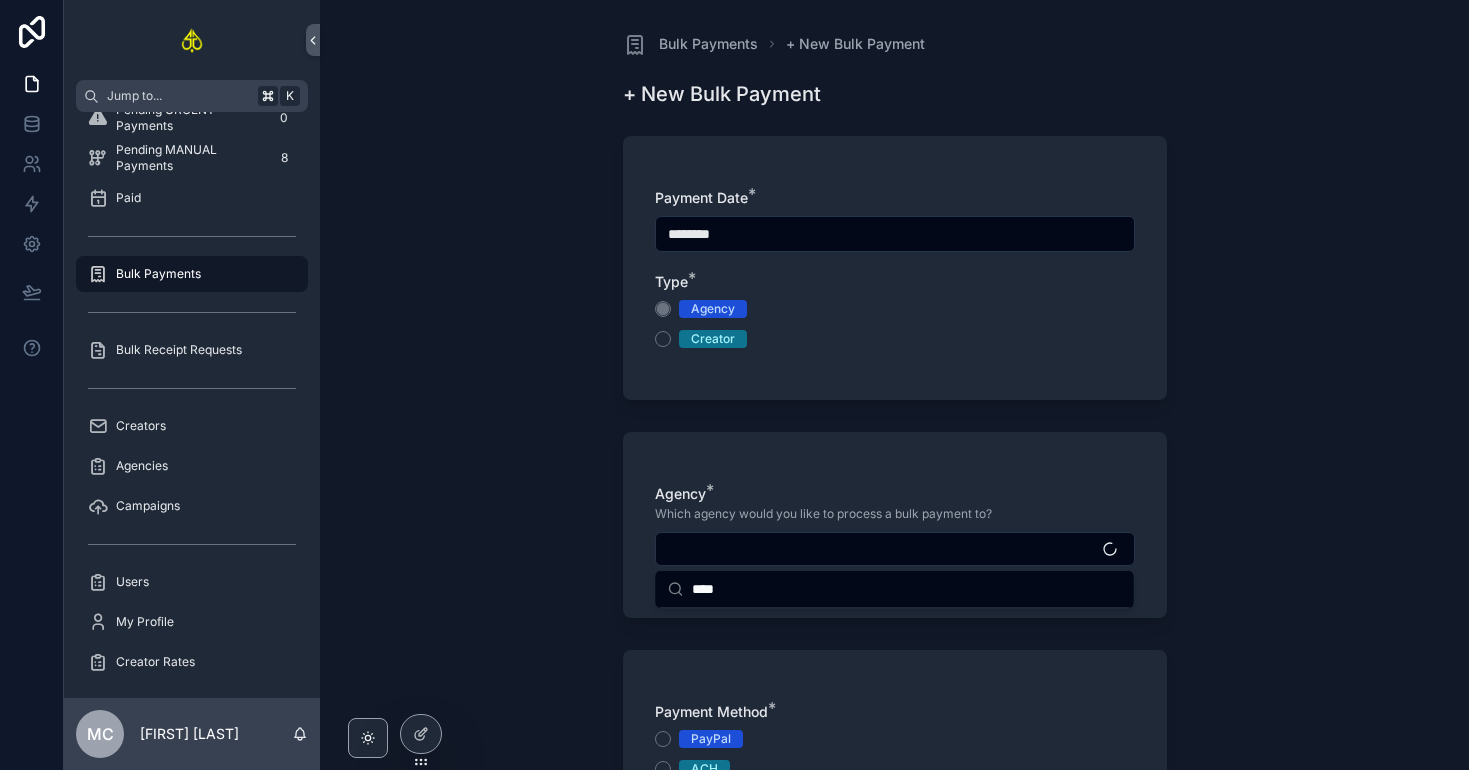 type on "****" 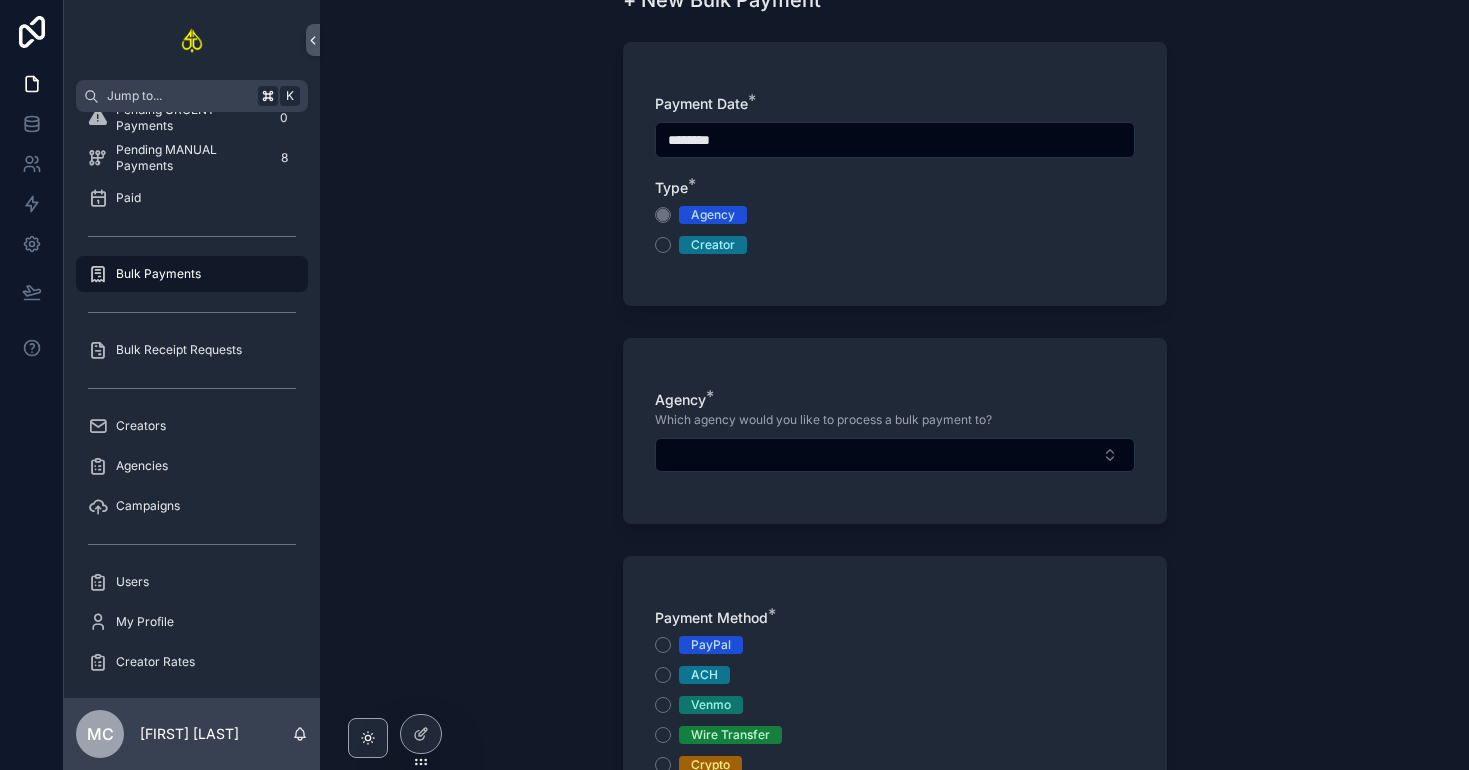 scroll, scrollTop: 97, scrollLeft: 0, axis: vertical 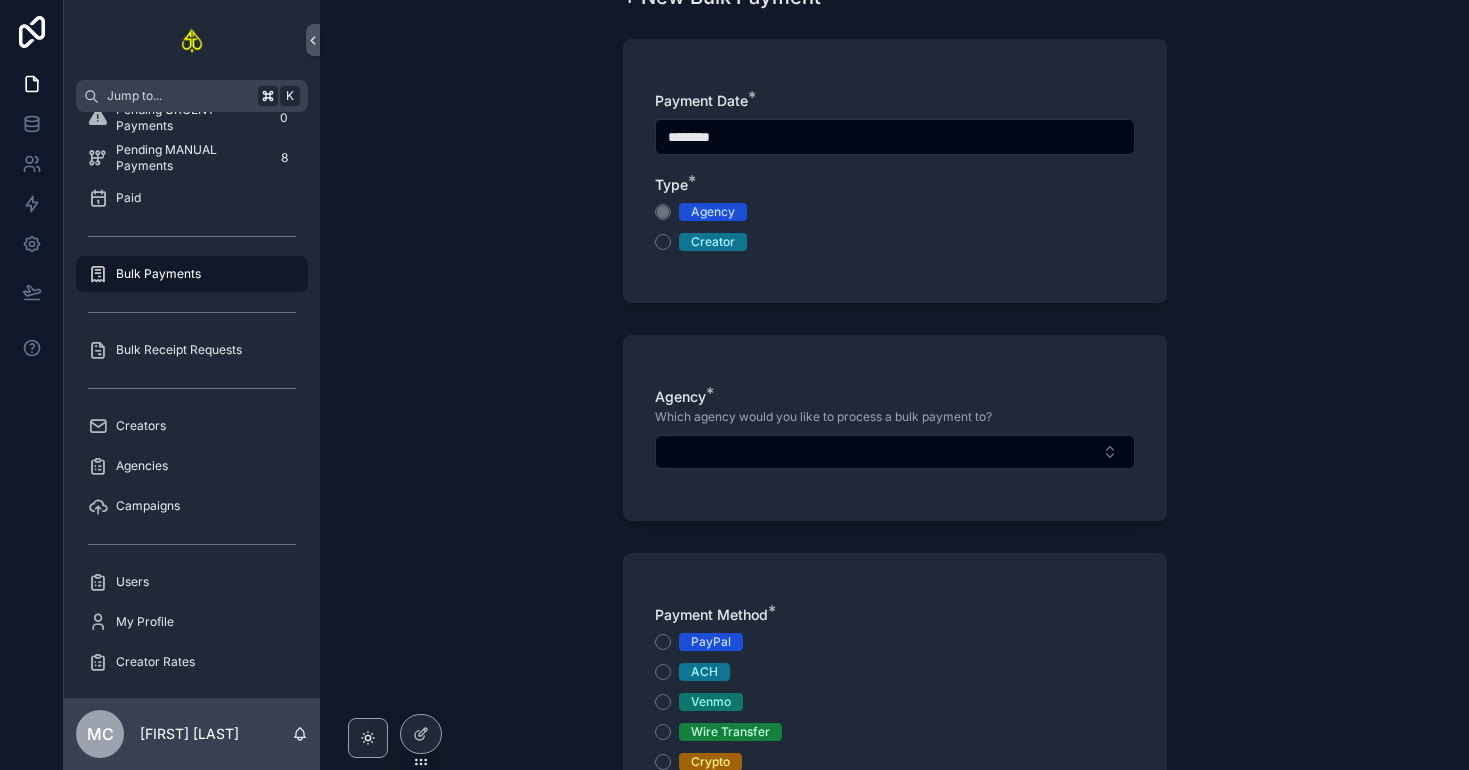 click on "Agency * Which agency would you like to process a bulk payment to?" at bounding box center (895, 438) 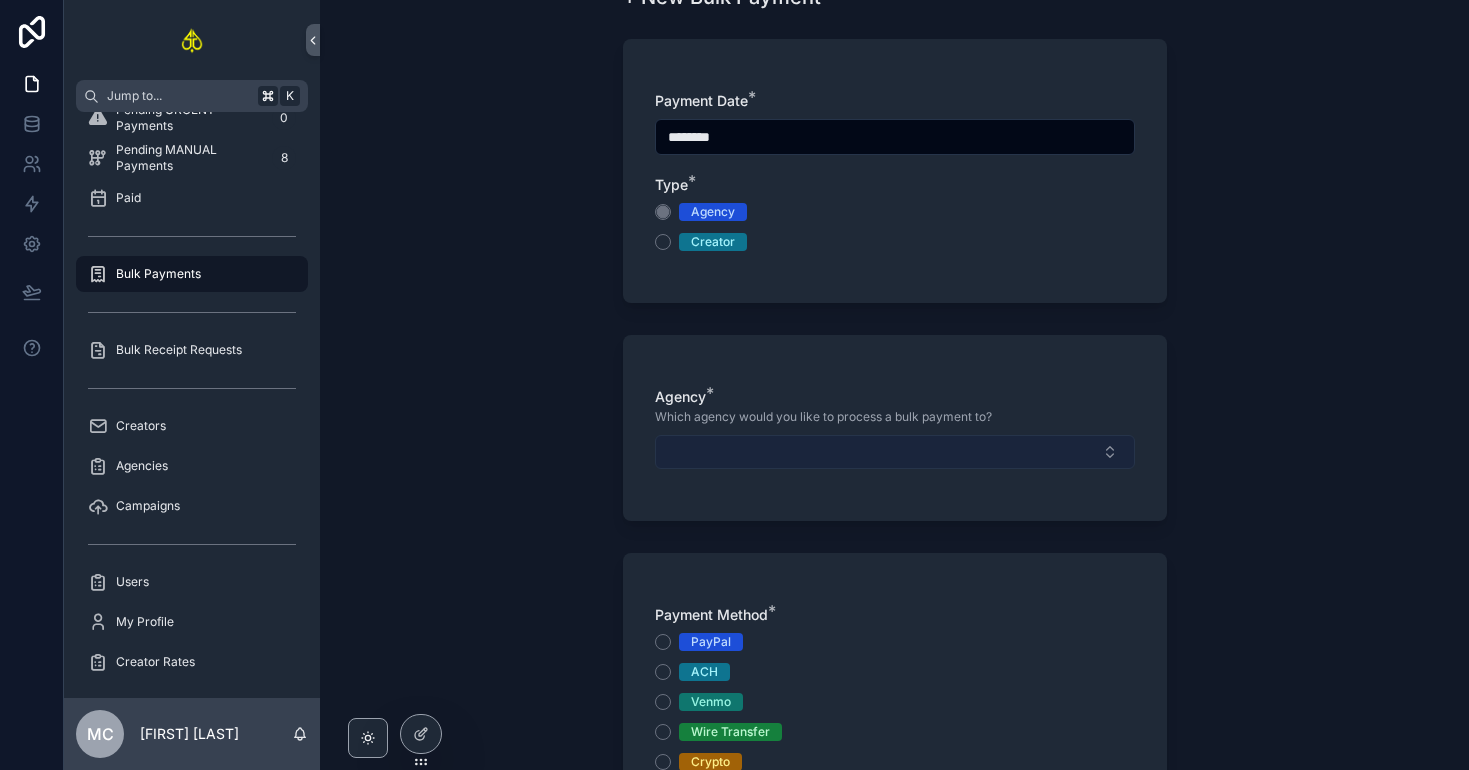 click at bounding box center [895, 452] 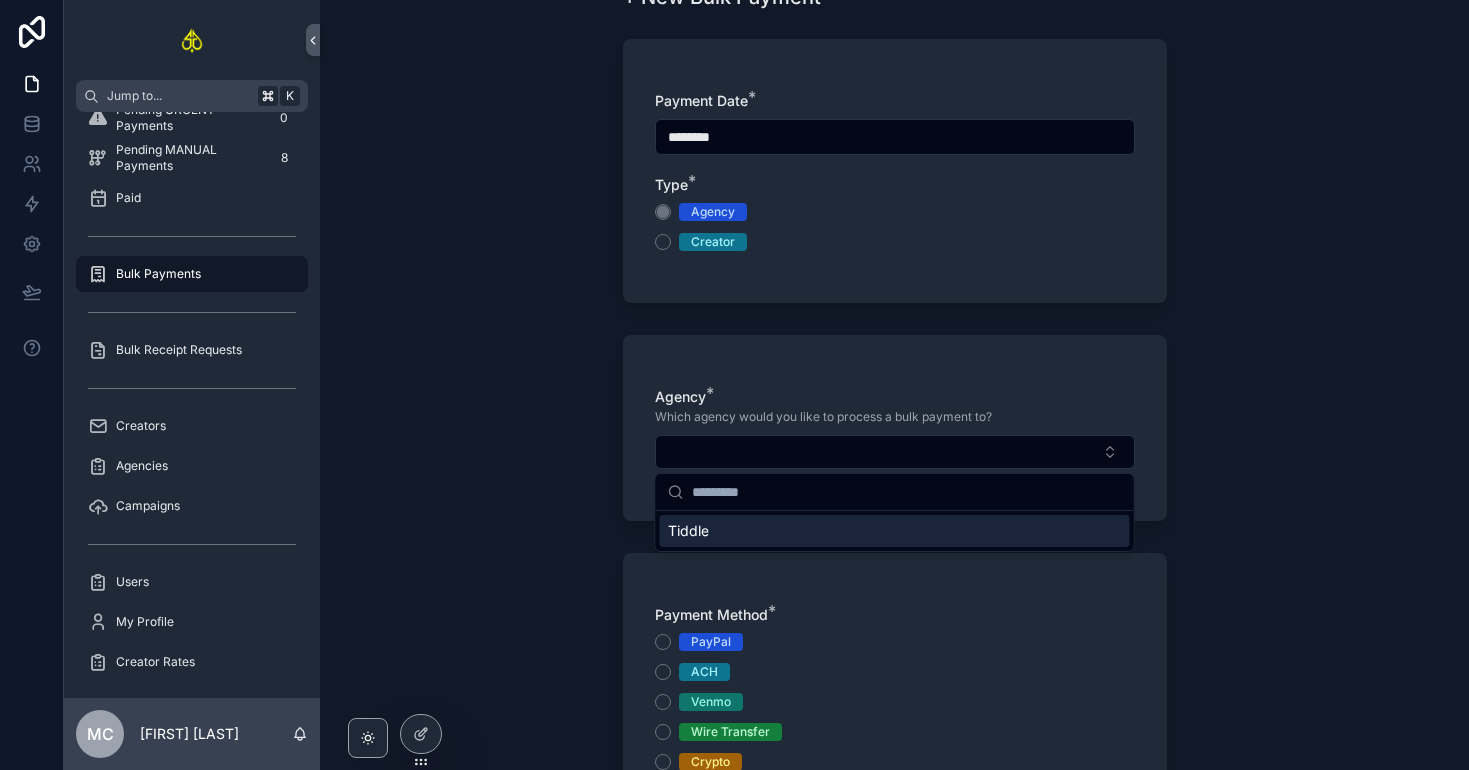 click on "Tiddle" at bounding box center (895, 531) 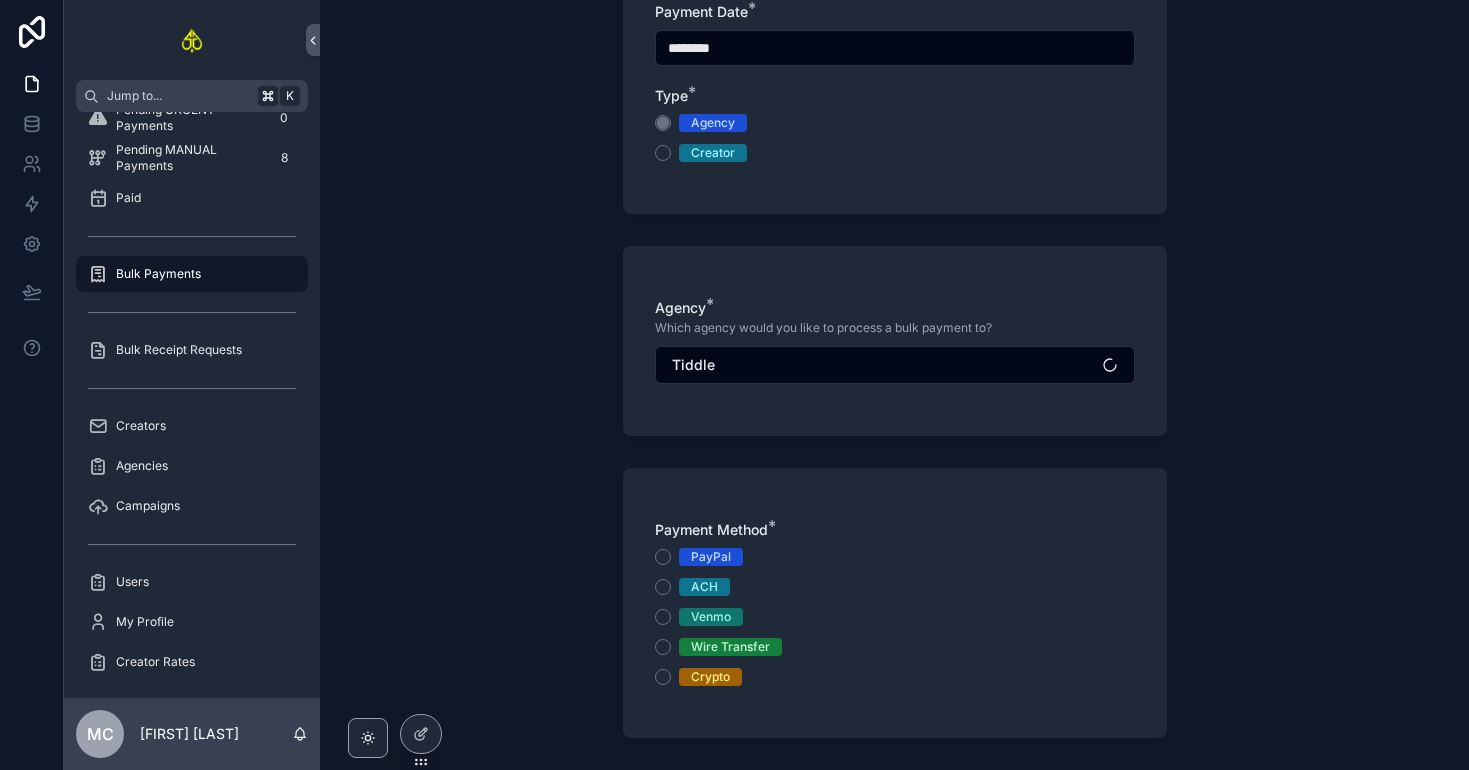 scroll, scrollTop: 320, scrollLeft: 0, axis: vertical 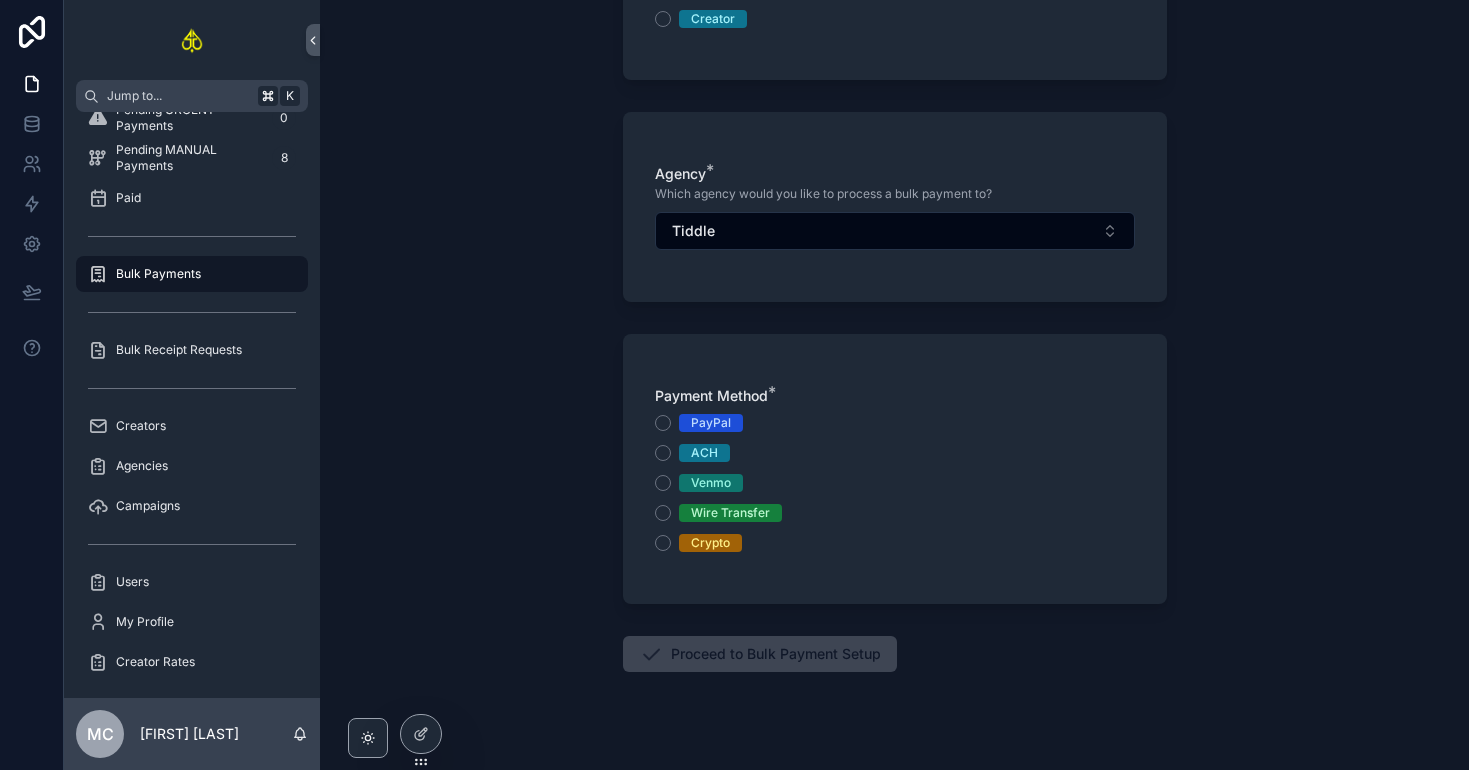 click on "Wire Transfer" at bounding box center [730, 513] 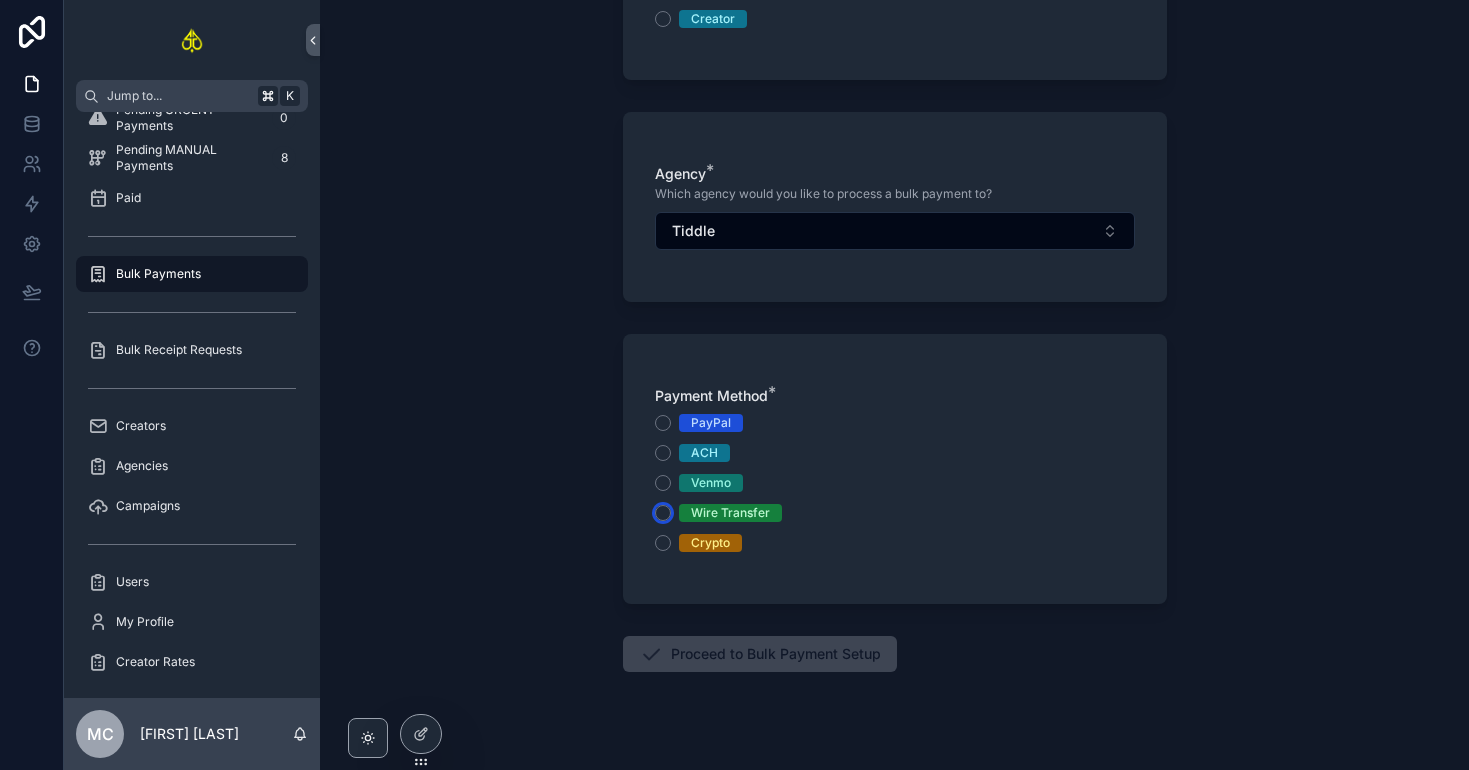 click on "Wire Transfer" at bounding box center [663, 513] 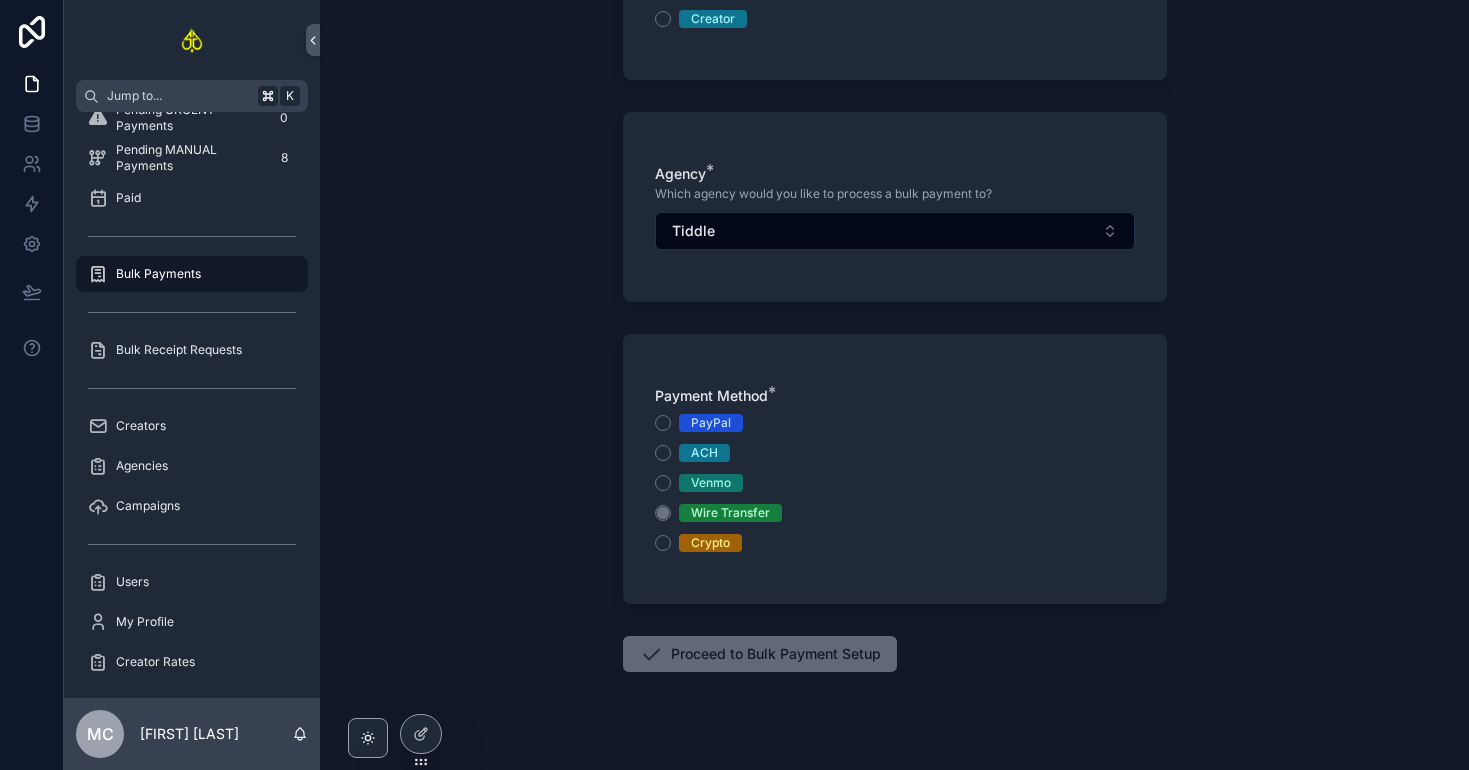 click on "Proceed to Bulk Payment Setup" at bounding box center (760, 654) 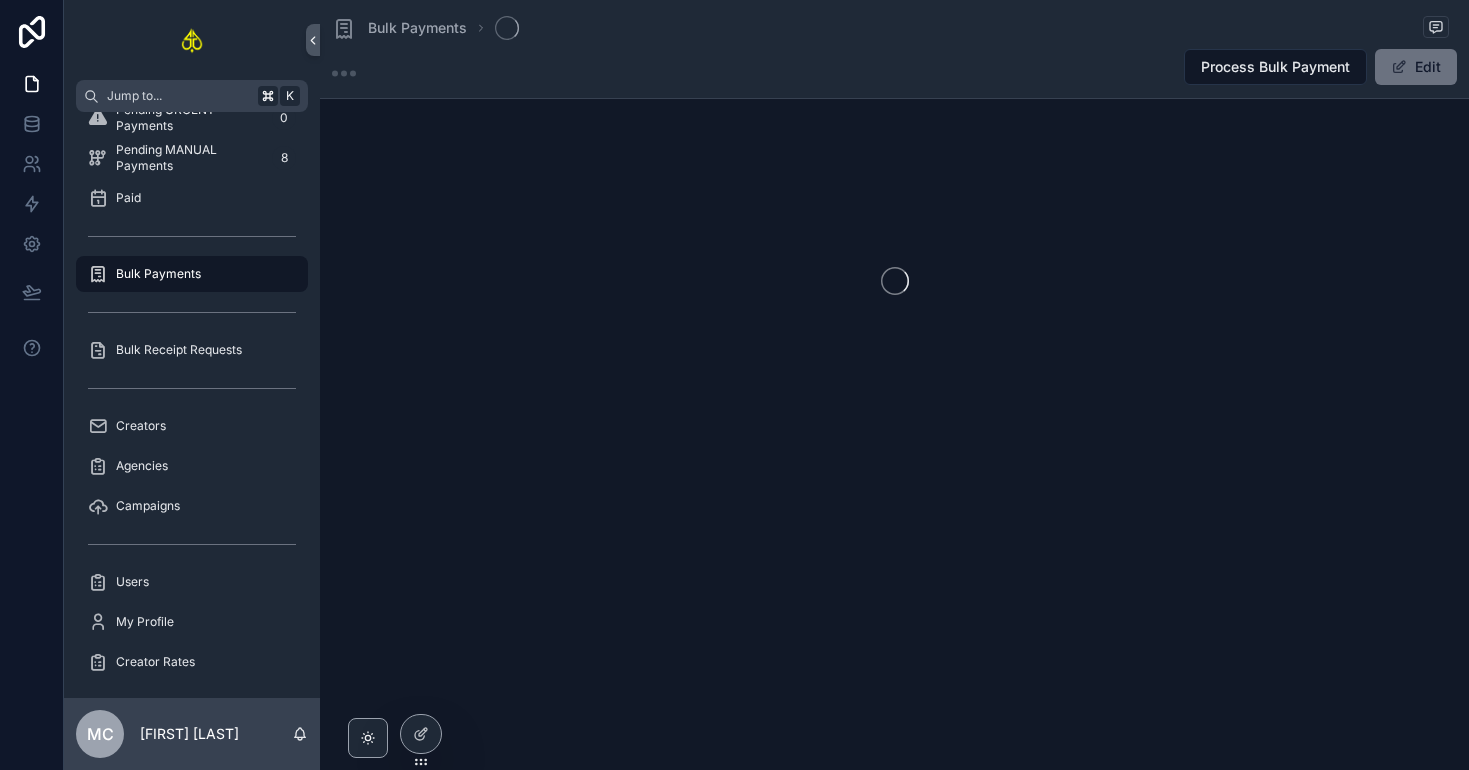 scroll, scrollTop: 0, scrollLeft: 0, axis: both 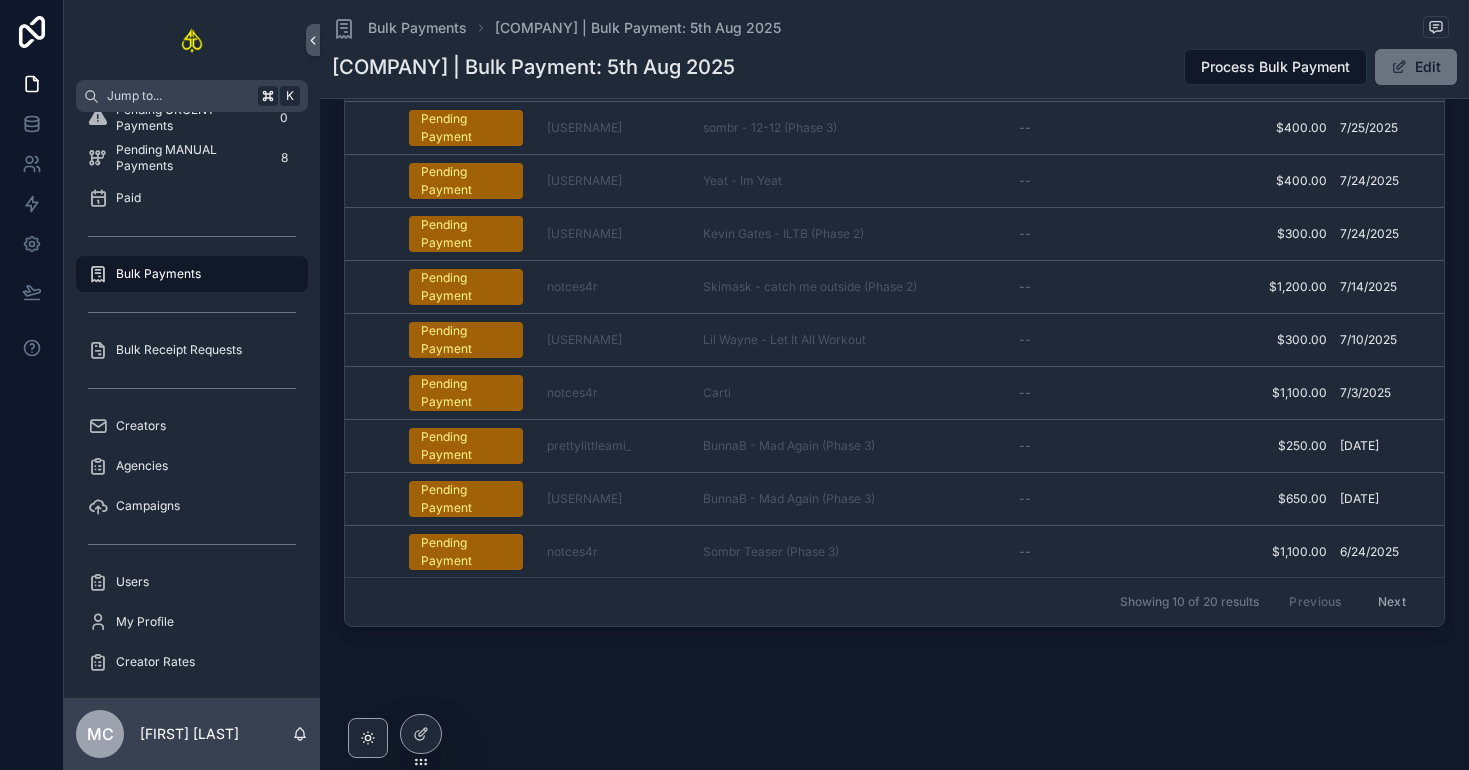 click on "Next" at bounding box center (1392, 602) 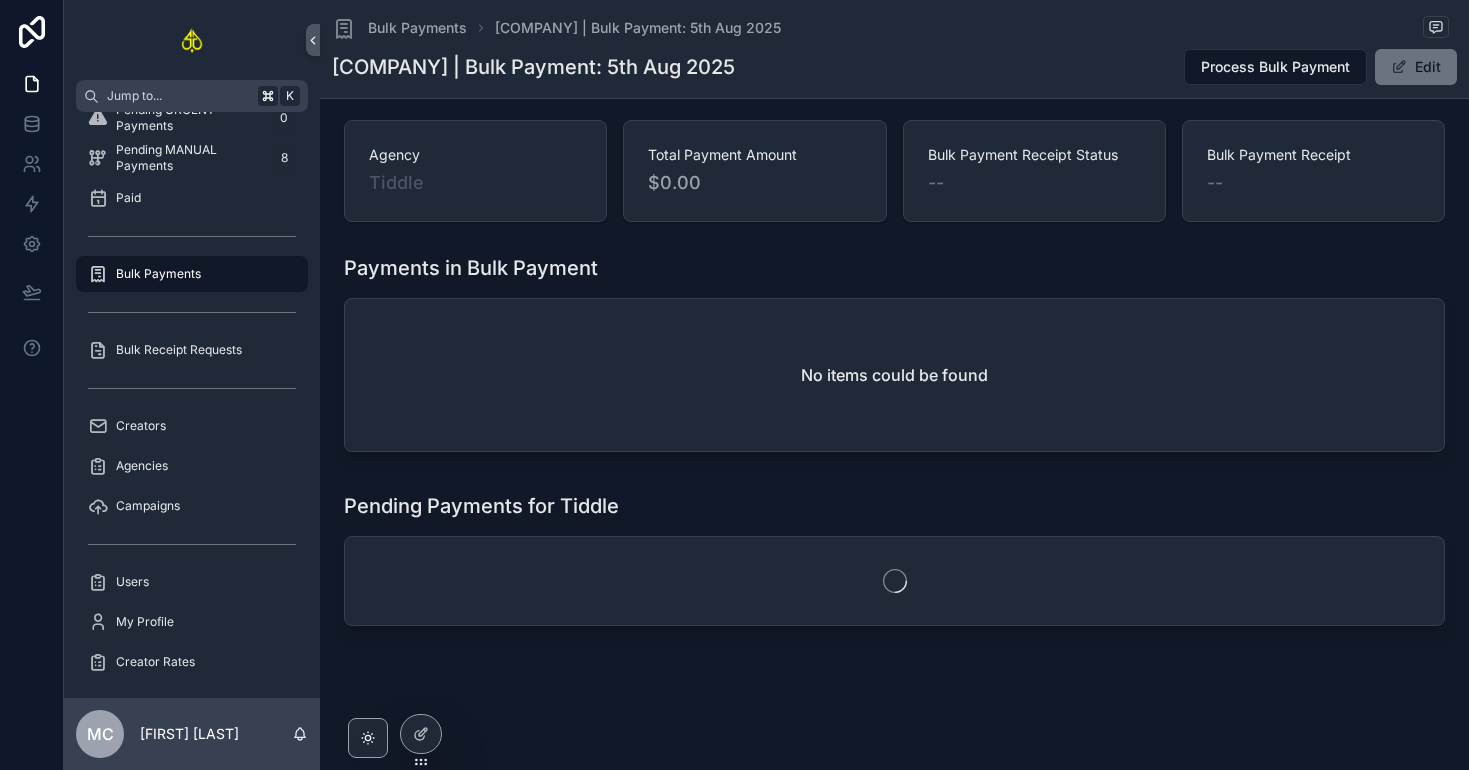 scroll, scrollTop: 500, scrollLeft: 0, axis: vertical 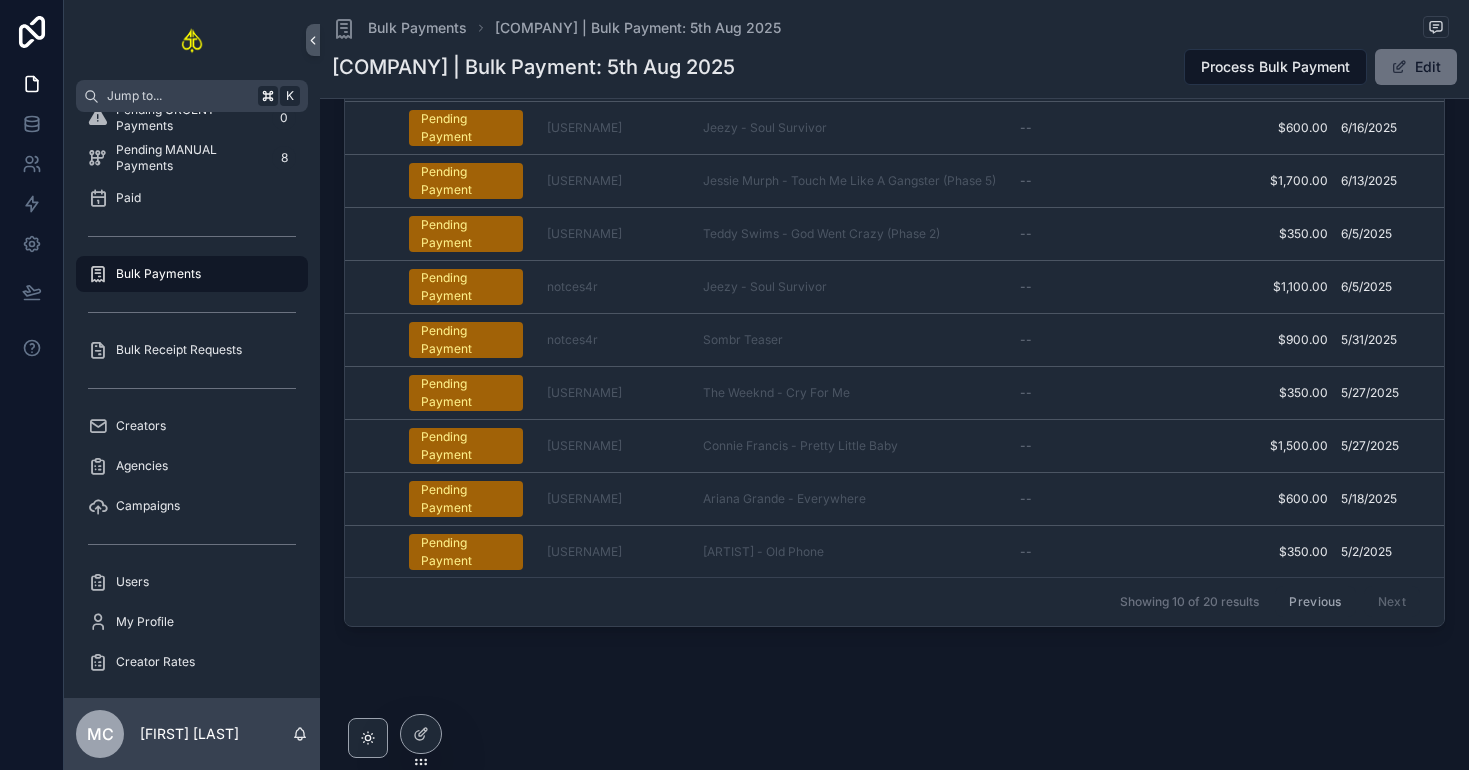 click on "Previous" at bounding box center [1315, 602] 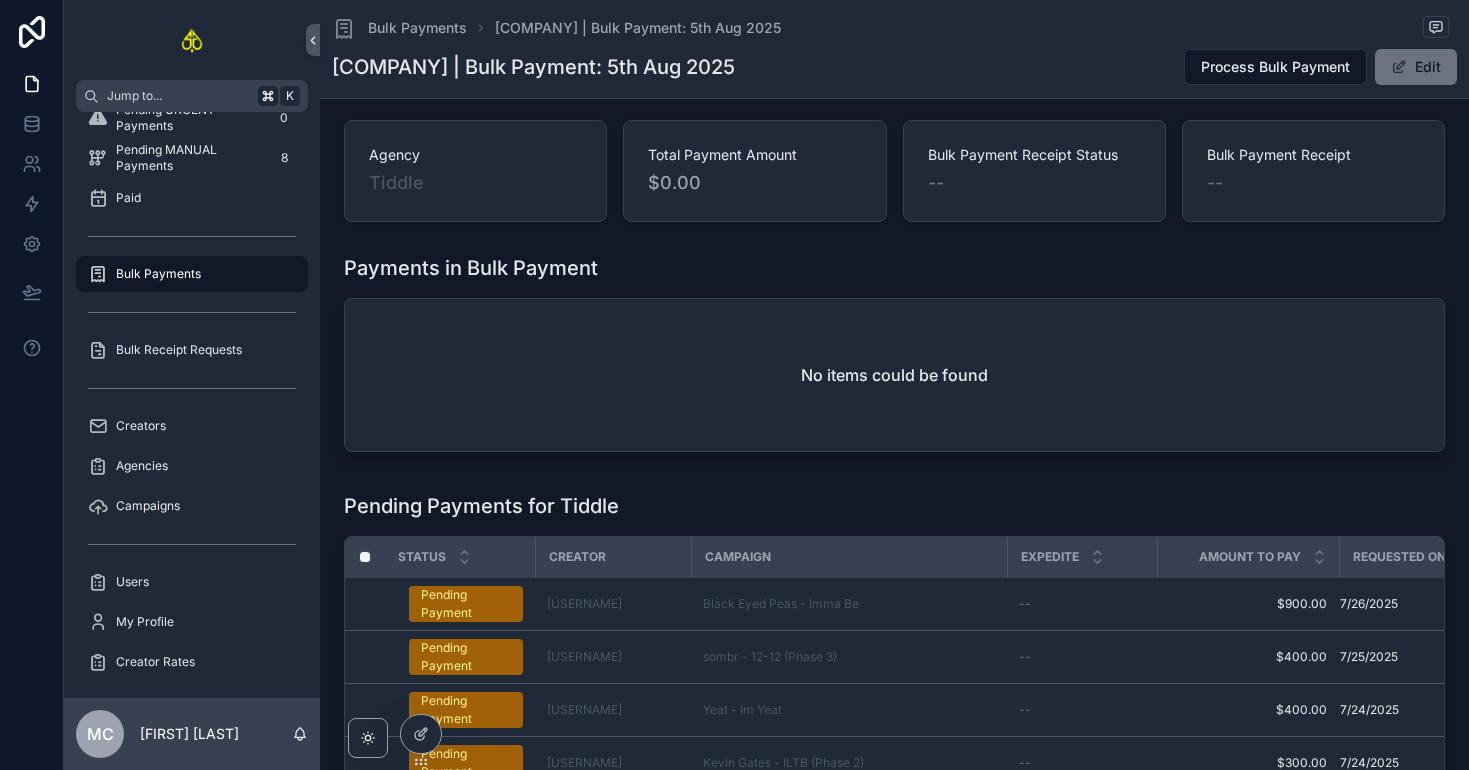 scroll, scrollTop: 500, scrollLeft: 0, axis: vertical 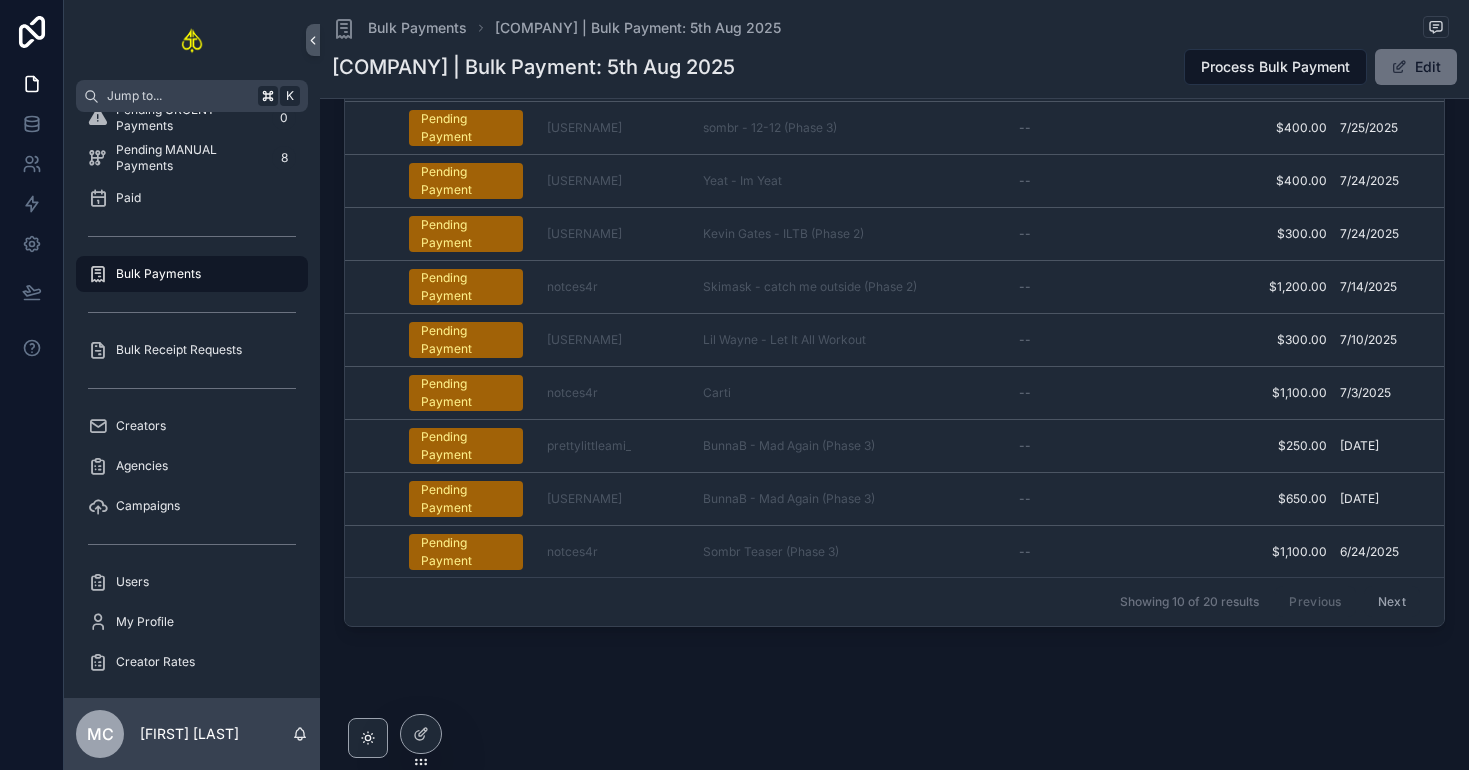 click on "Next" at bounding box center [1392, 602] 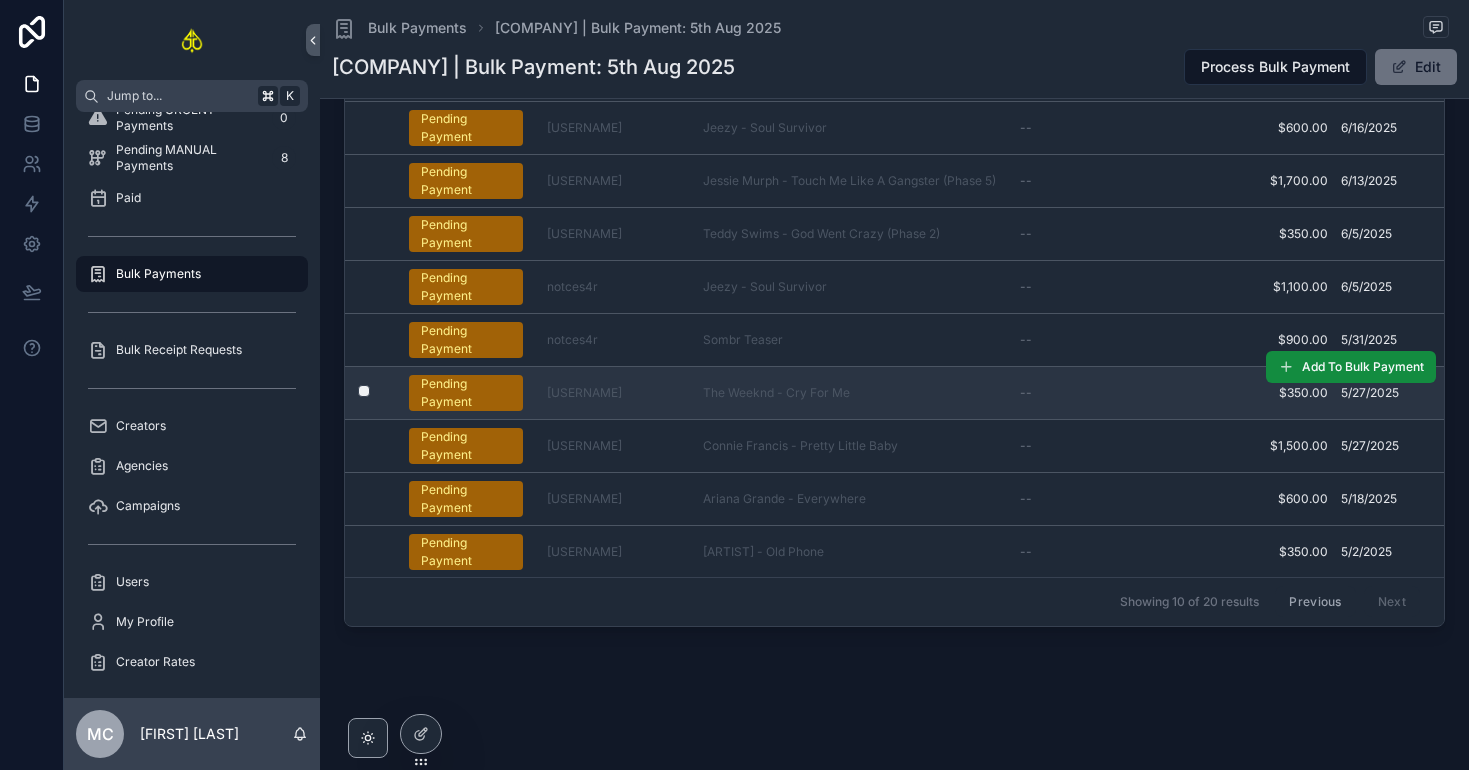 click on "The Weeknd - Cry For Me" at bounding box center (849, 393) 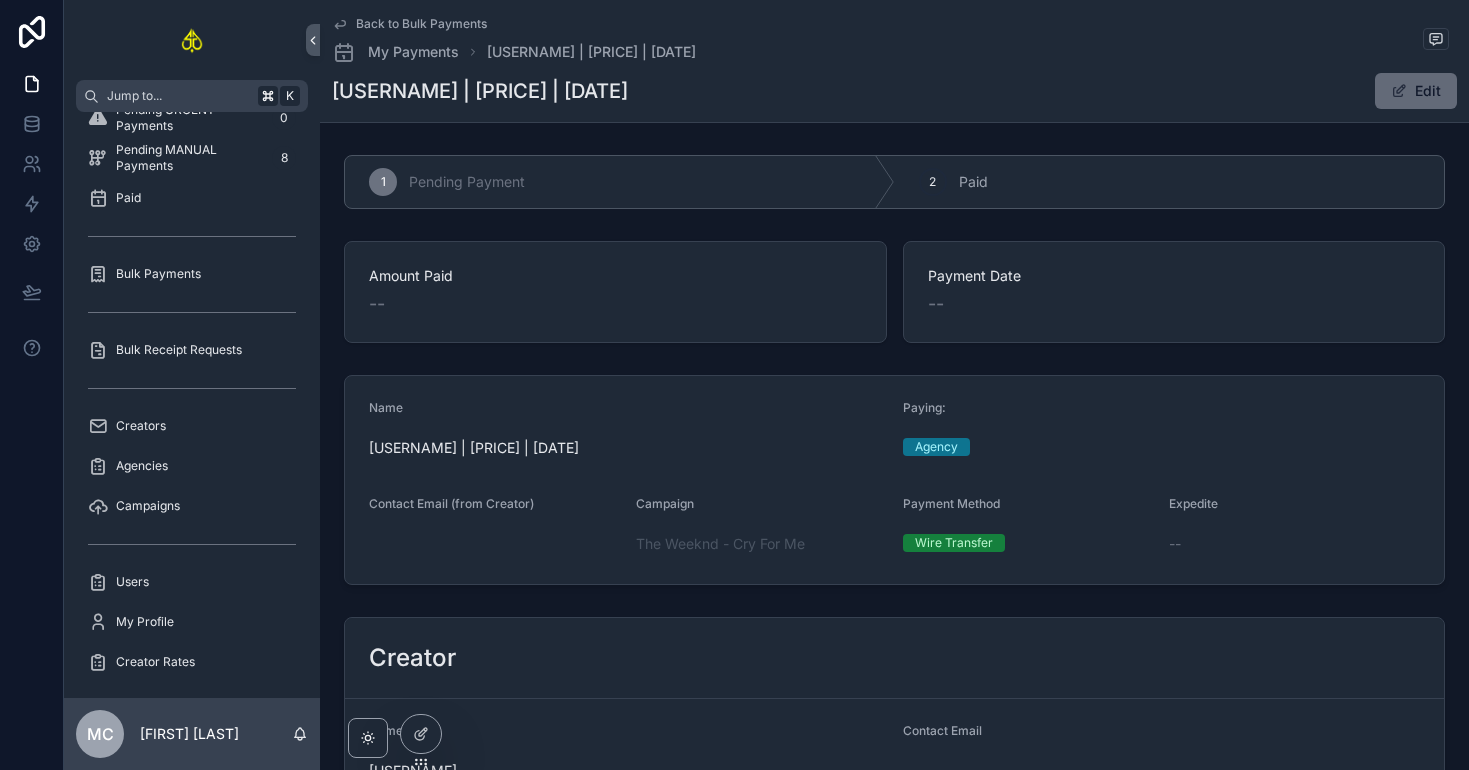 click on "Edit" at bounding box center [1416, 91] 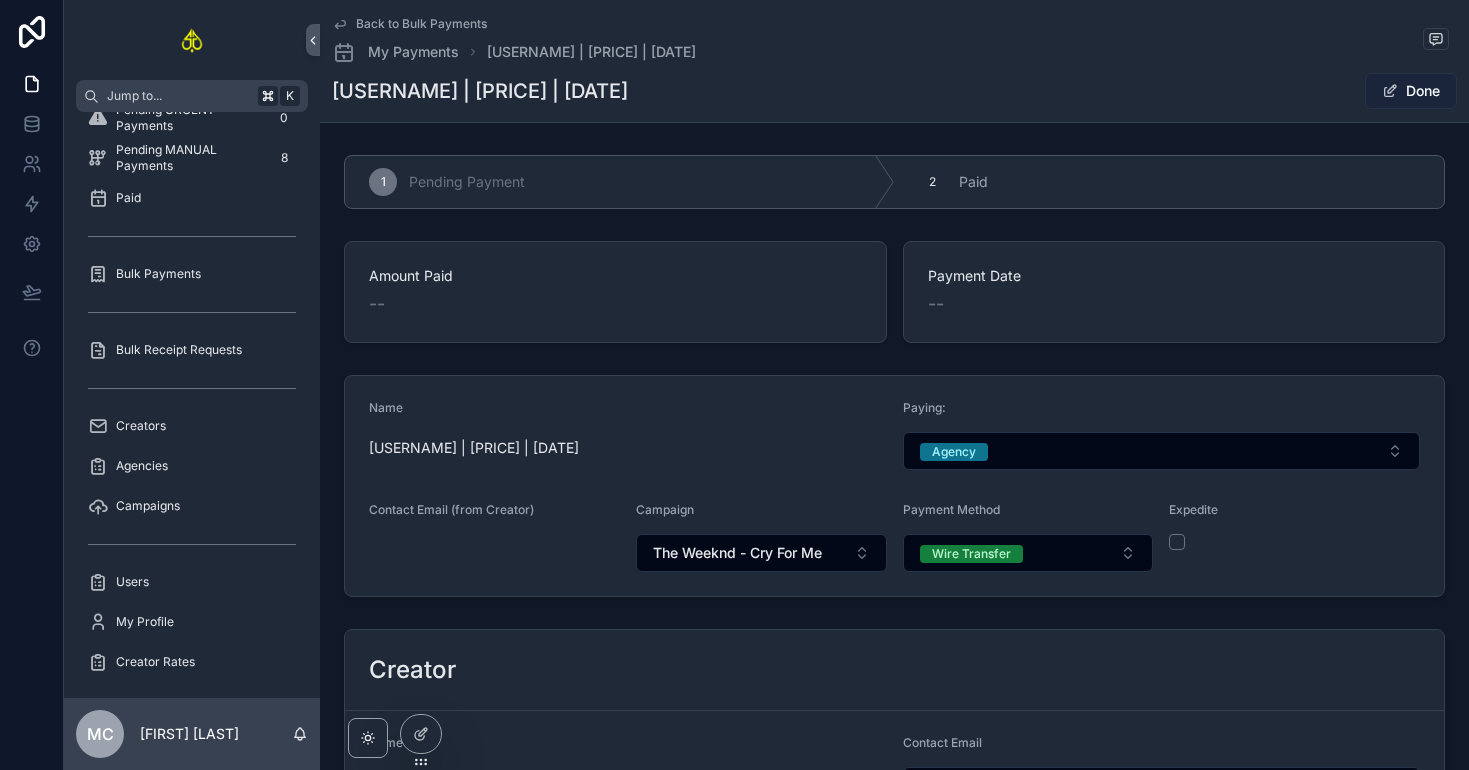 click on "Done" at bounding box center [1411, 91] 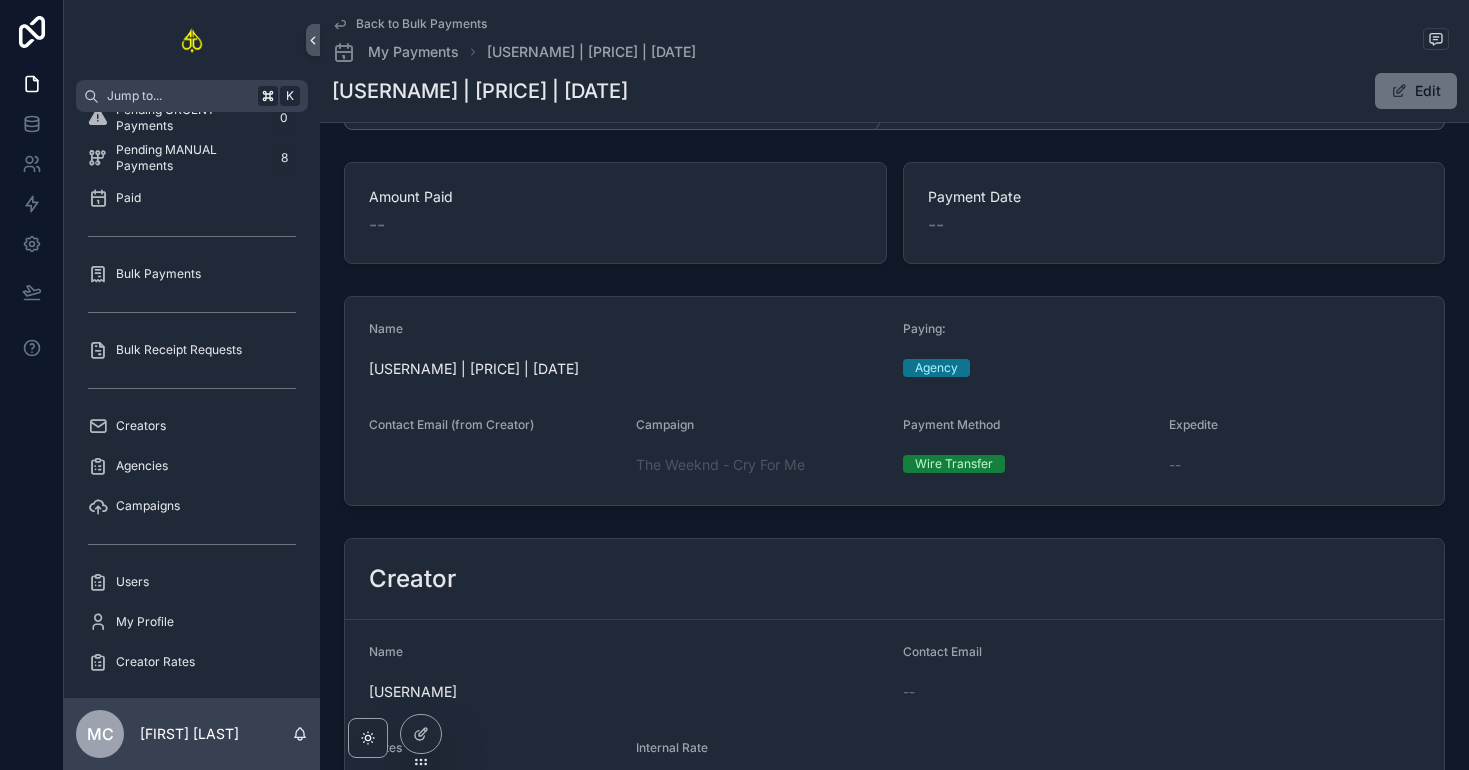 scroll, scrollTop: 0, scrollLeft: 0, axis: both 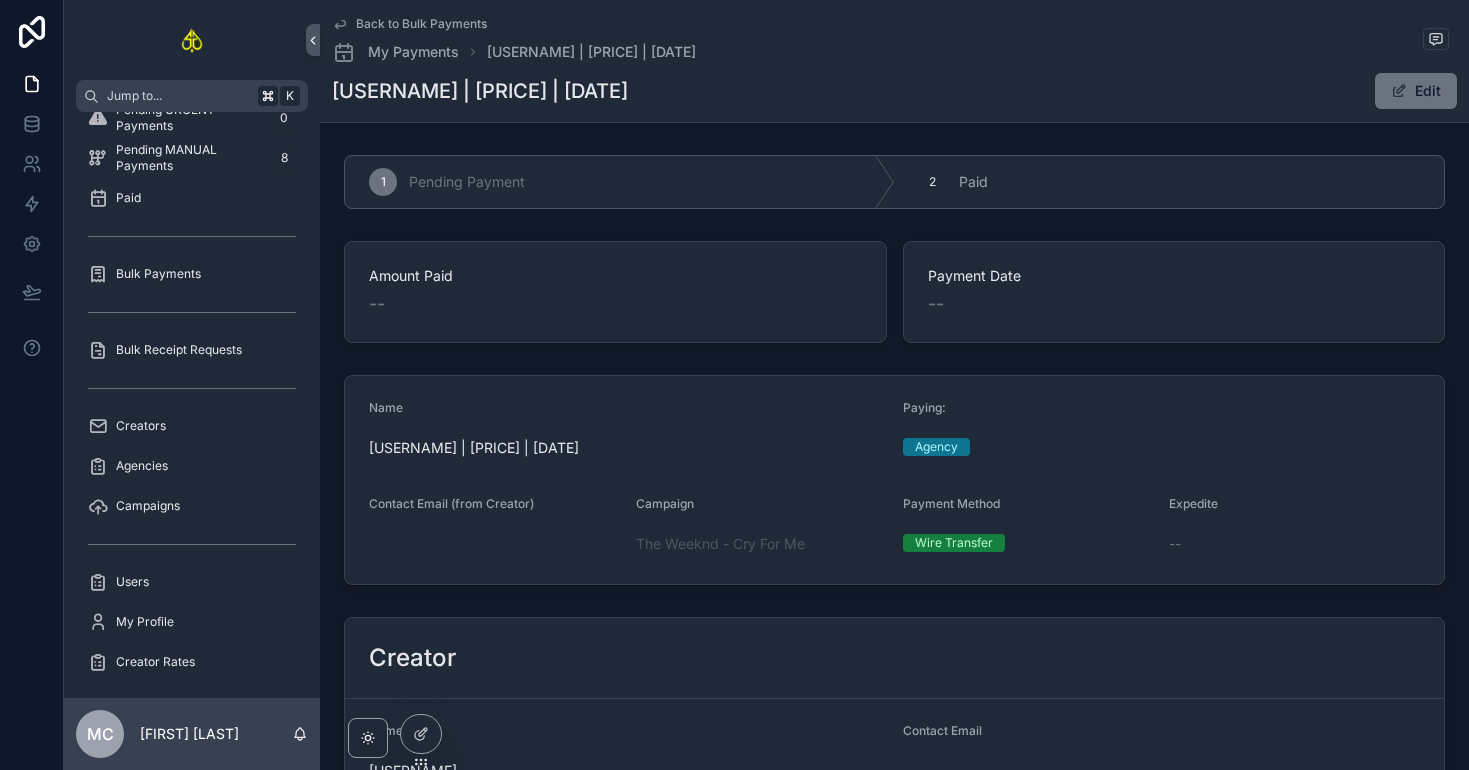type 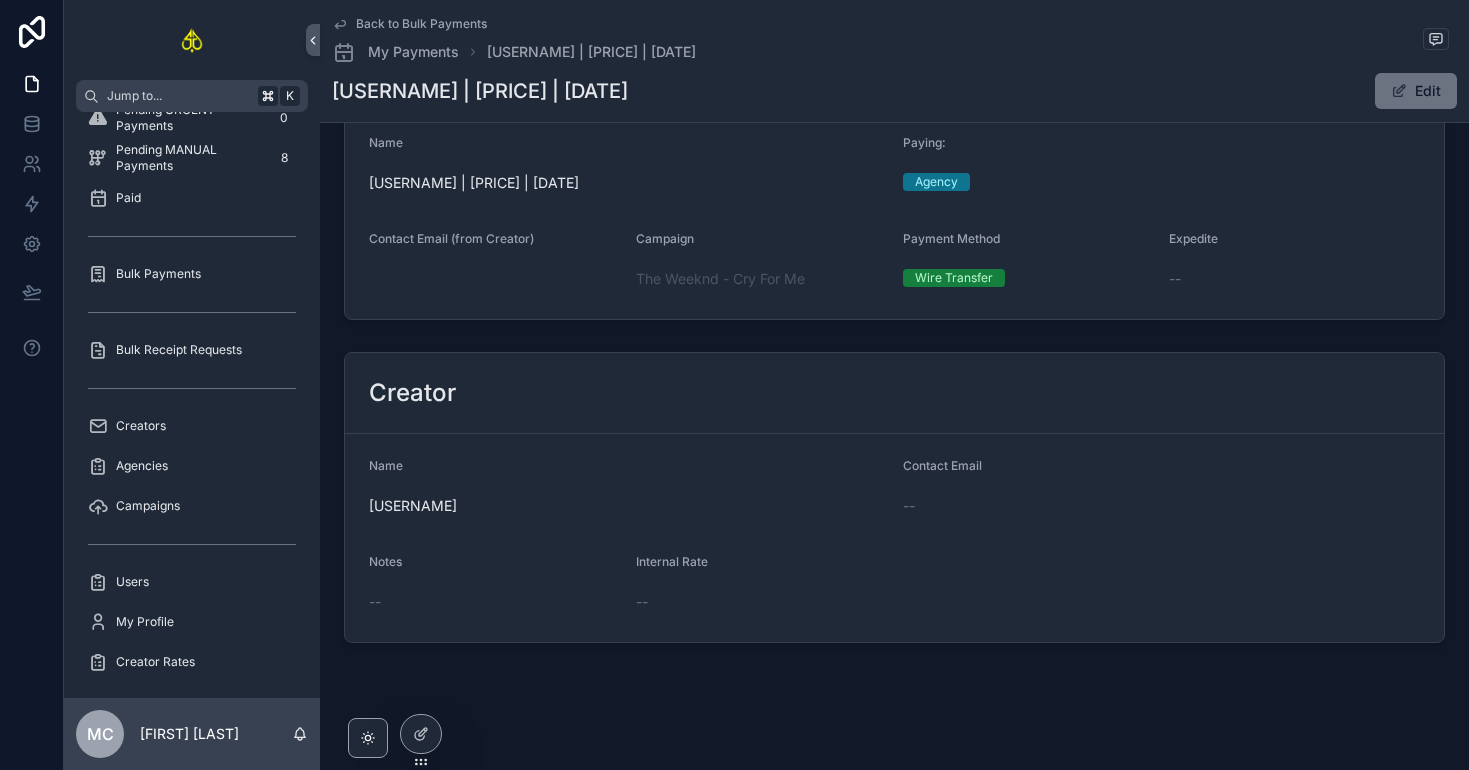 scroll, scrollTop: 274, scrollLeft: 0, axis: vertical 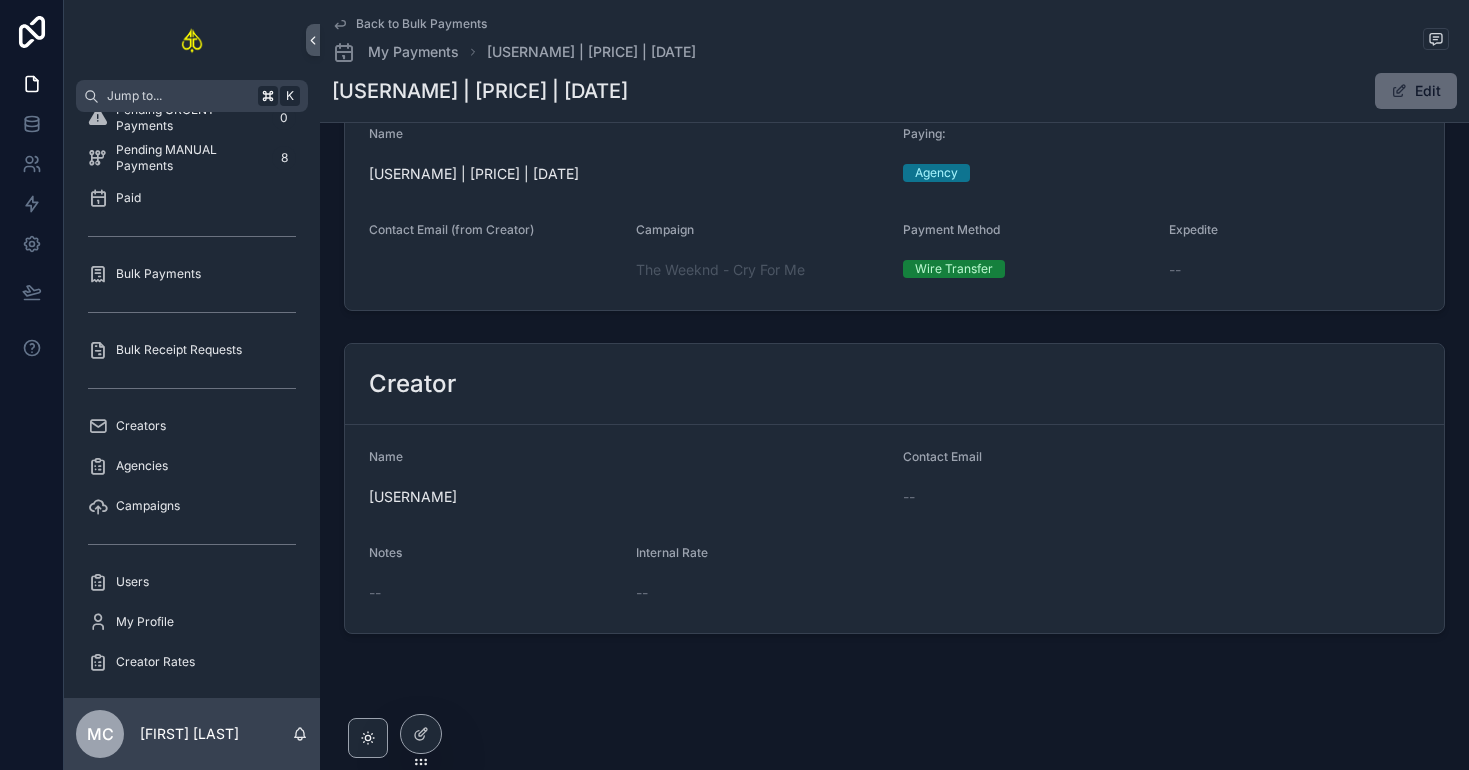 click on "Edit" at bounding box center (1416, 91) 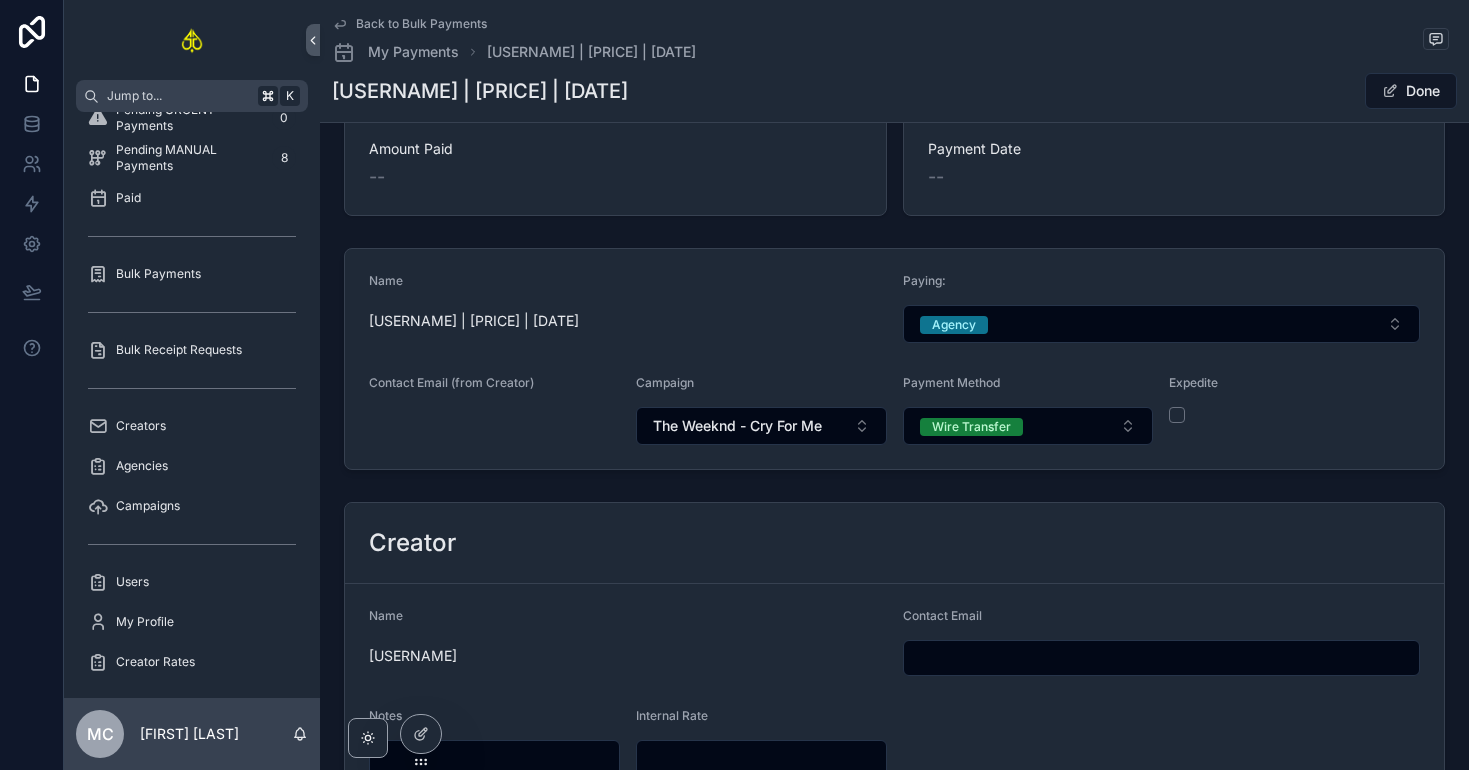 scroll, scrollTop: 0, scrollLeft: 0, axis: both 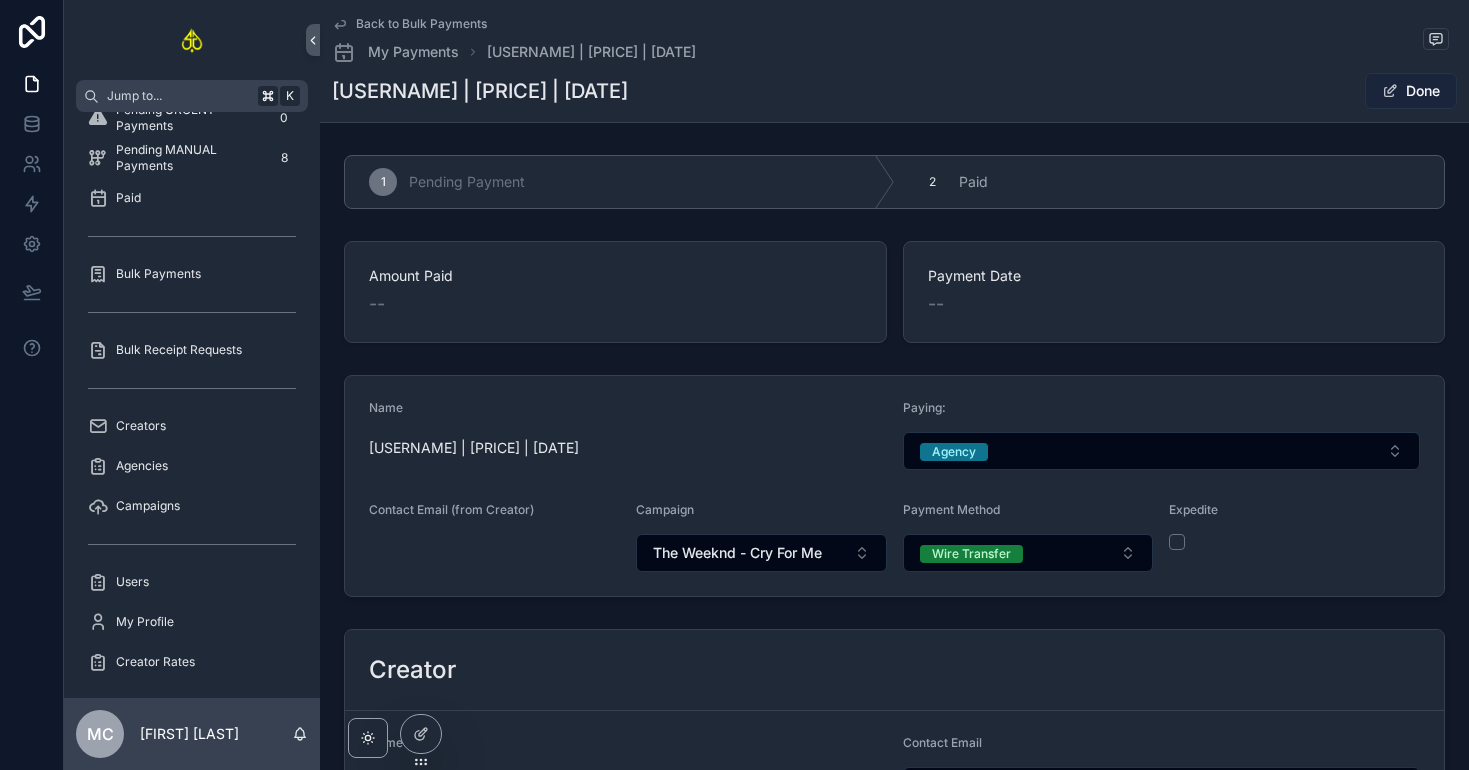click on "Done" at bounding box center (1411, 91) 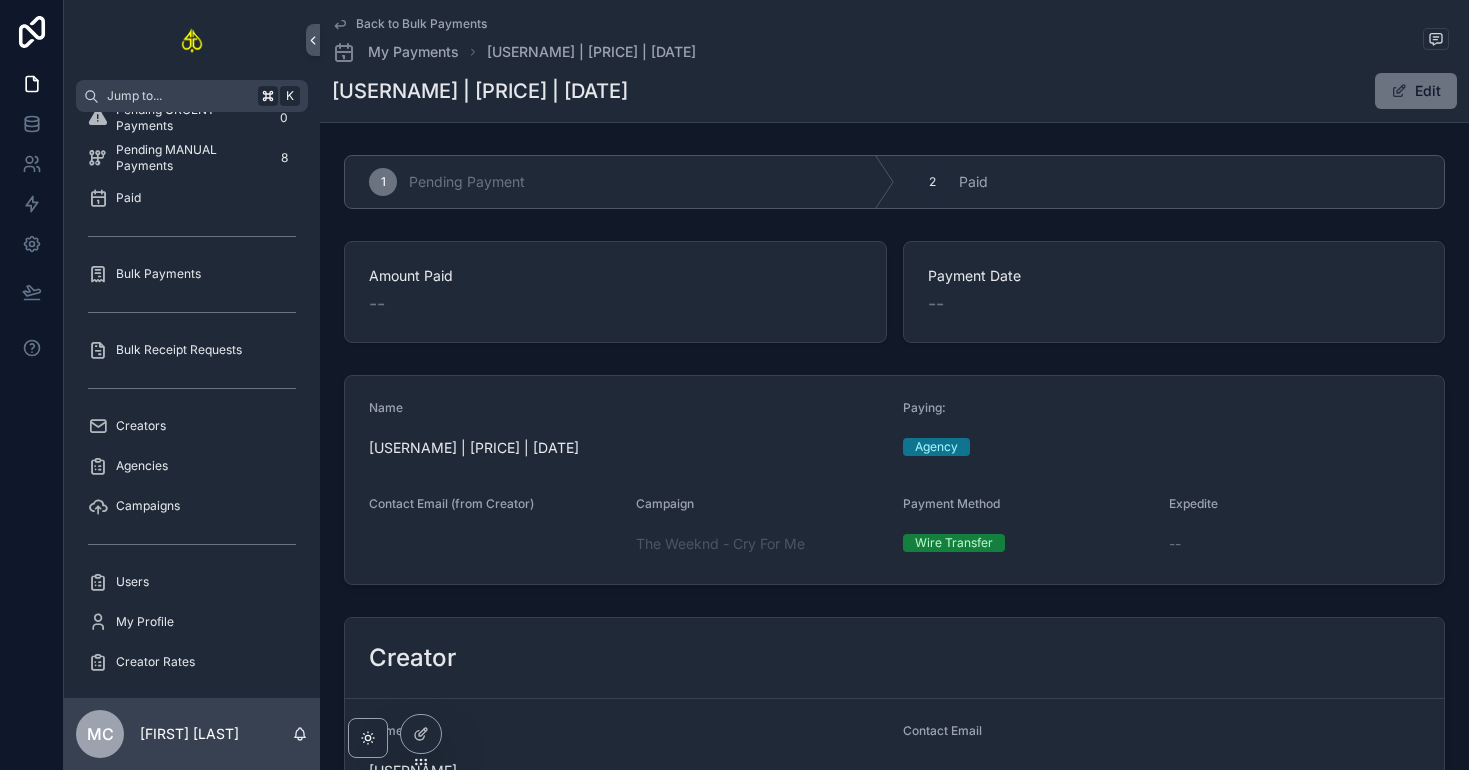 click 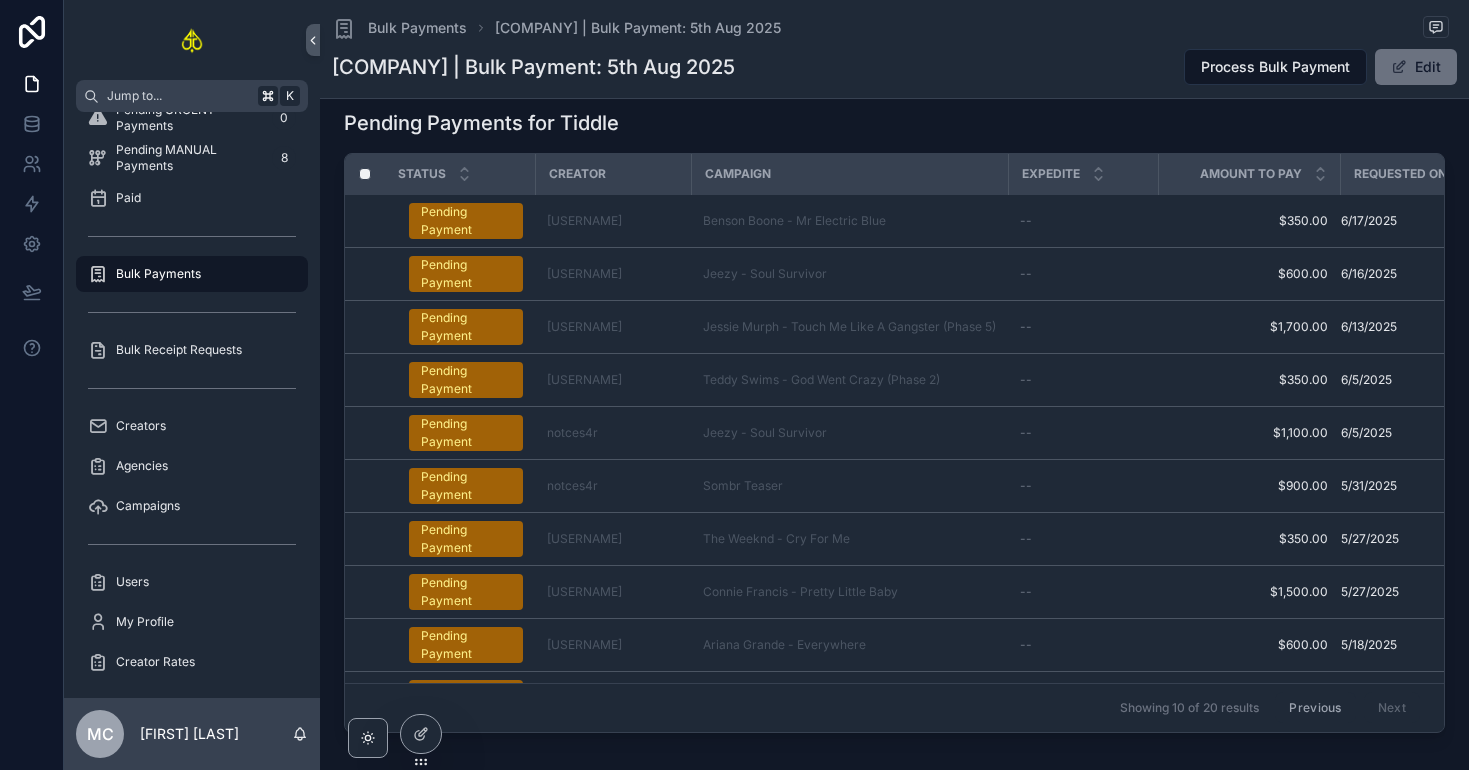 scroll, scrollTop: 441, scrollLeft: 0, axis: vertical 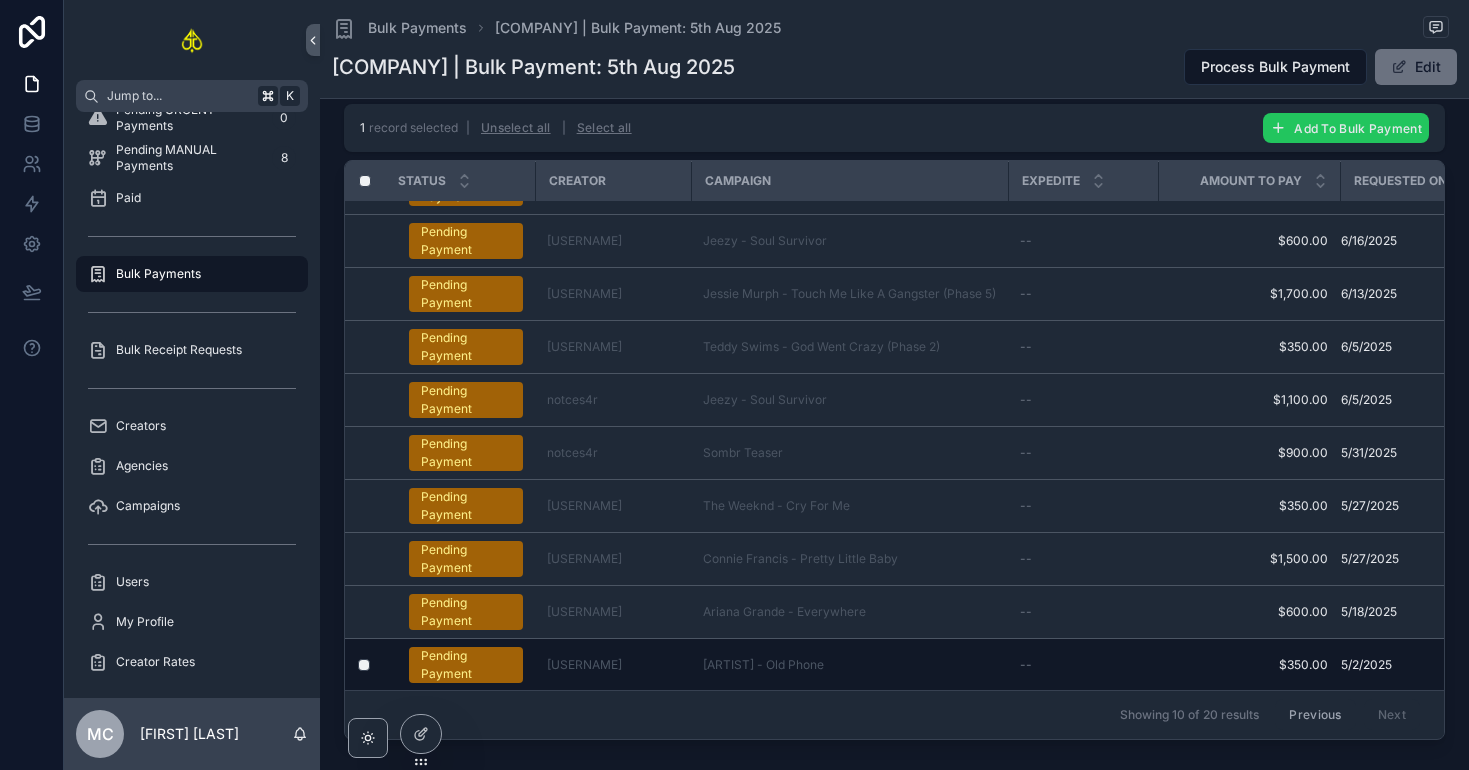 click on "Add To Bulk Payment" at bounding box center (1358, 128) 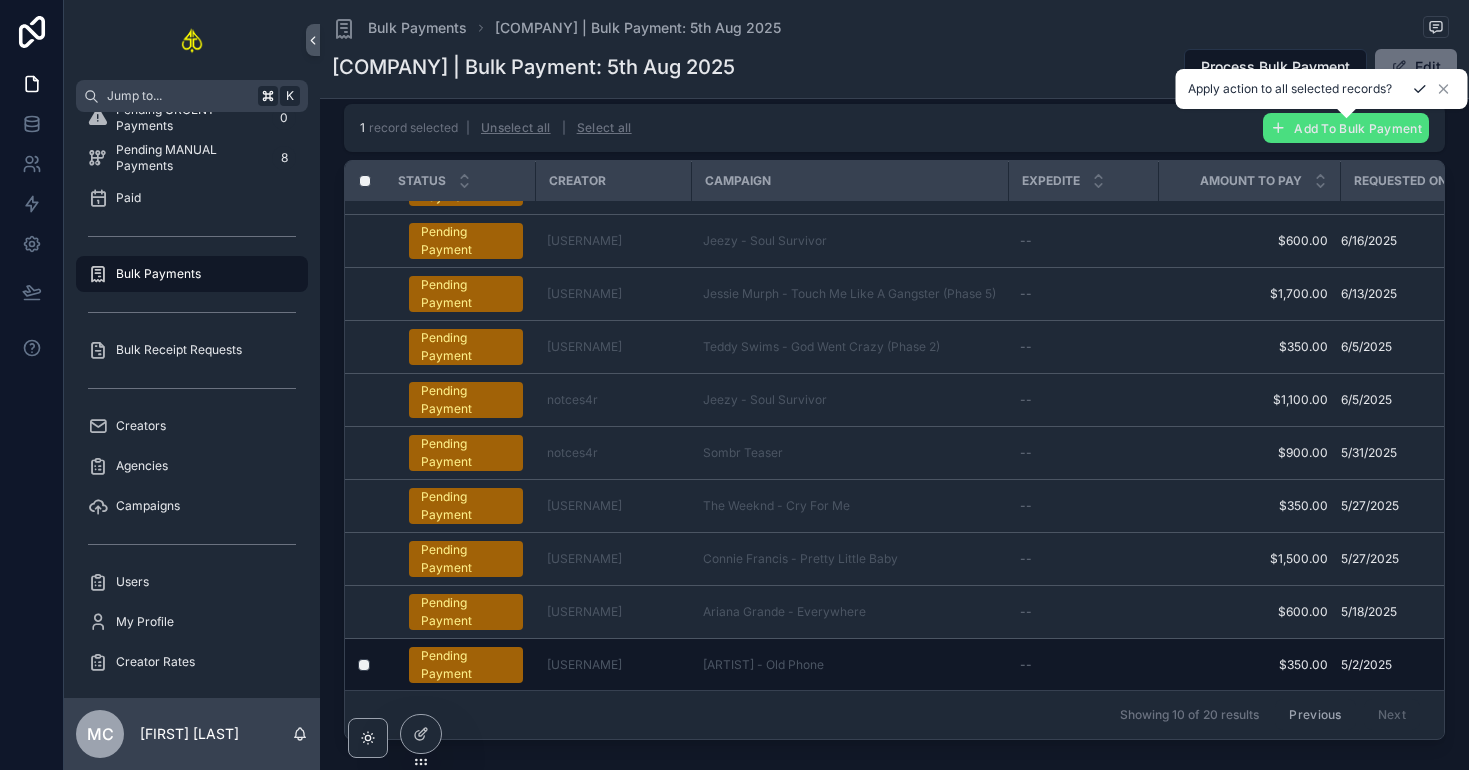click at bounding box center [1420, 89] 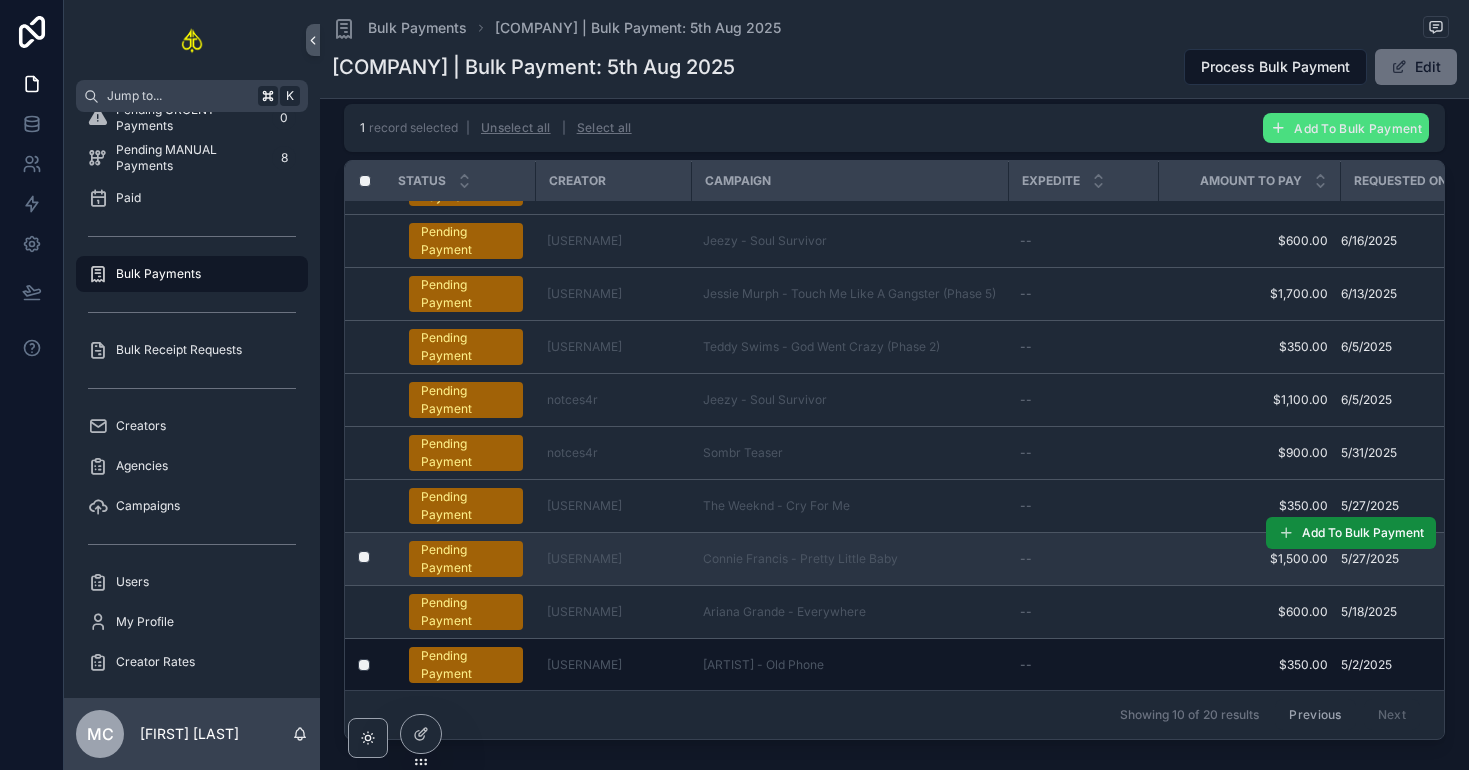 scroll, scrollTop: 0, scrollLeft: 0, axis: both 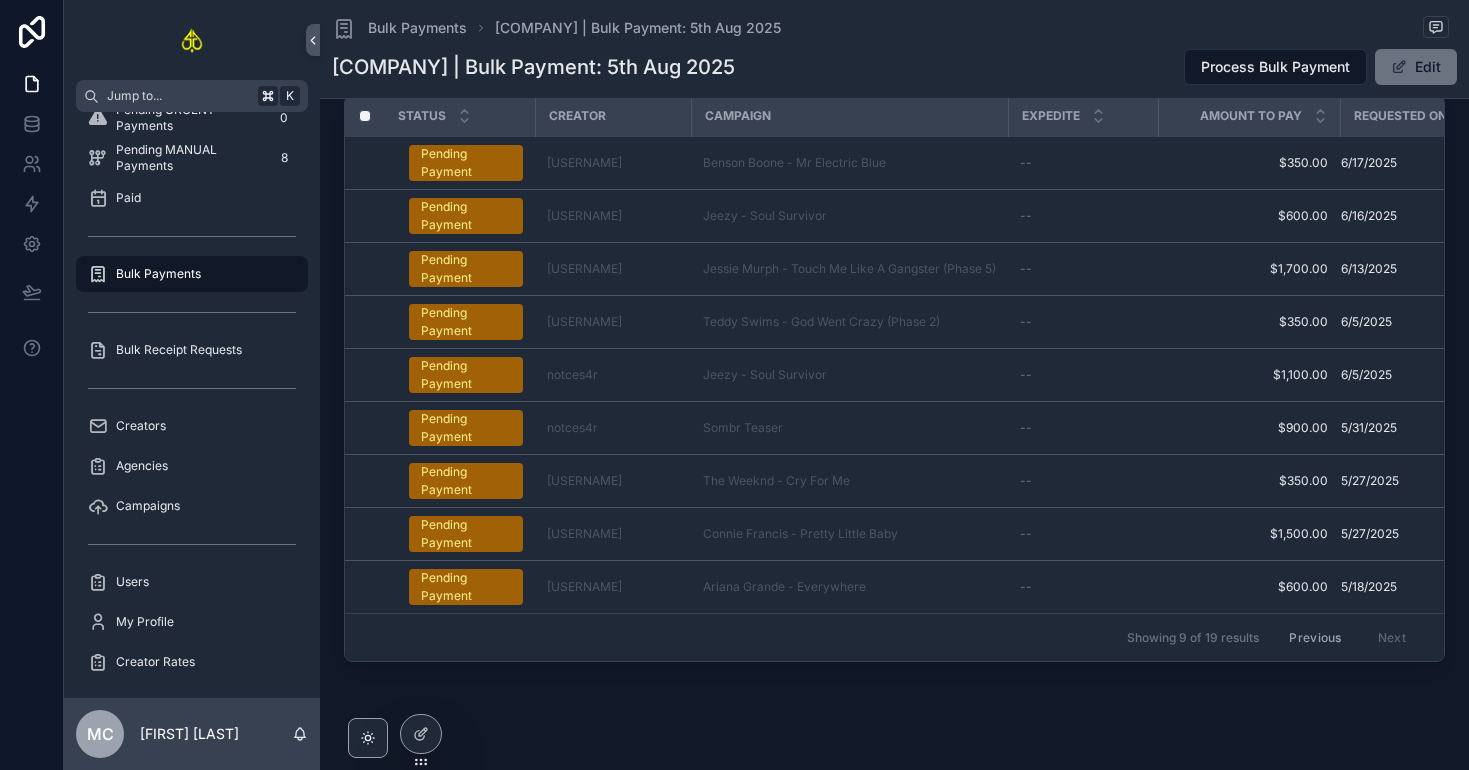 click on "Previous" at bounding box center [1315, 637] 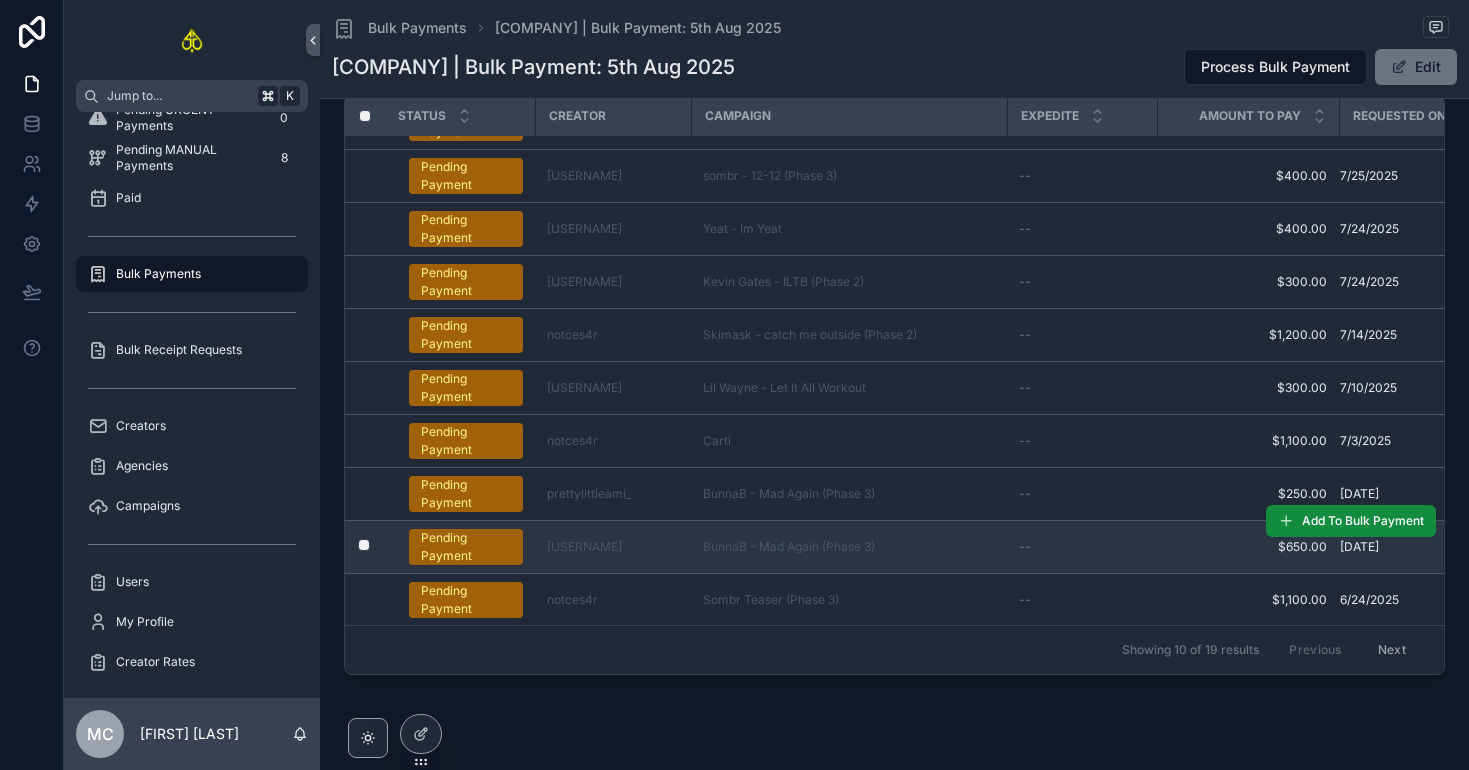 scroll, scrollTop: 0, scrollLeft: 0, axis: both 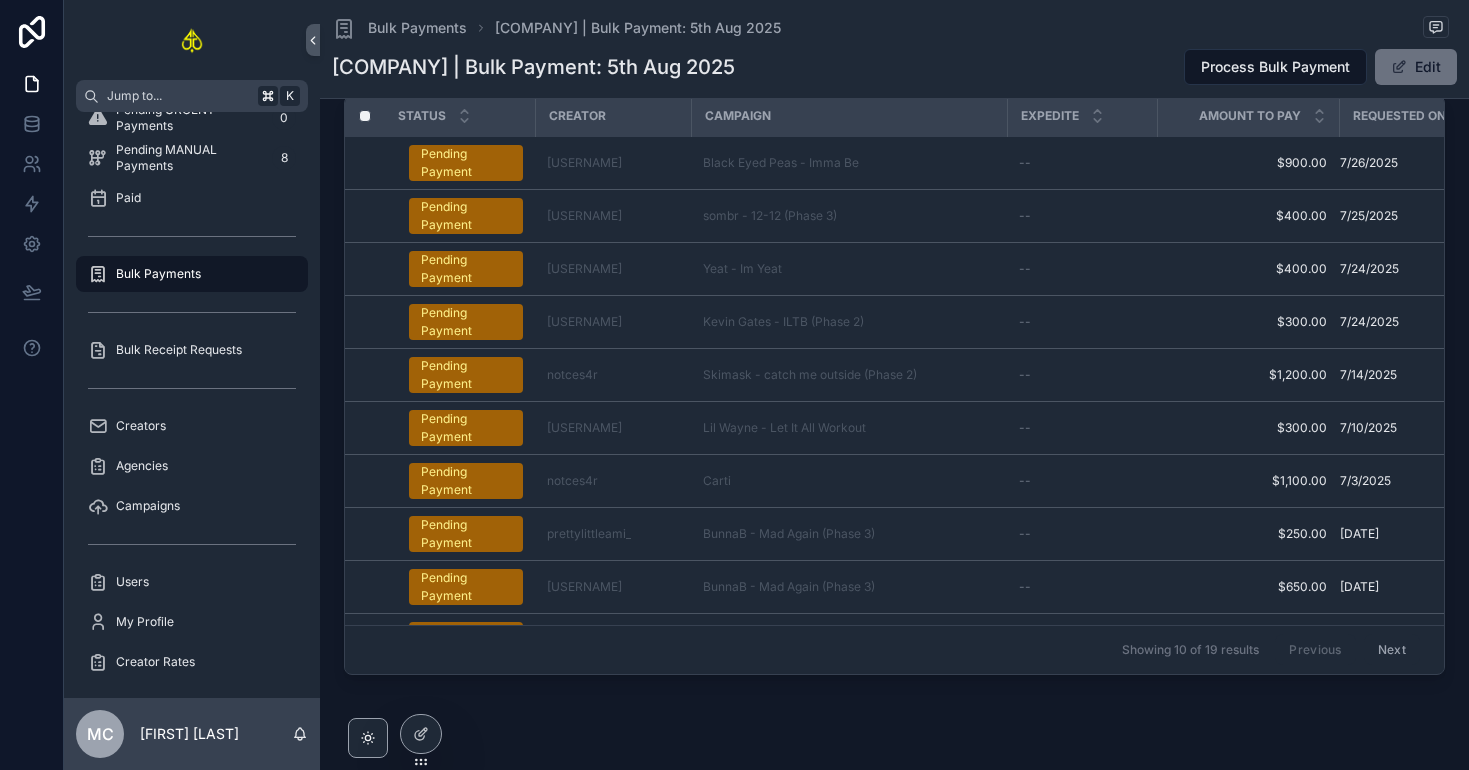click on "Next" at bounding box center (1392, 650) 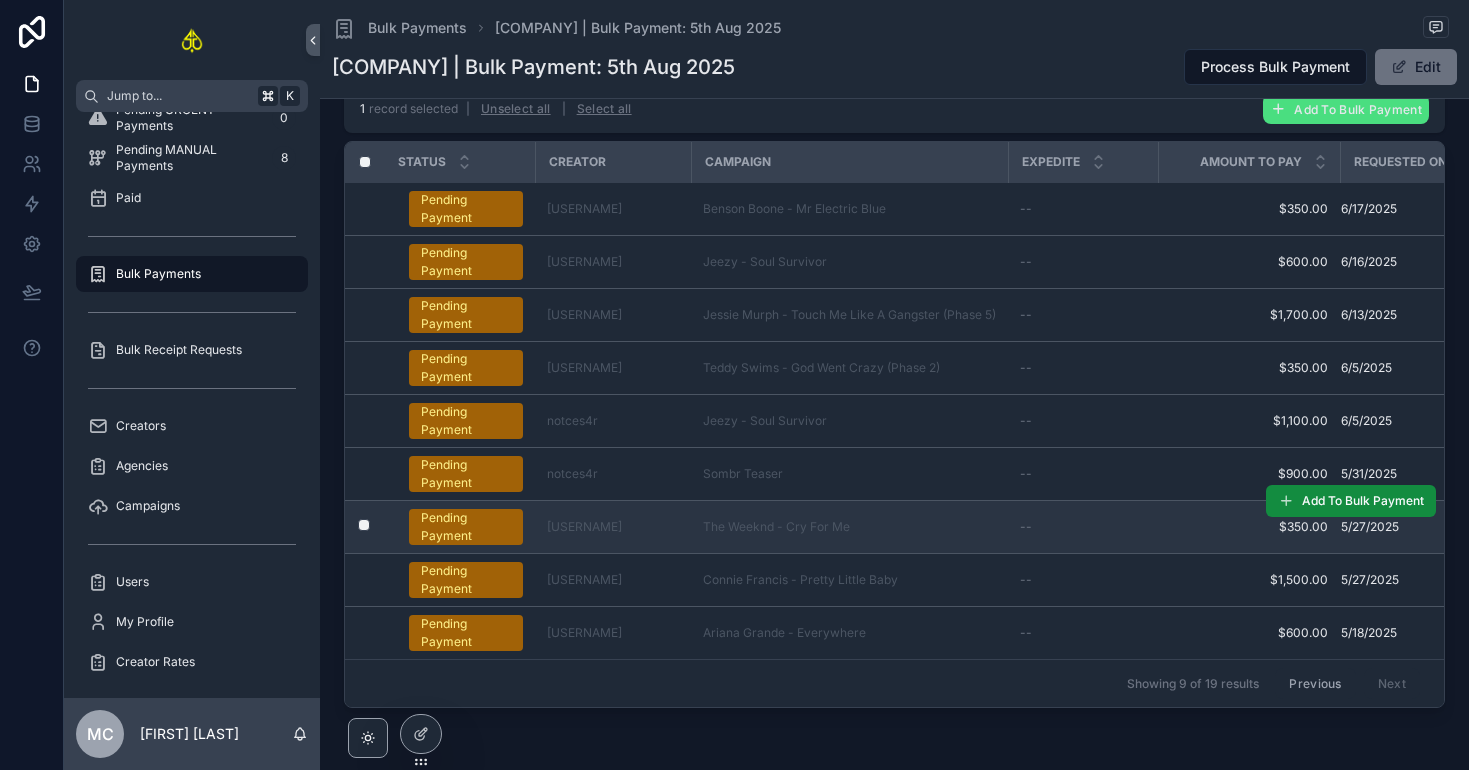 scroll, scrollTop: 452, scrollLeft: 0, axis: vertical 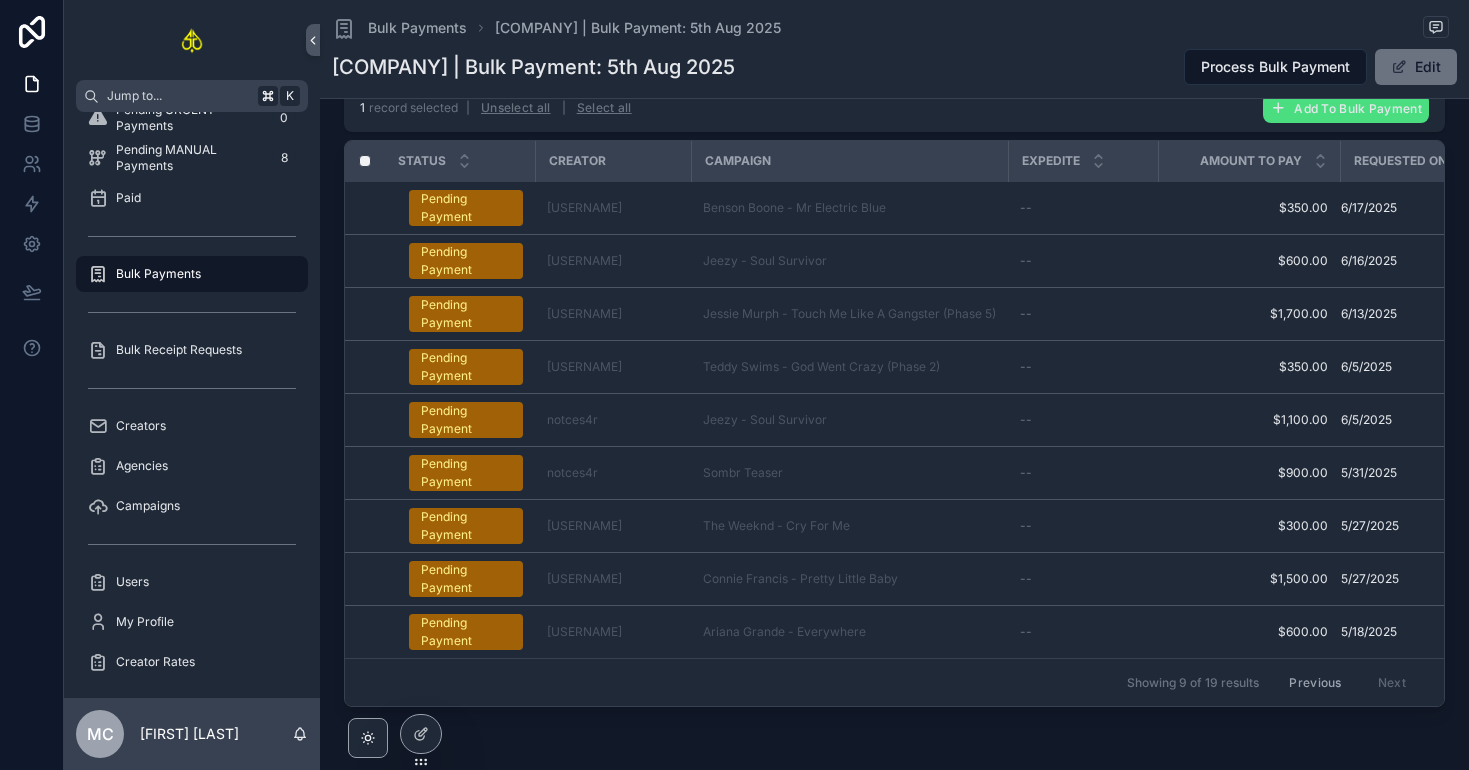 click on "Previous" at bounding box center [1315, 682] 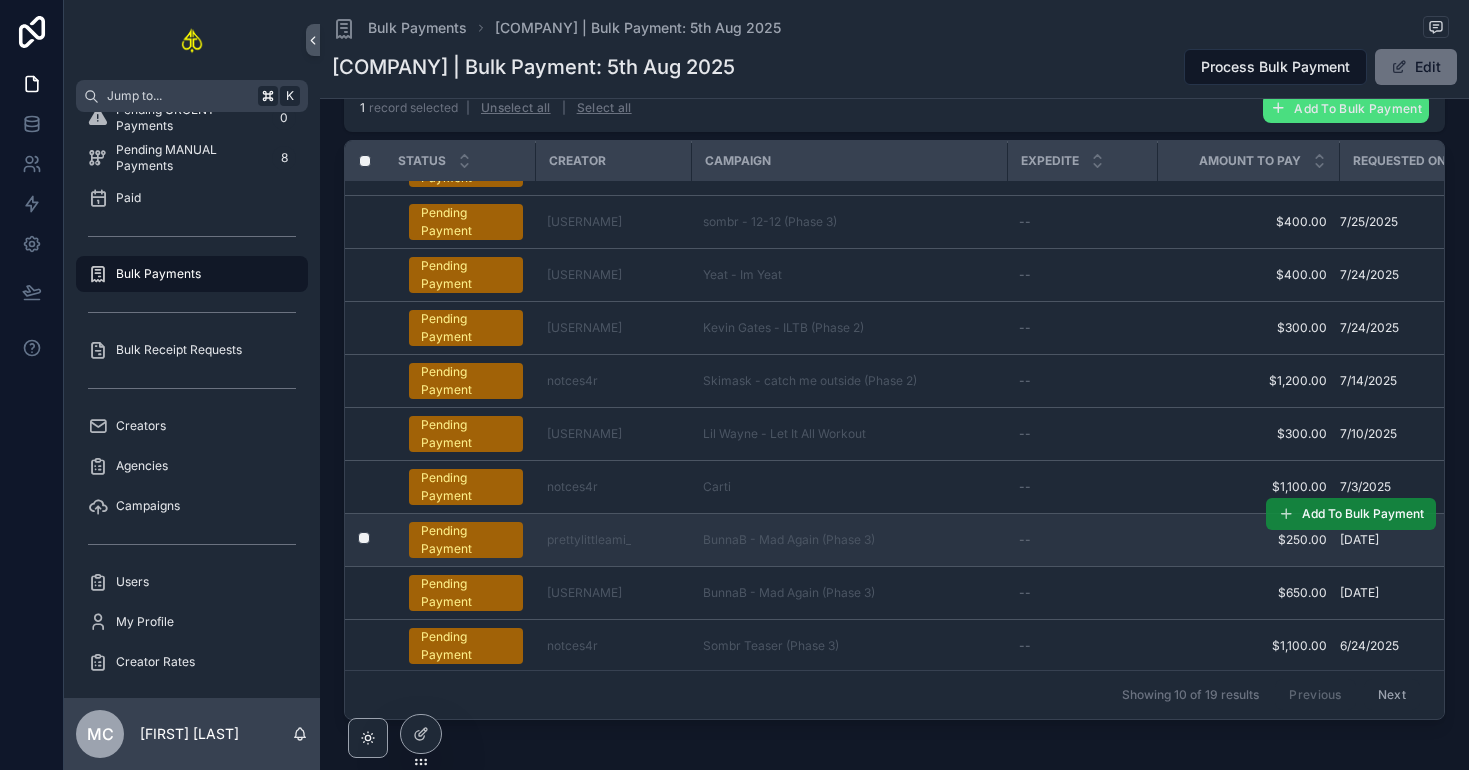 scroll, scrollTop: 40, scrollLeft: 0, axis: vertical 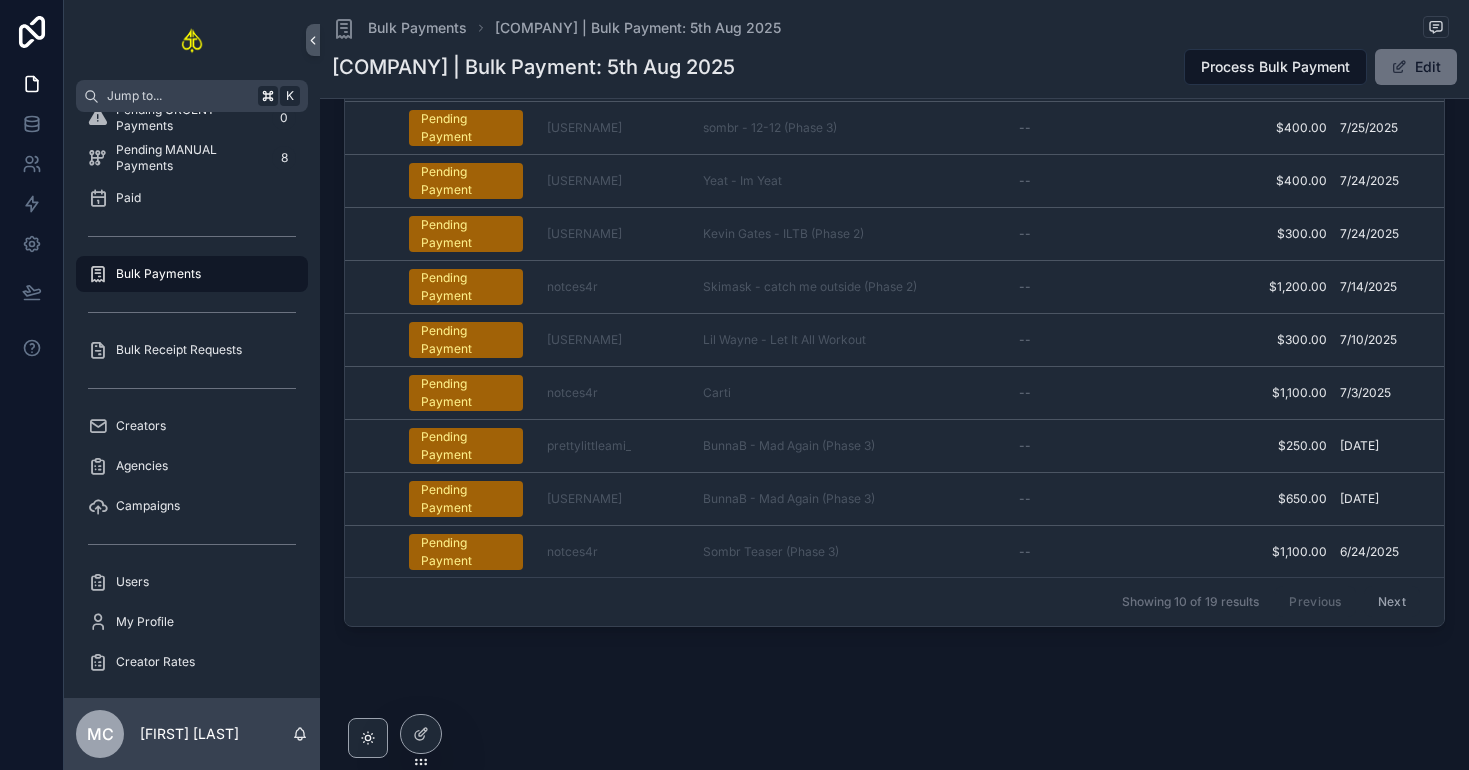 click on "Next" at bounding box center (1392, 602) 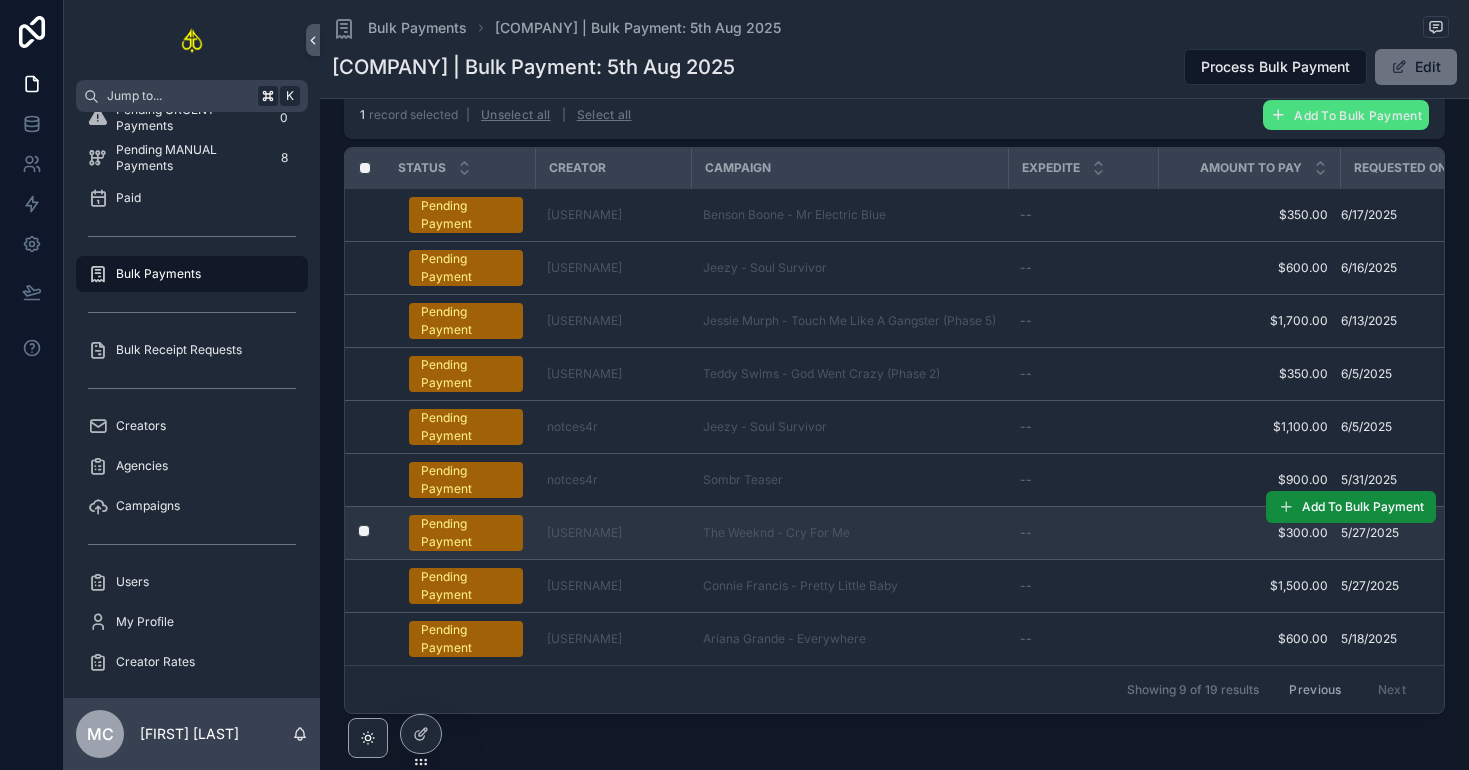 scroll, scrollTop: 443, scrollLeft: 0, axis: vertical 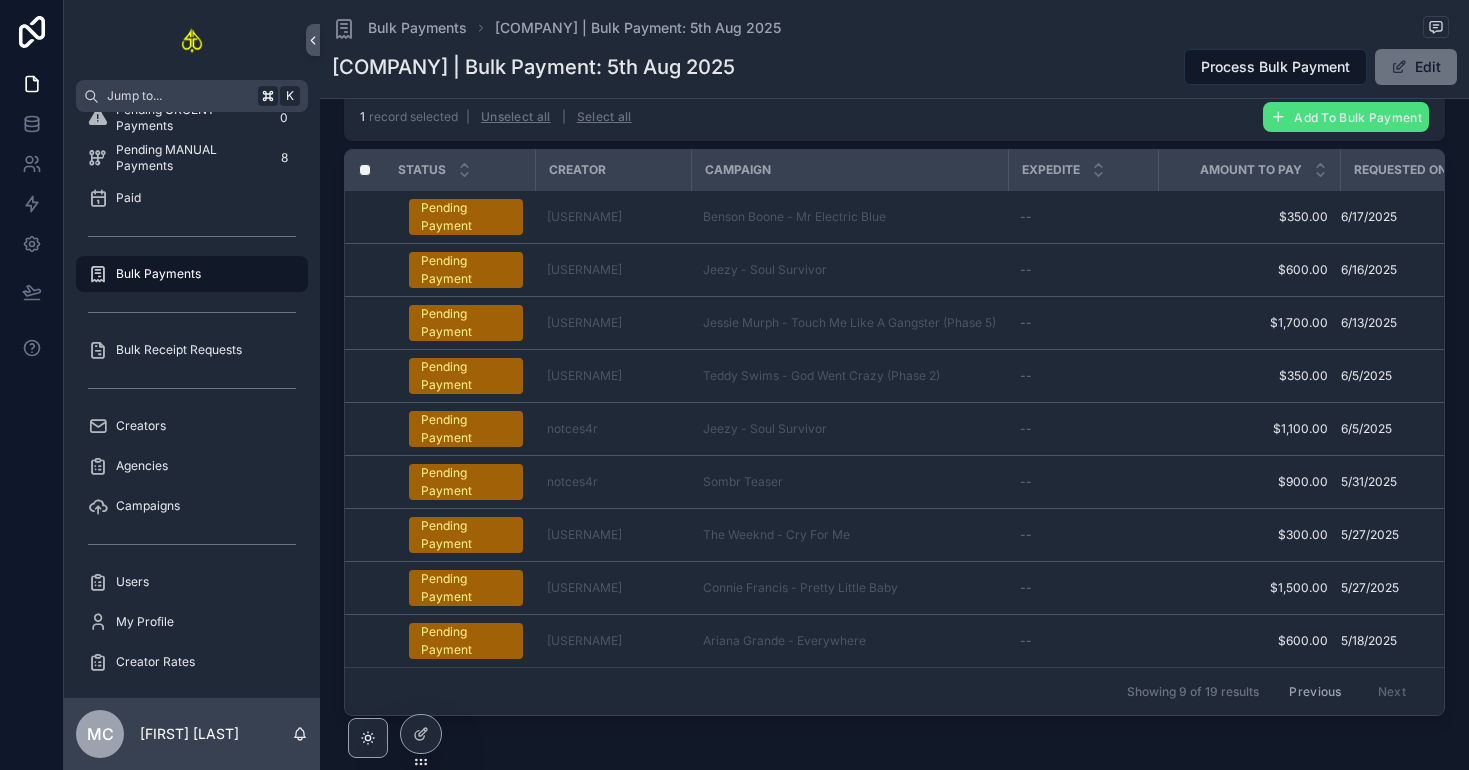 click on "Previous" at bounding box center (1315, 691) 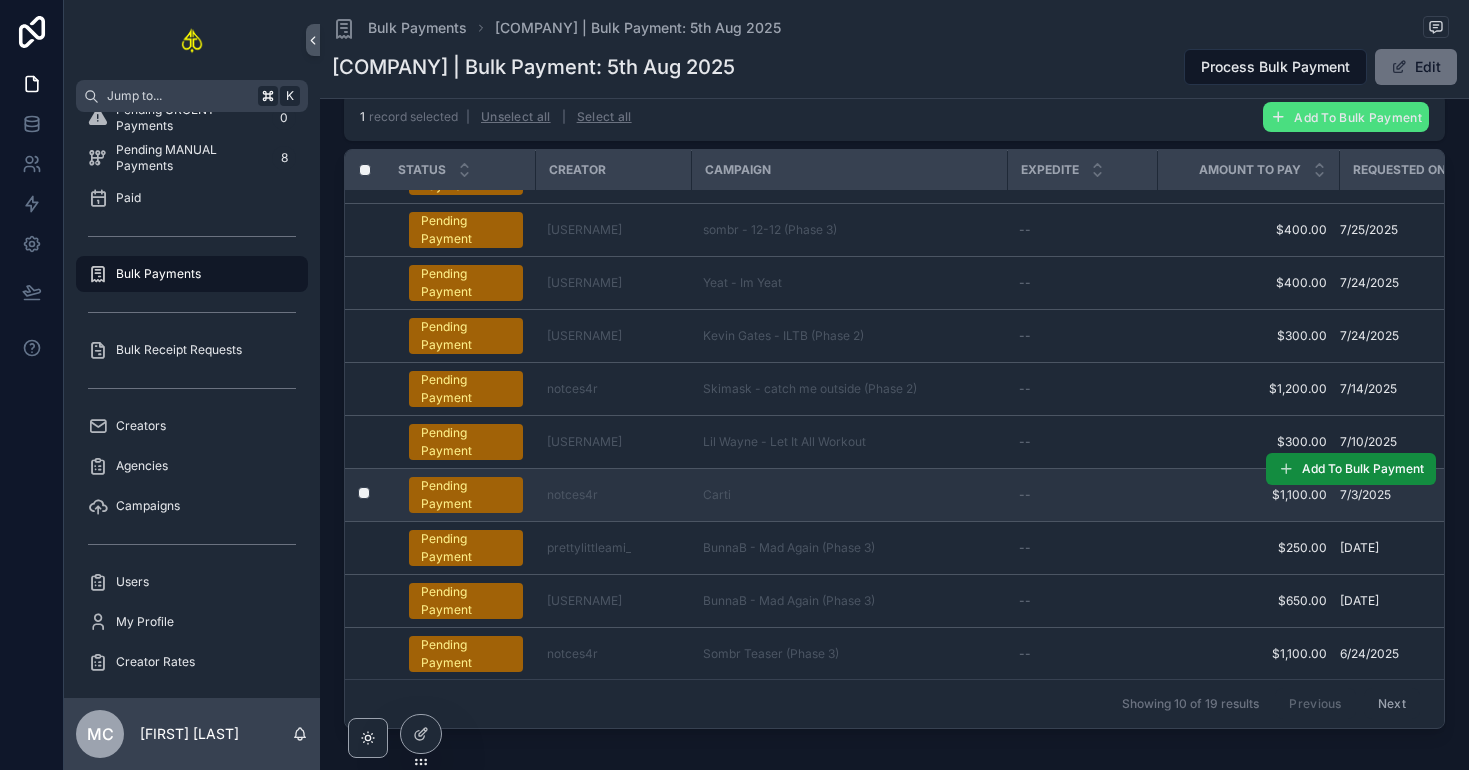 scroll, scrollTop: 0, scrollLeft: 0, axis: both 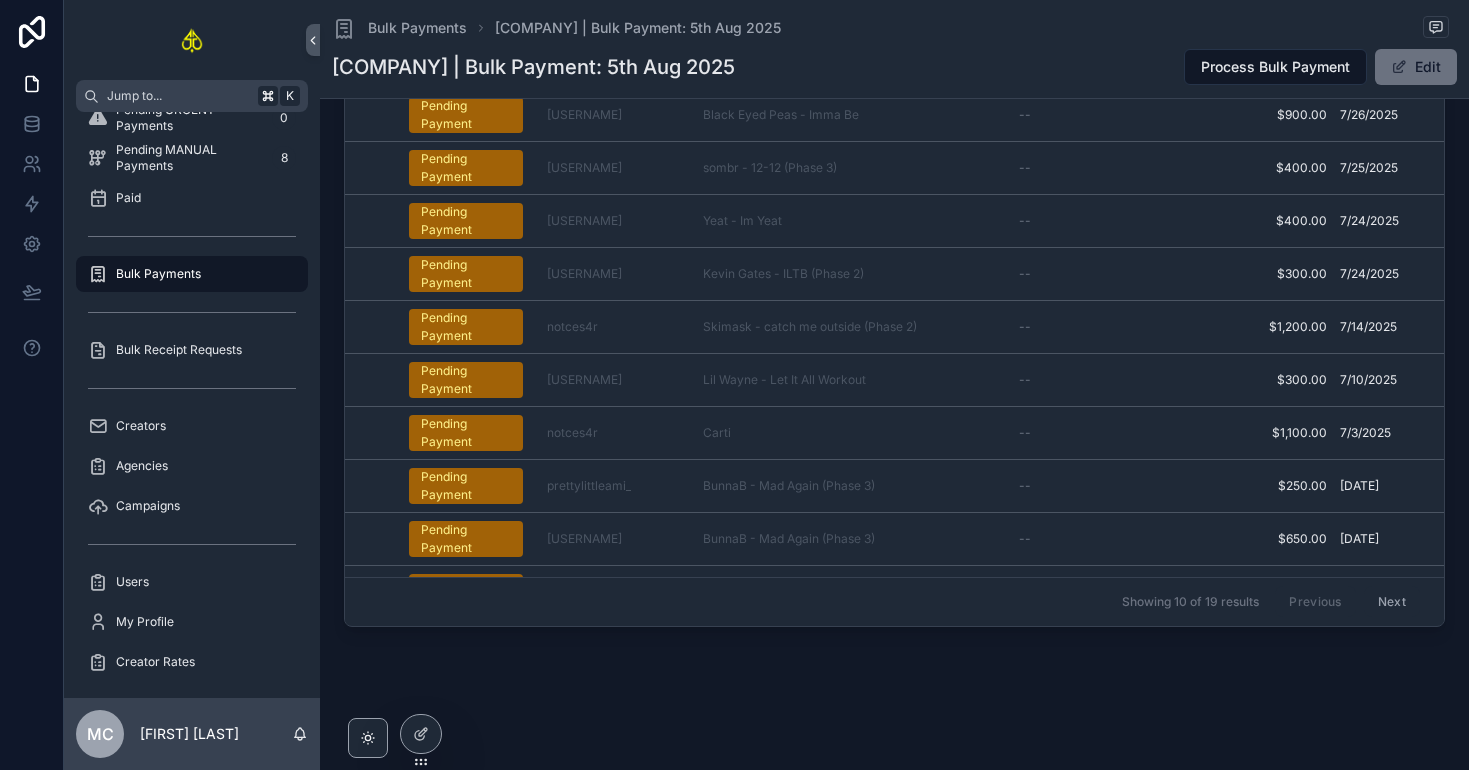 click on "Next" at bounding box center [1392, 602] 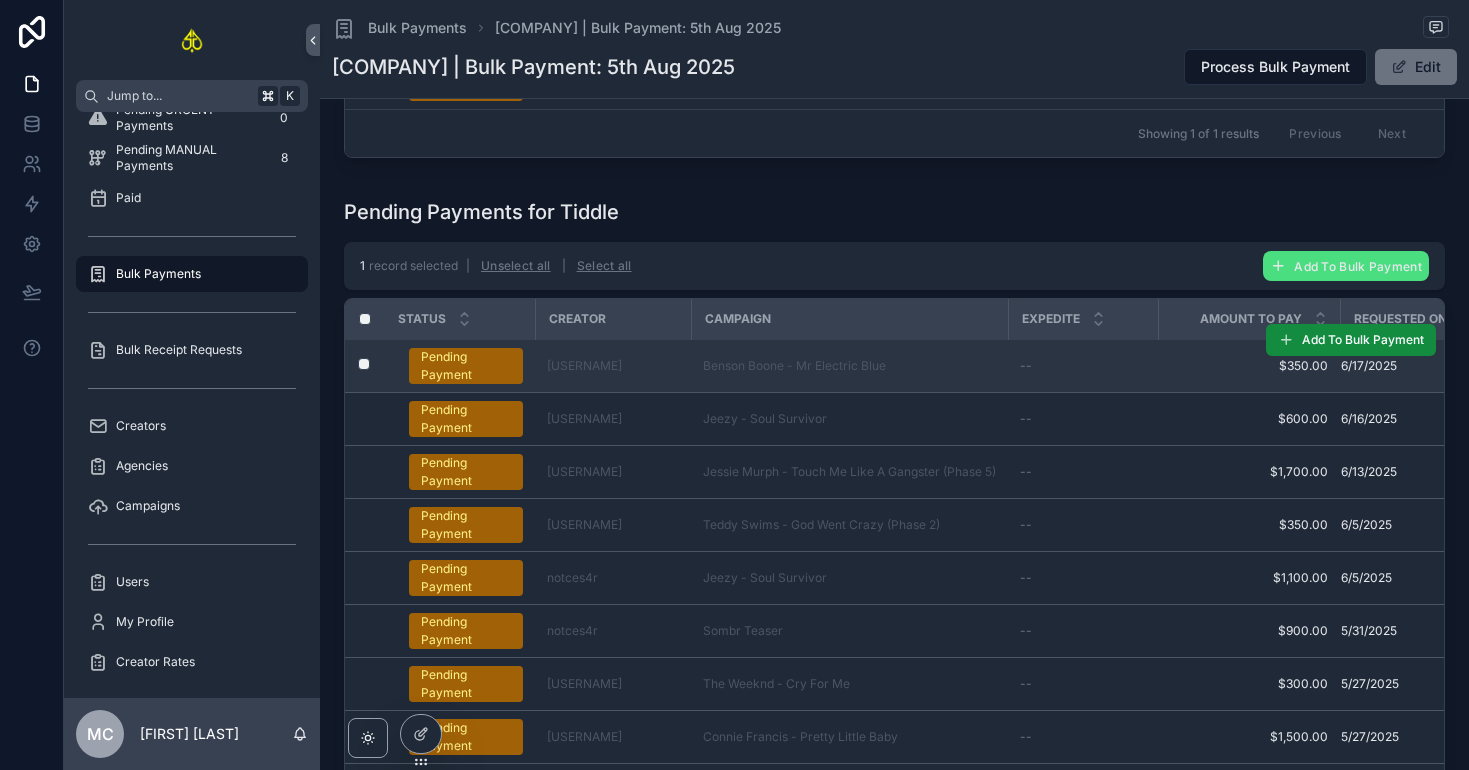 scroll, scrollTop: 533, scrollLeft: 0, axis: vertical 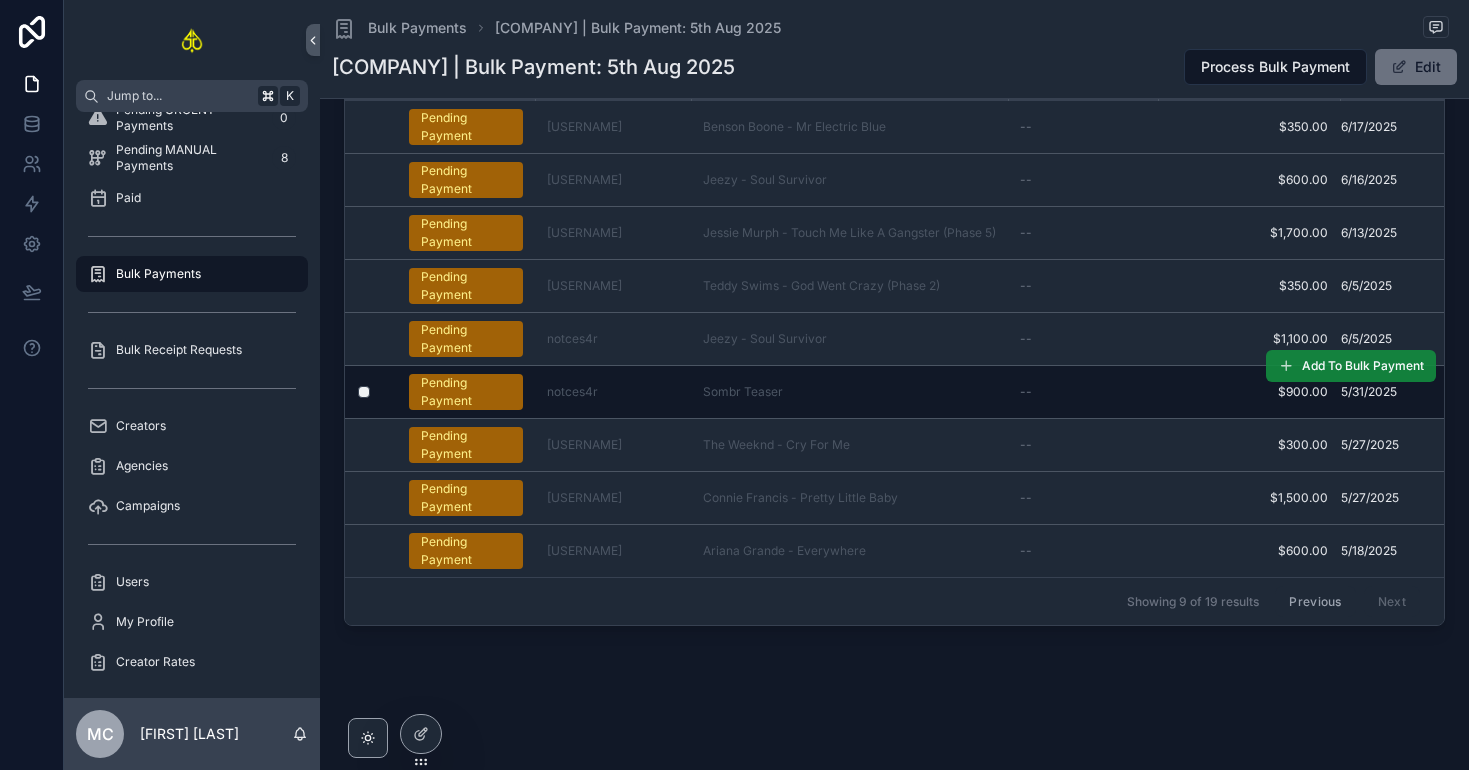 click on "Add To Bulk Payment" at bounding box center [1363, 366] 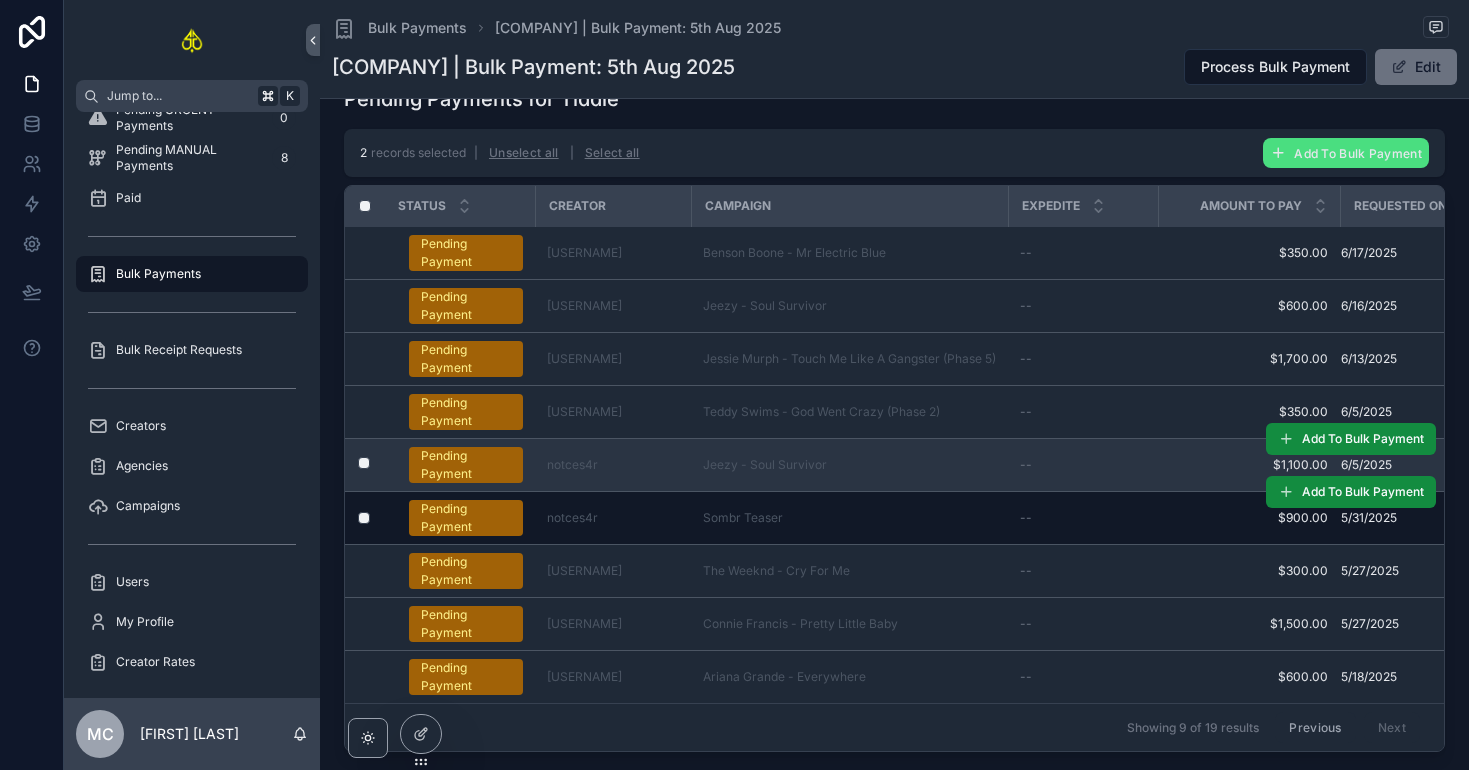 scroll, scrollTop: 246, scrollLeft: 0, axis: vertical 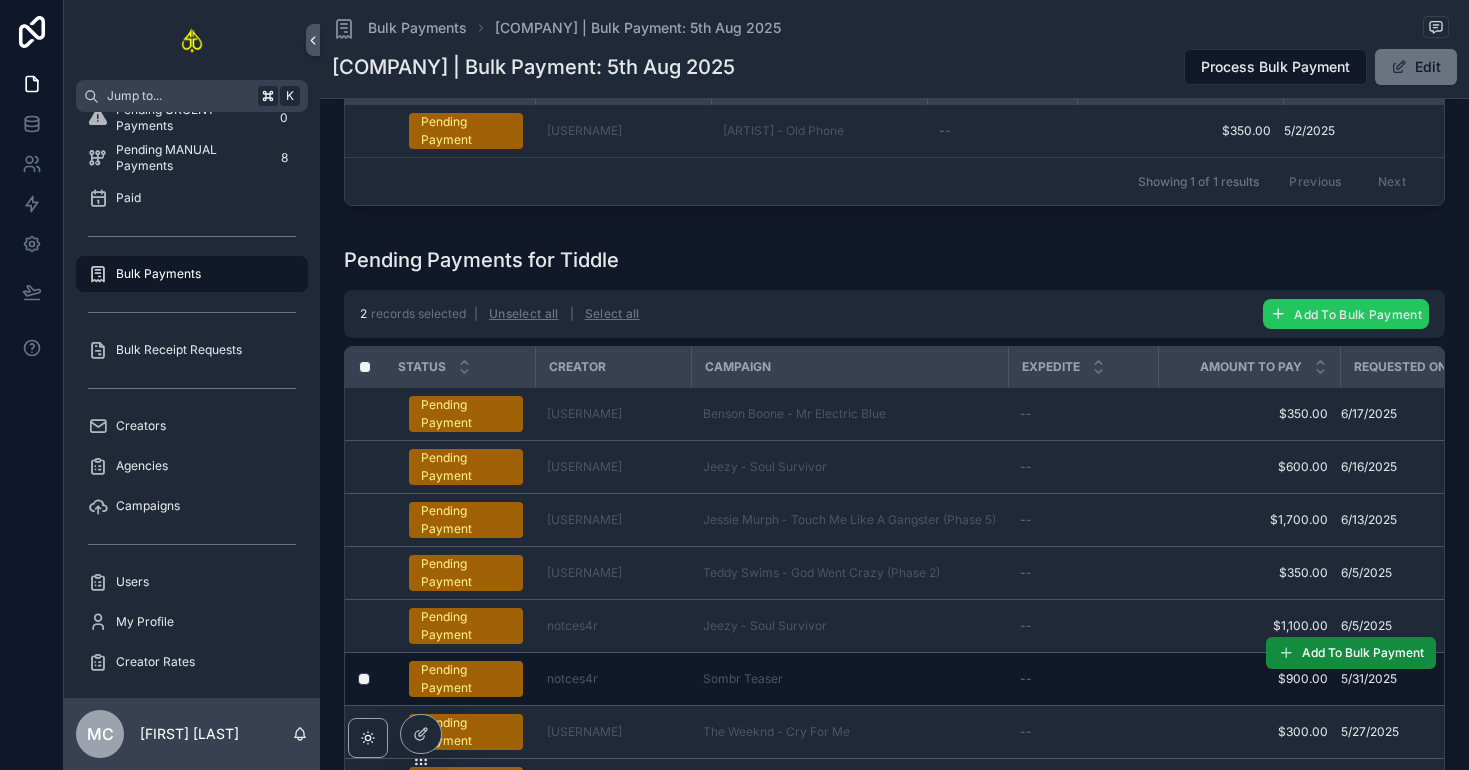 click on "Add To Bulk Payment" at bounding box center [1358, 314] 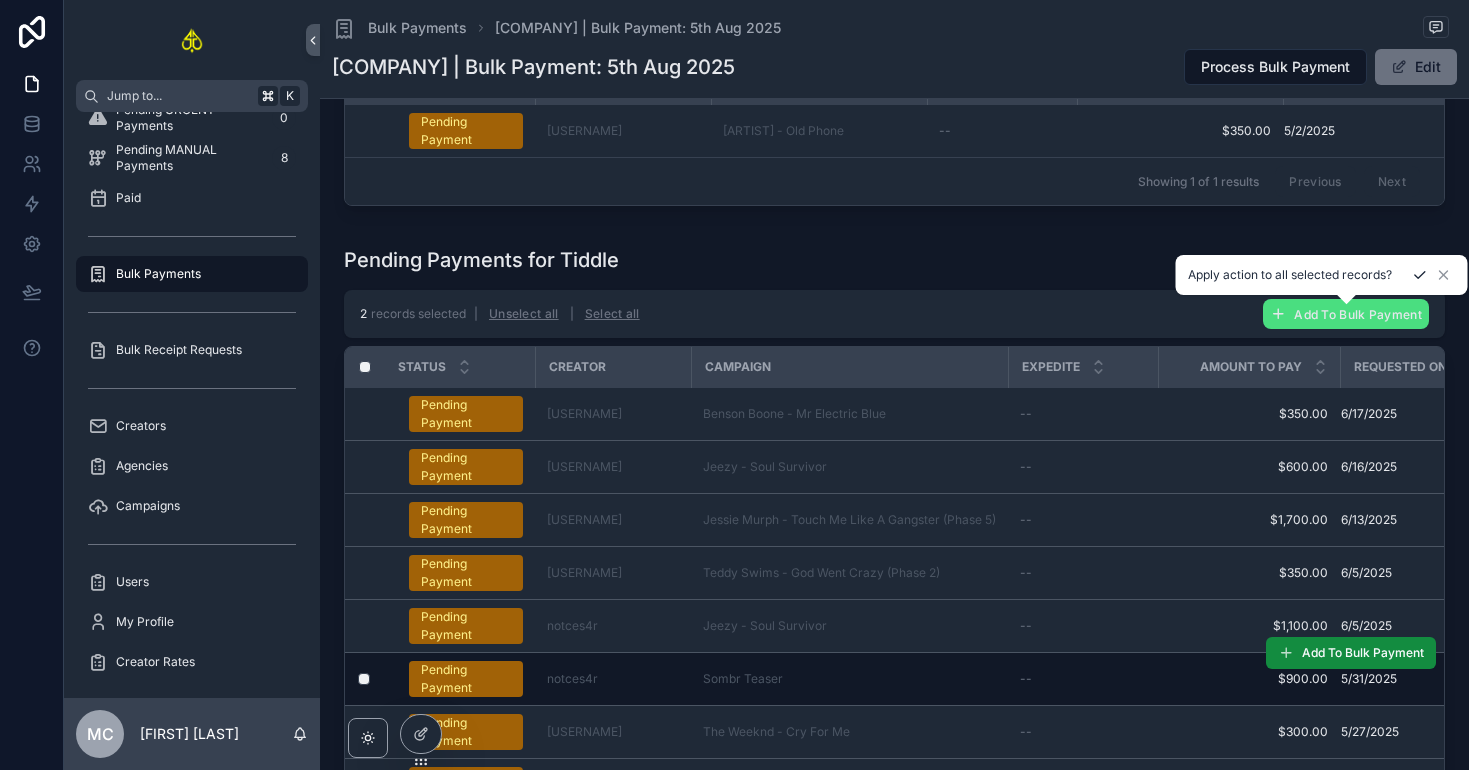 click 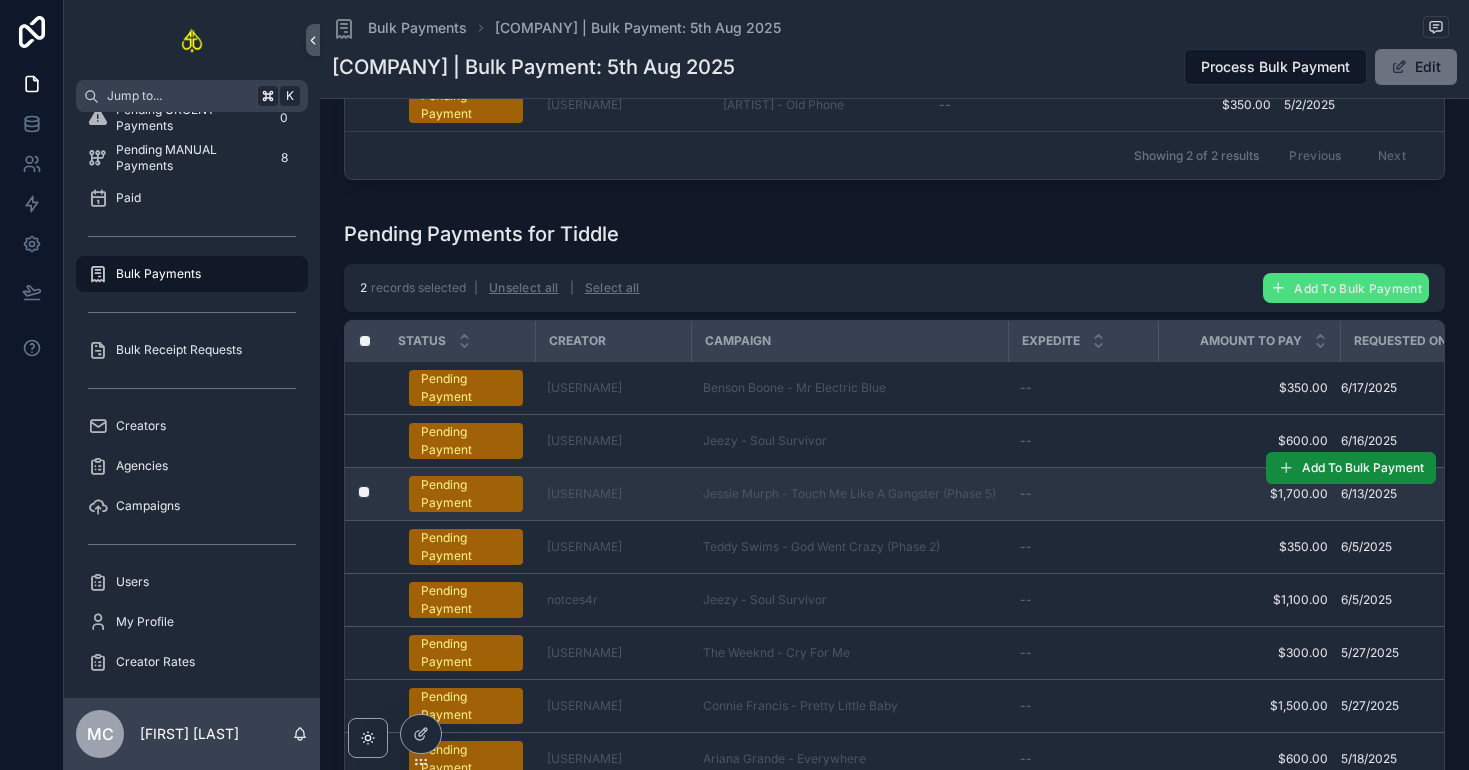 scroll, scrollTop: 334, scrollLeft: 0, axis: vertical 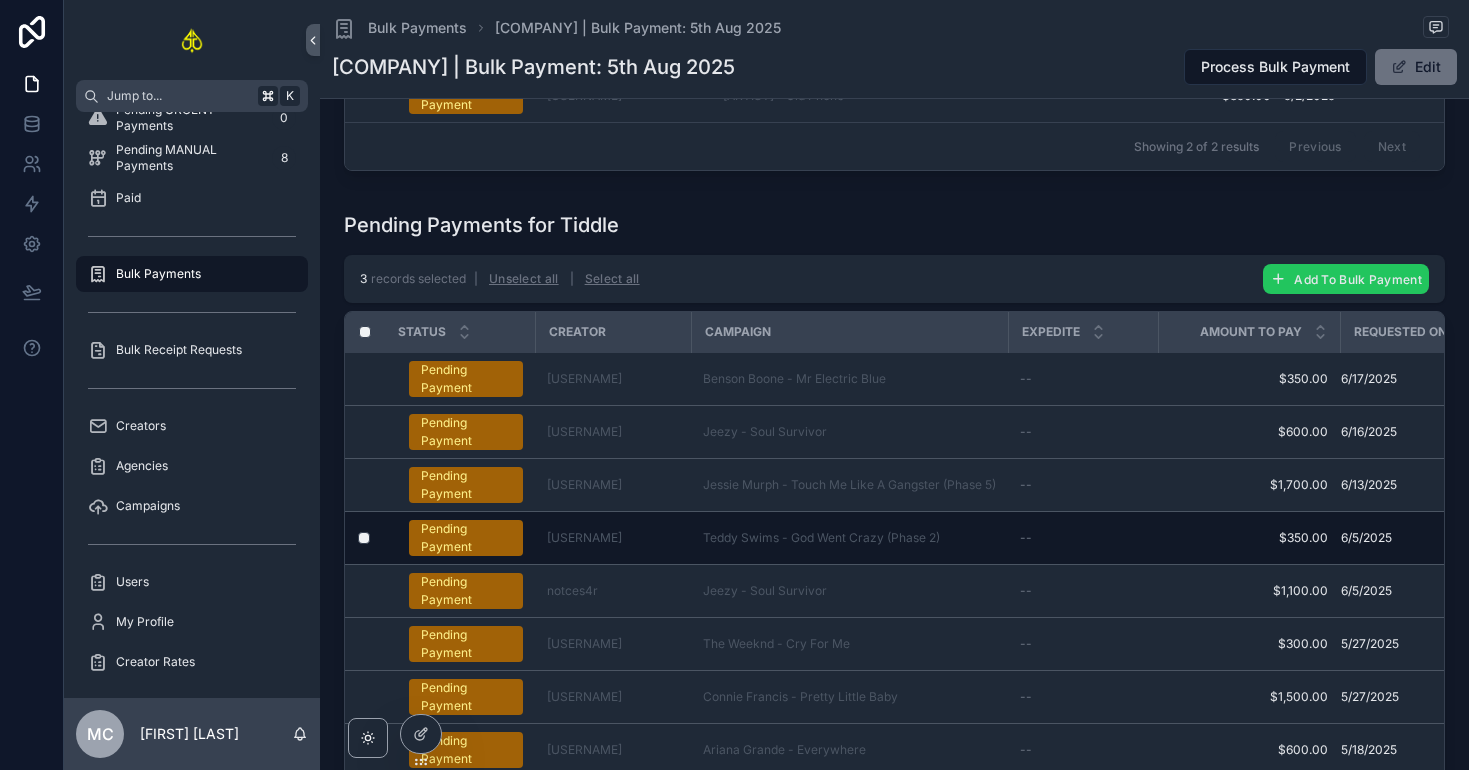 click on "Add To Bulk Payment" at bounding box center (1346, 279) 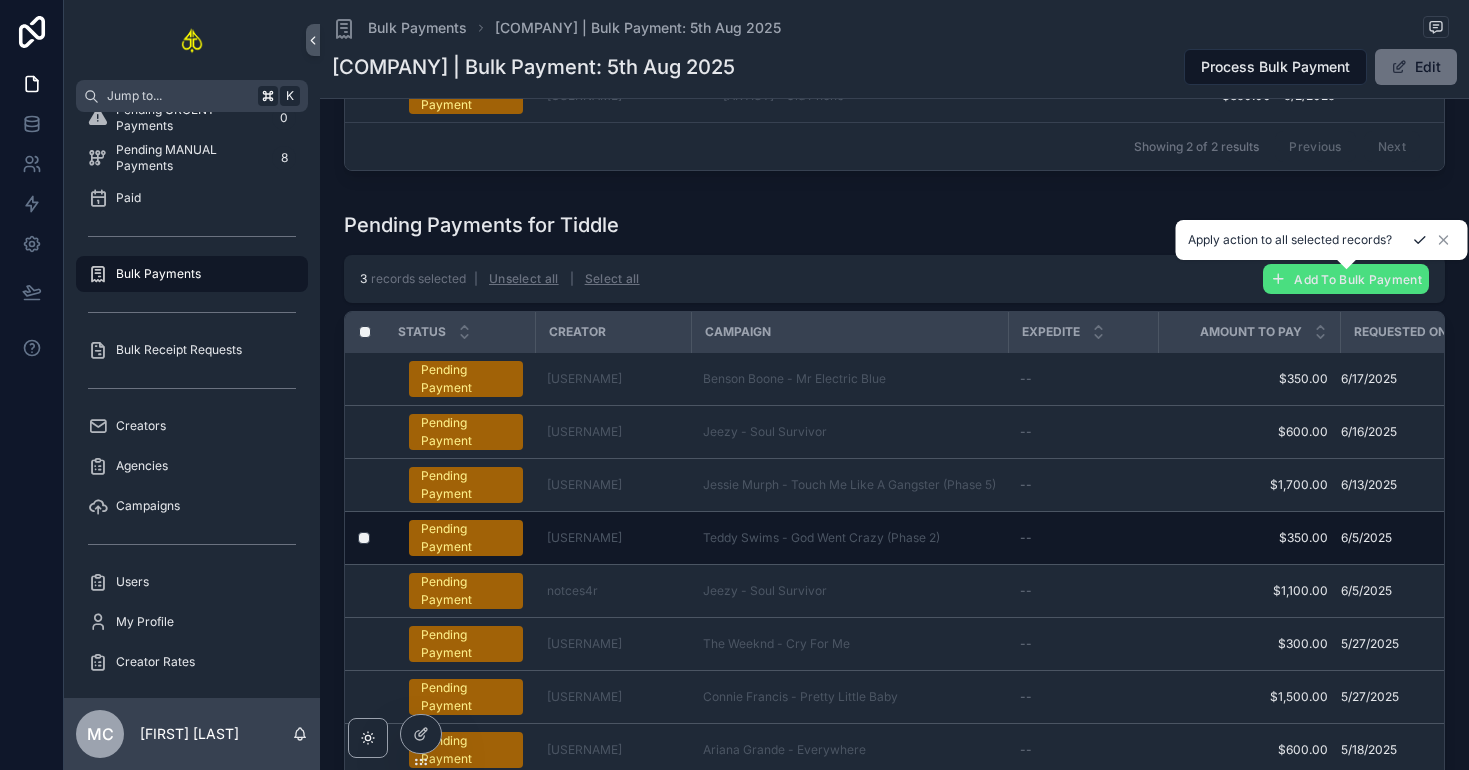 click 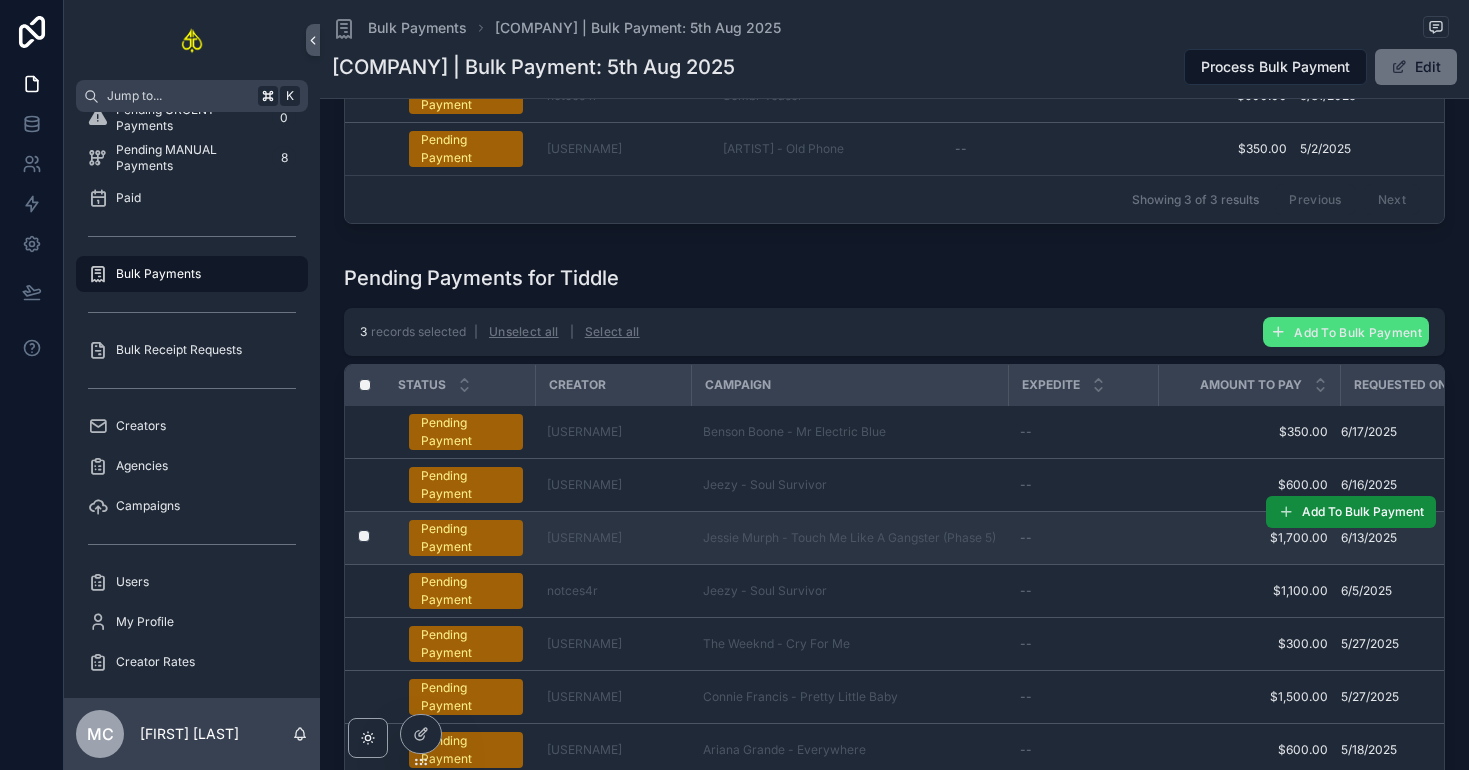 scroll, scrollTop: 529, scrollLeft: 0, axis: vertical 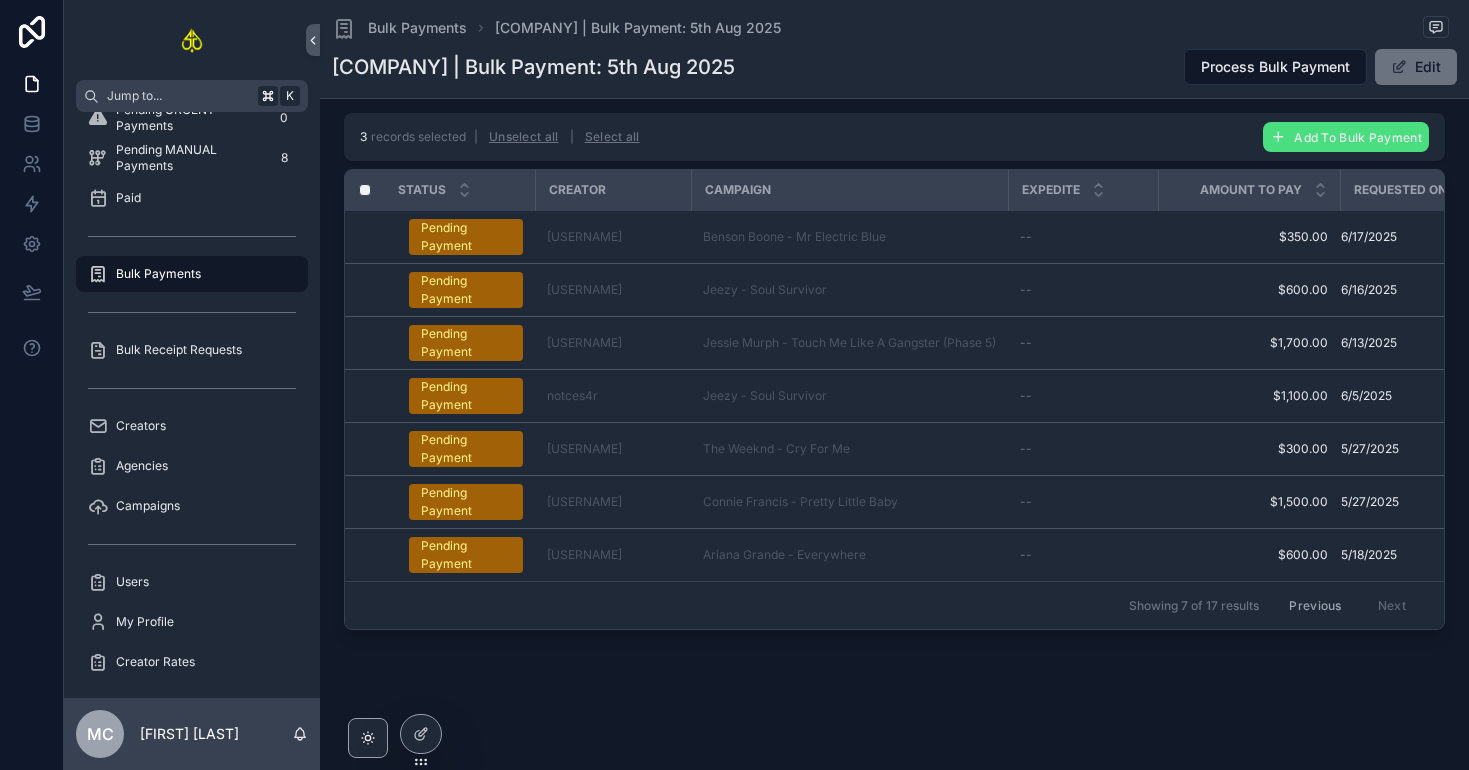 click on "Previous" at bounding box center (1315, 605) 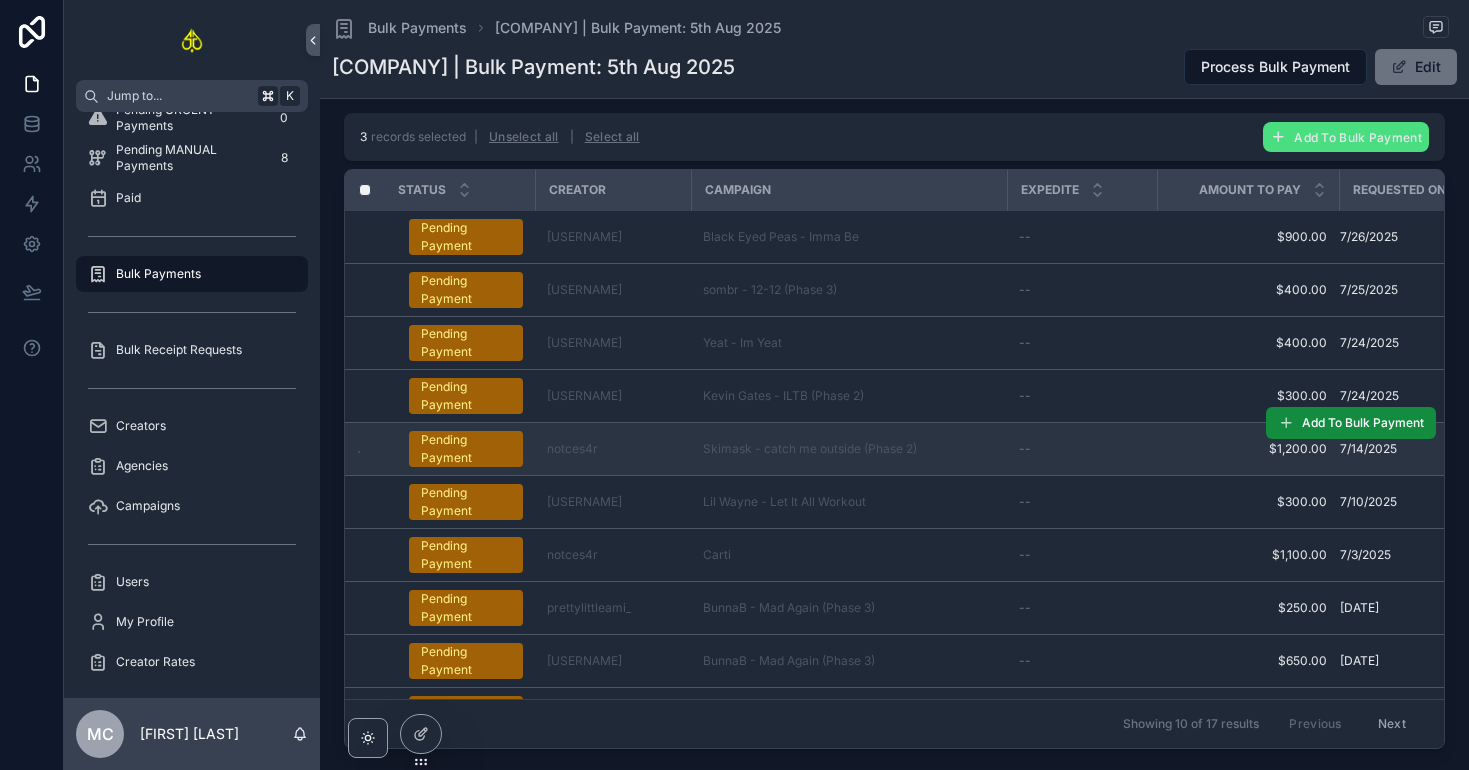scroll, scrollTop: 40, scrollLeft: 0, axis: vertical 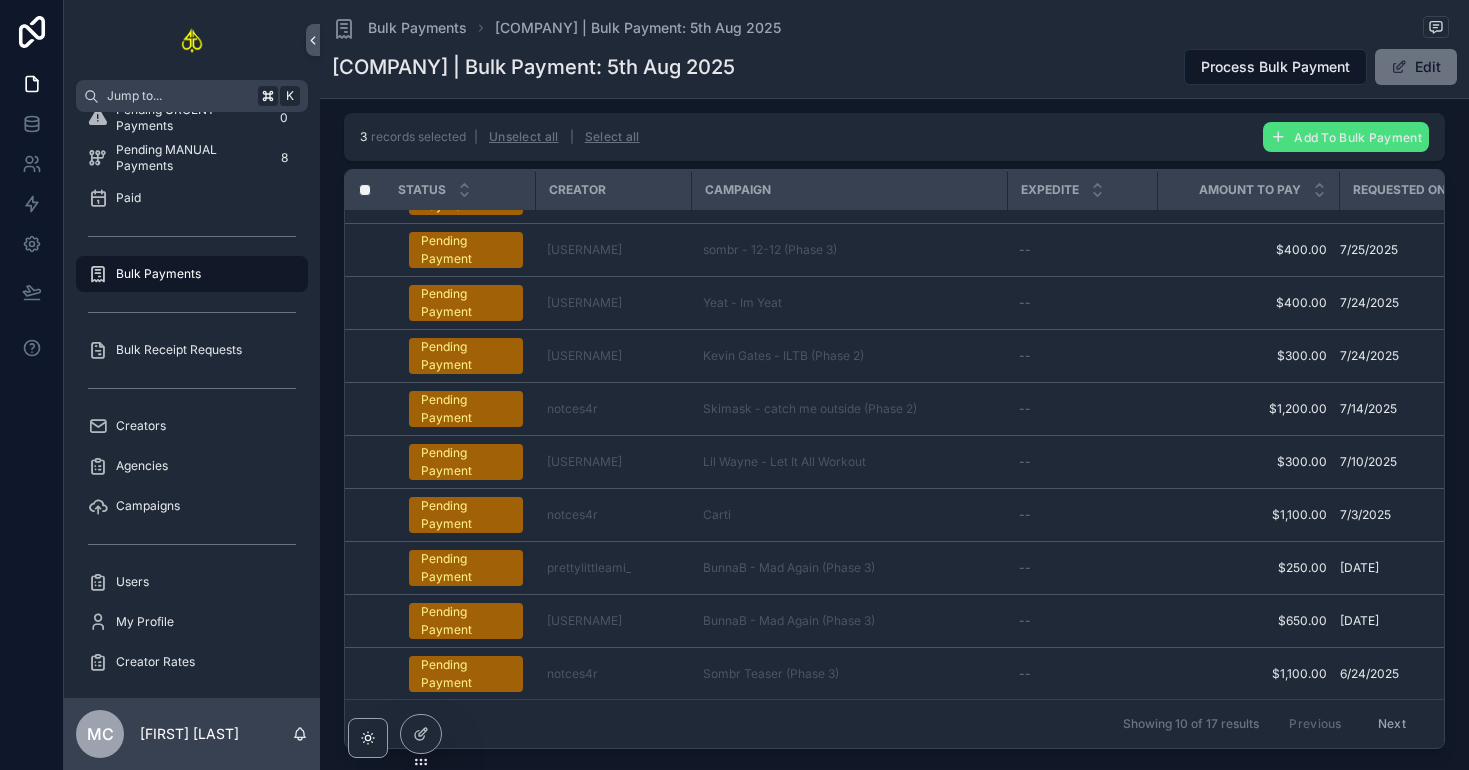 click on "Next" at bounding box center [1392, 724] 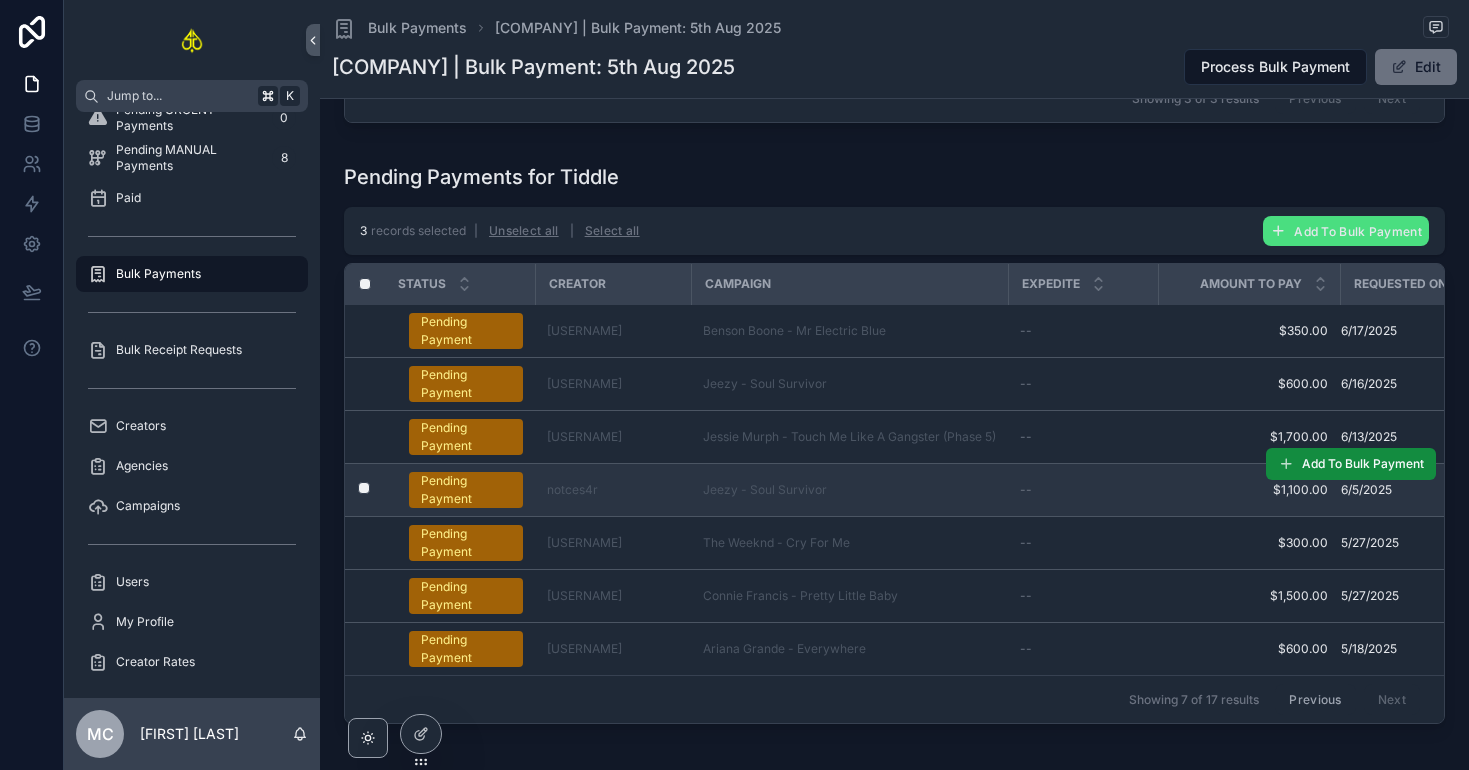 scroll, scrollTop: 485, scrollLeft: 0, axis: vertical 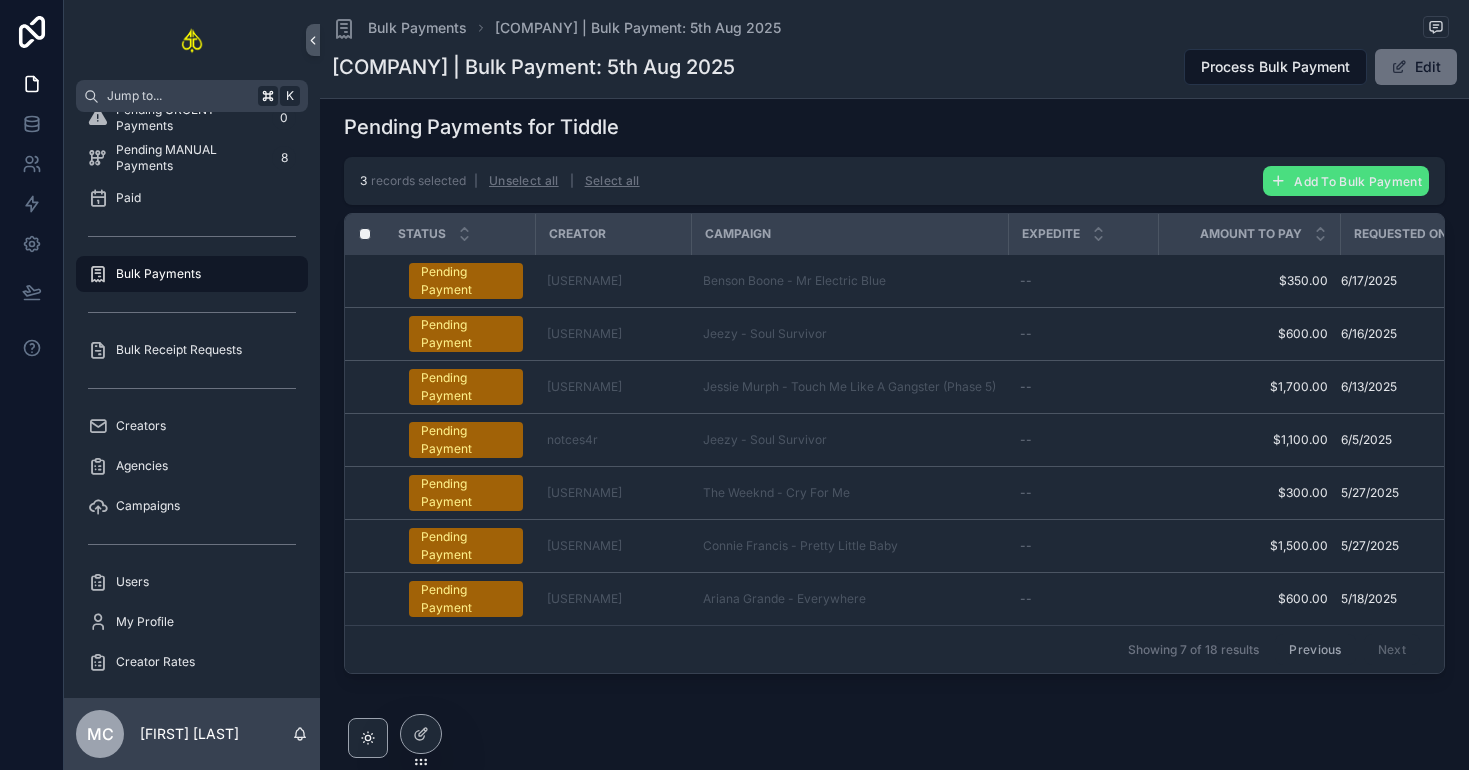 click on "Payment Date * ******** Type * Agency Creator Agency * Which agency would you like to process a bulk payment to? Payment Method * PayPal ACH Venmo Wire Transfer Crypto Proceed to Bulk Payment Setup **** Pending Payment [USERNAME] Benson Boone - Mr Electric Blue -- $350.00 $350.00 [DATE] [DATE] Add To Bulk Payment Pending Payment [USERNAME] Jeezy - Soul Survivor -- $600.00 $600.00 [DATE] [DATE] Add To Bulk Payment Pending Payment [USERNAME] Jessie Murph - Touch Me Like A Gangster (Phase 5) -- $1,700.00 $1,700.00 [DATE] [DATE] Add To Bulk Payment Pending Payment [USERNAME] Jeezy - Soul Survivor -- $1,100.00 $1,100.00 [DATE] [DATE] Add To Bulk Payment Pending Payment [USERNAME] The Weeknd - Cry For Me -- $300.00 $300.00 [DATE] [DATE] Add To Bulk Payment Pending Payment [USERNAME] Connie Francis - Pretty Little Baby -- $1,500.00 $1,500.00 [DATE] [DATE] Add To Bulk Payment Previous Next" at bounding box center (894, 397) 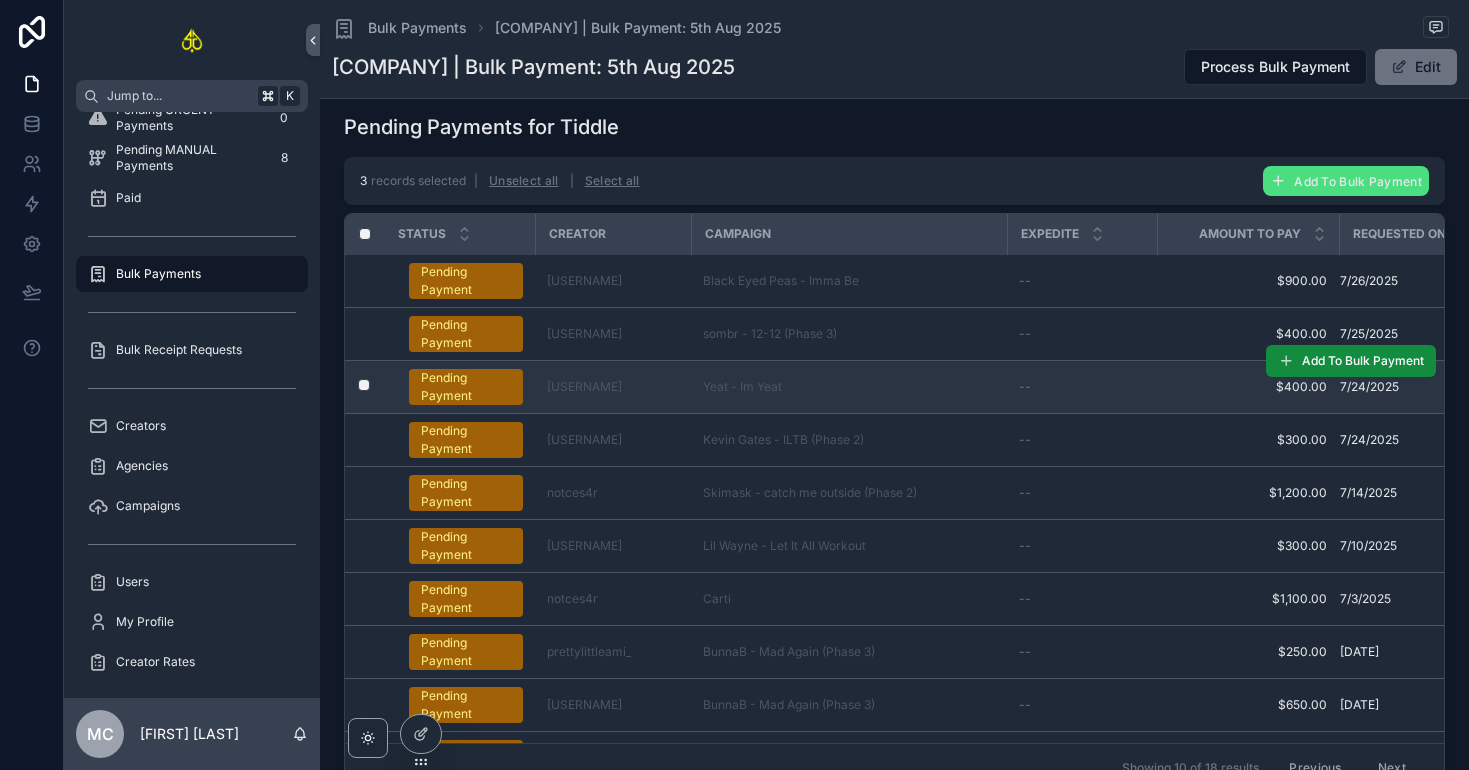scroll, scrollTop: 40, scrollLeft: 0, axis: vertical 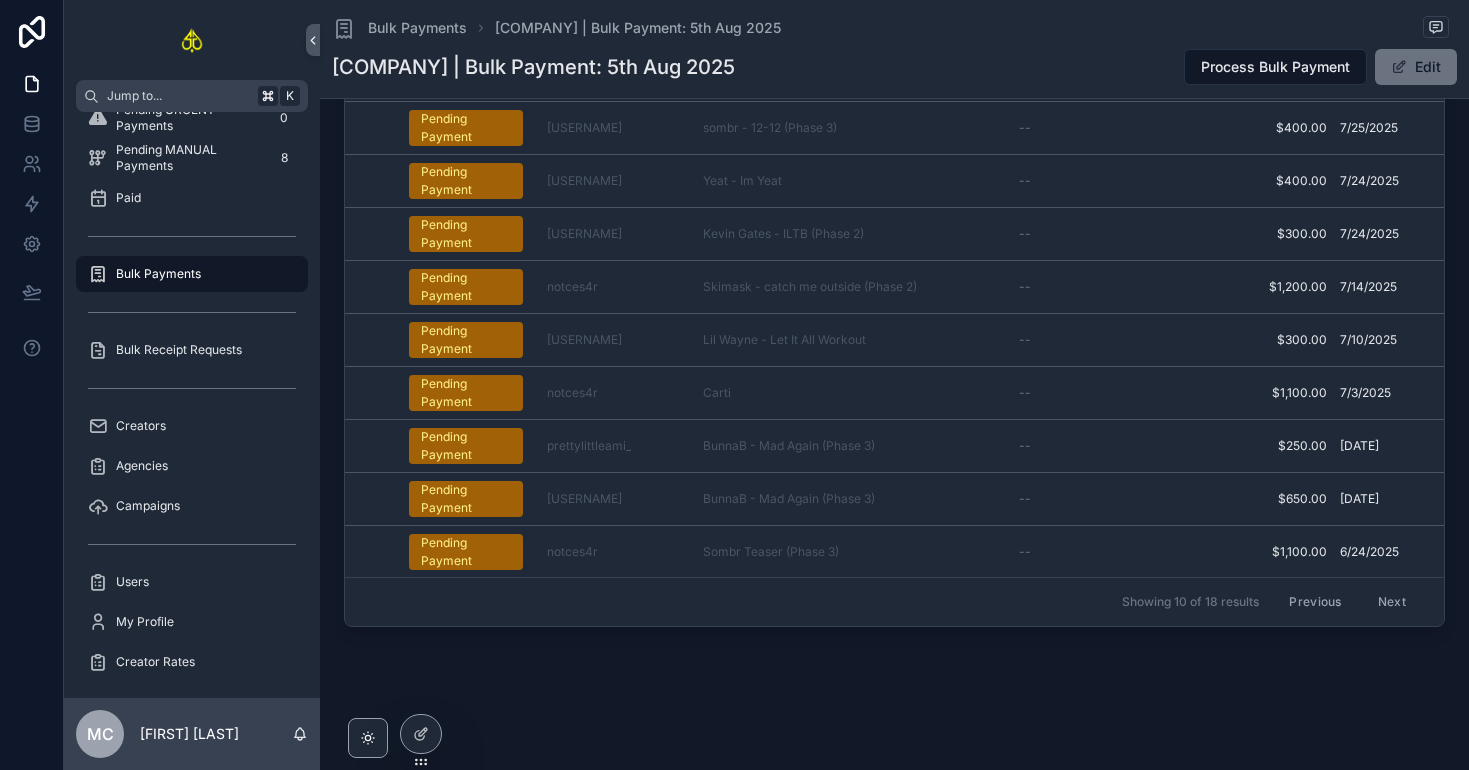 click on "Next" at bounding box center [1392, 602] 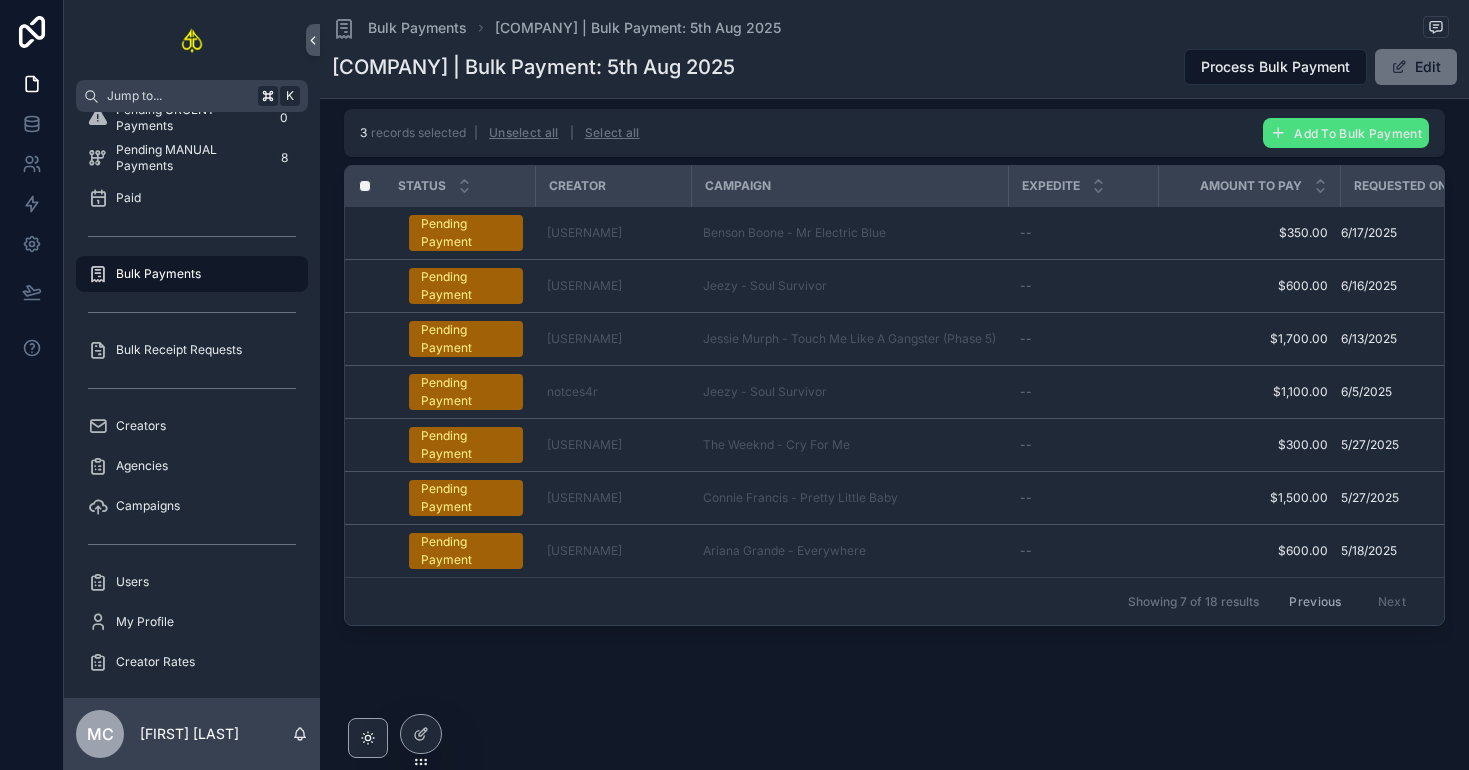 scroll, scrollTop: 0, scrollLeft: 0, axis: both 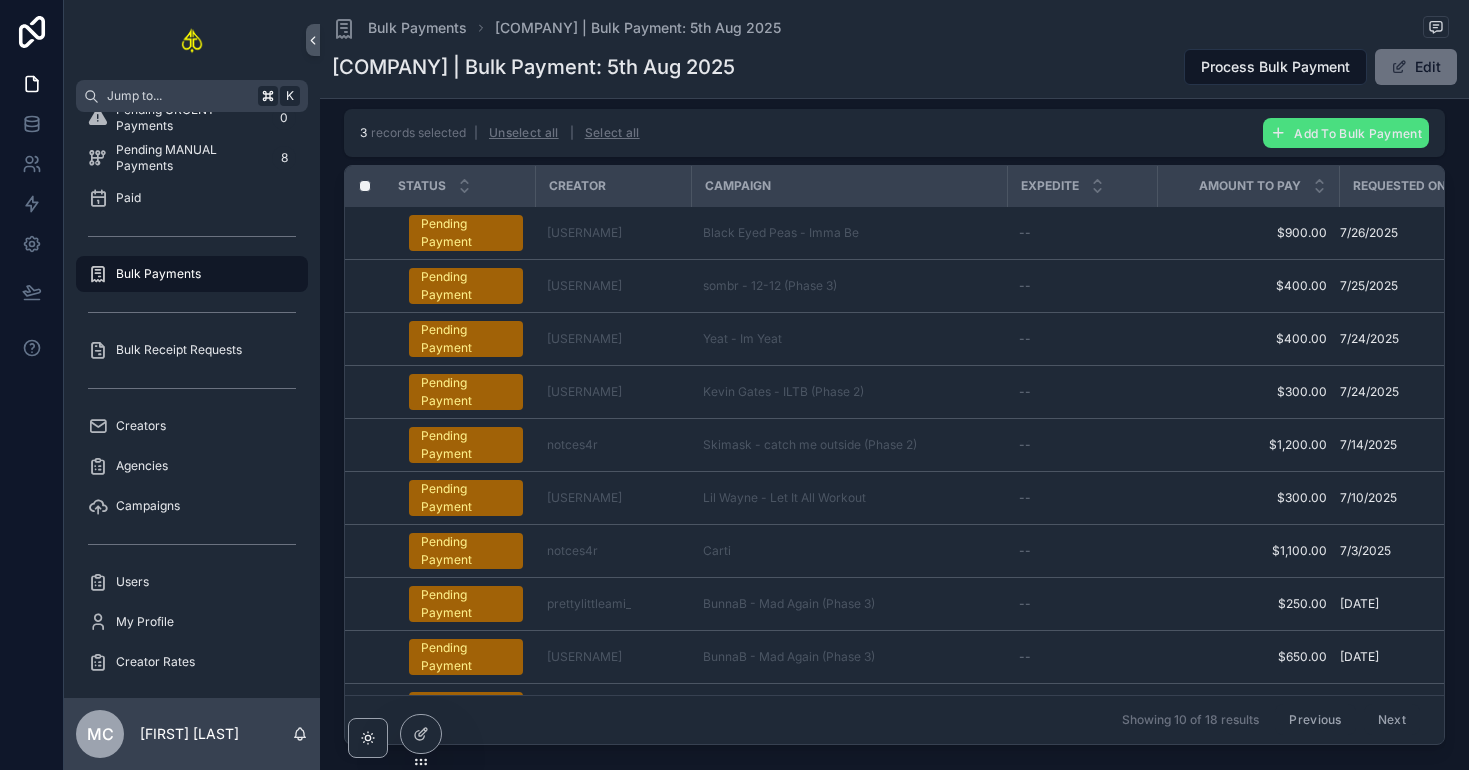 click on "Previous" at bounding box center [1315, 720] 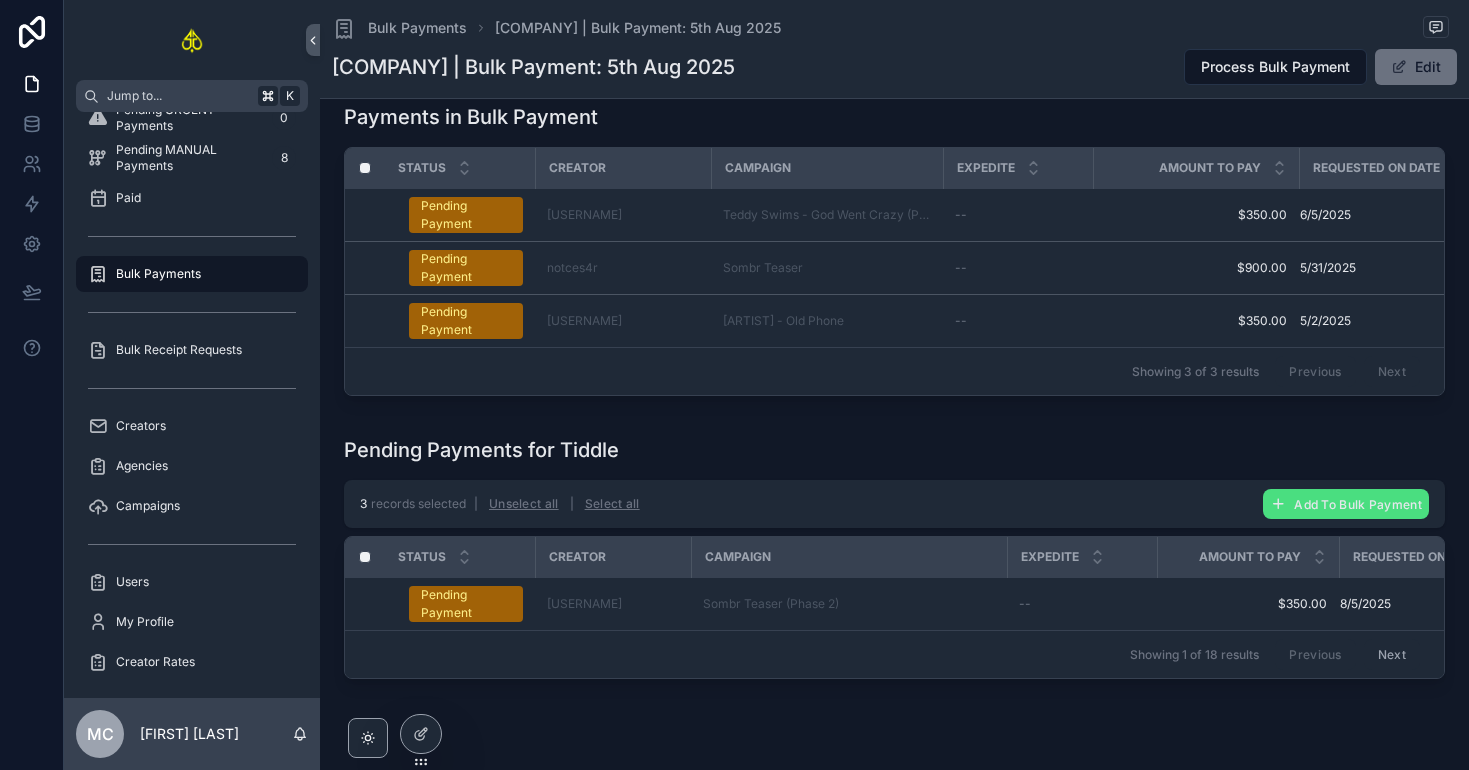 scroll, scrollTop: 215, scrollLeft: 0, axis: vertical 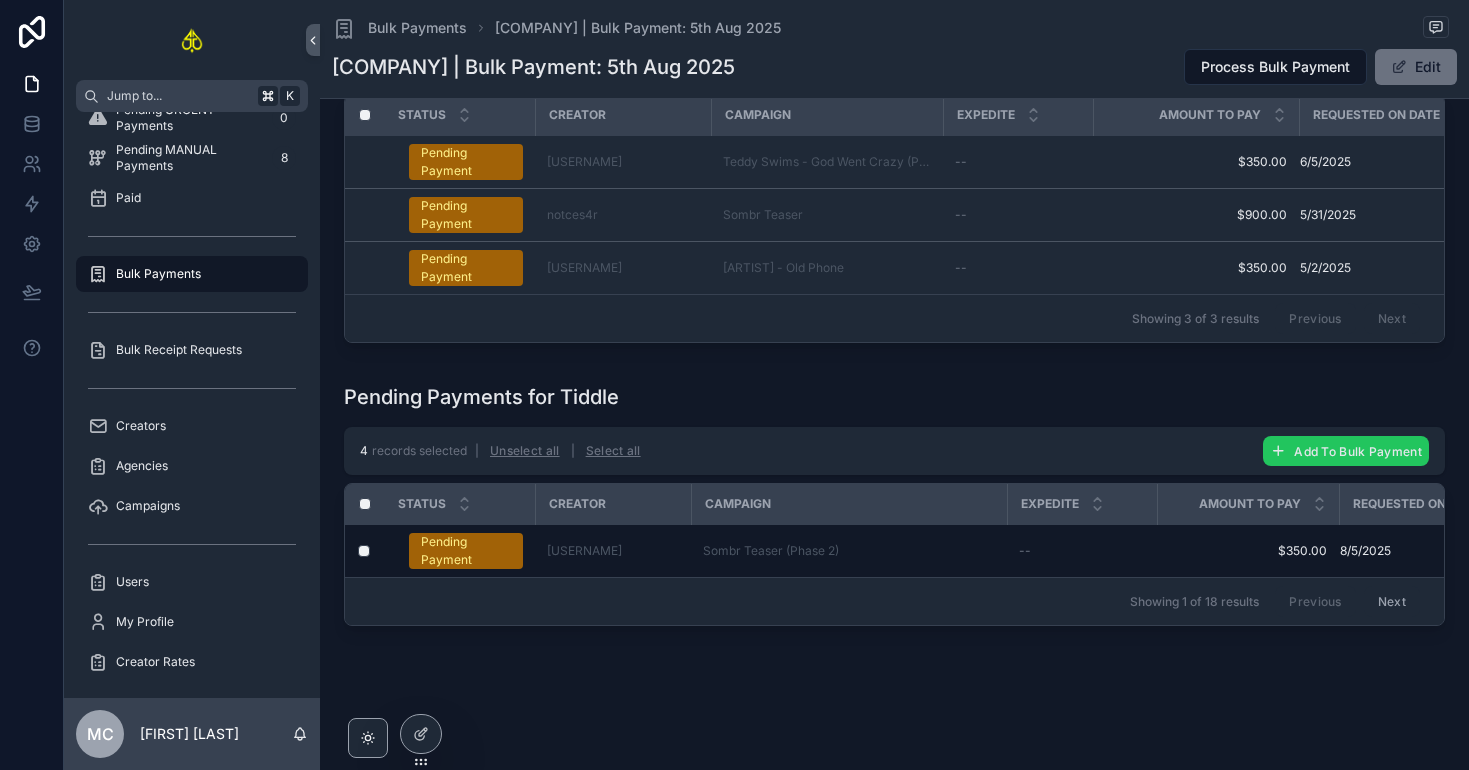 click on "Add To Bulk Payment" at bounding box center (1346, 451) 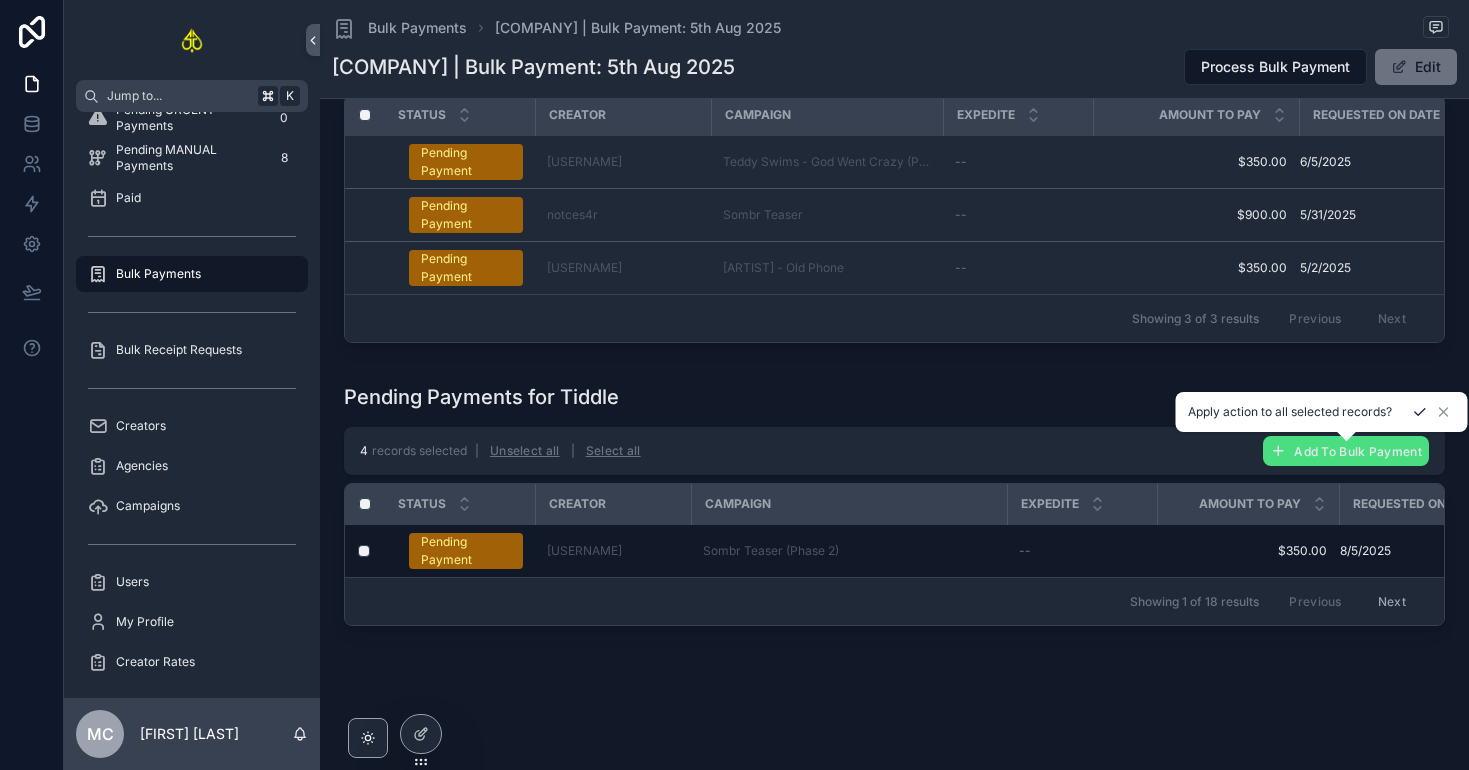 click 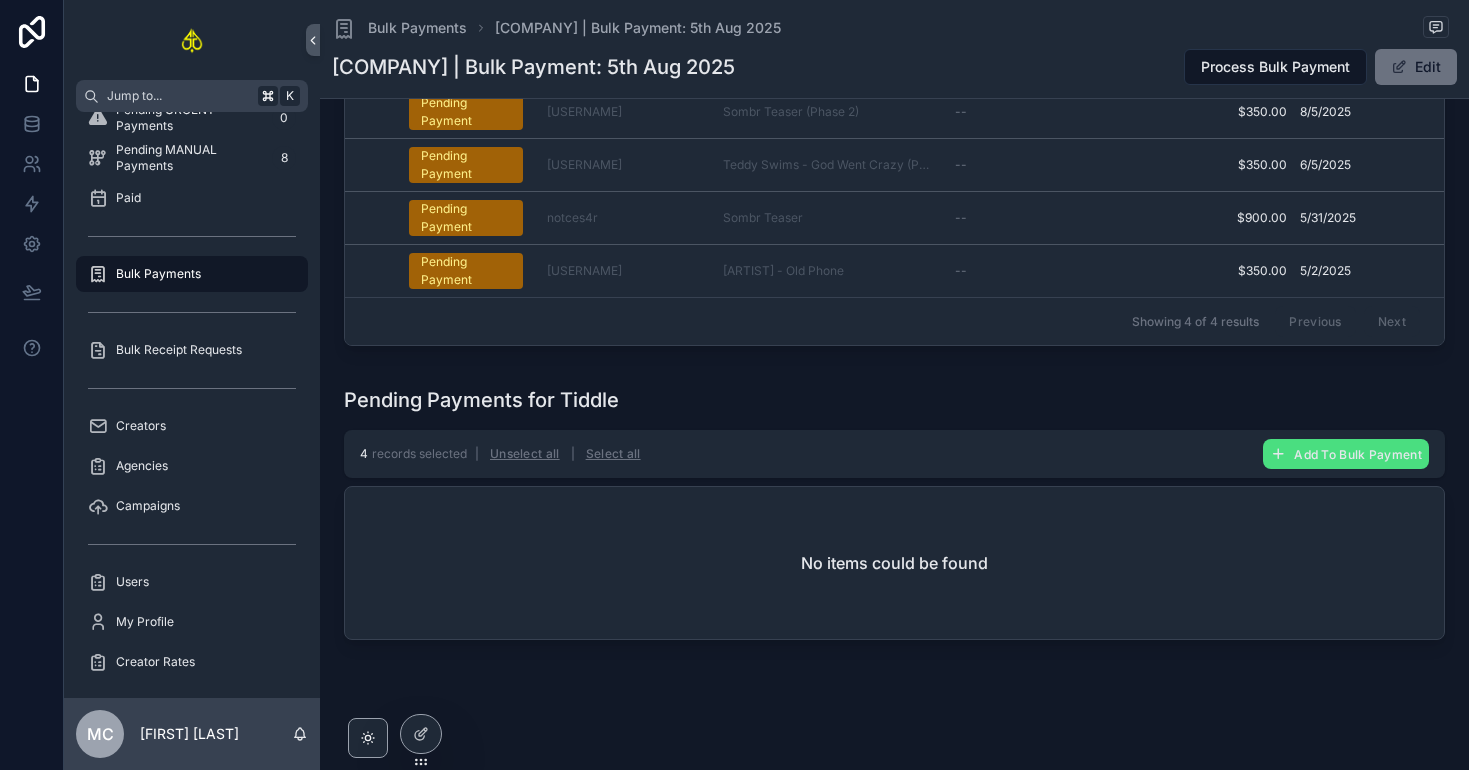 scroll, scrollTop: 279, scrollLeft: 0, axis: vertical 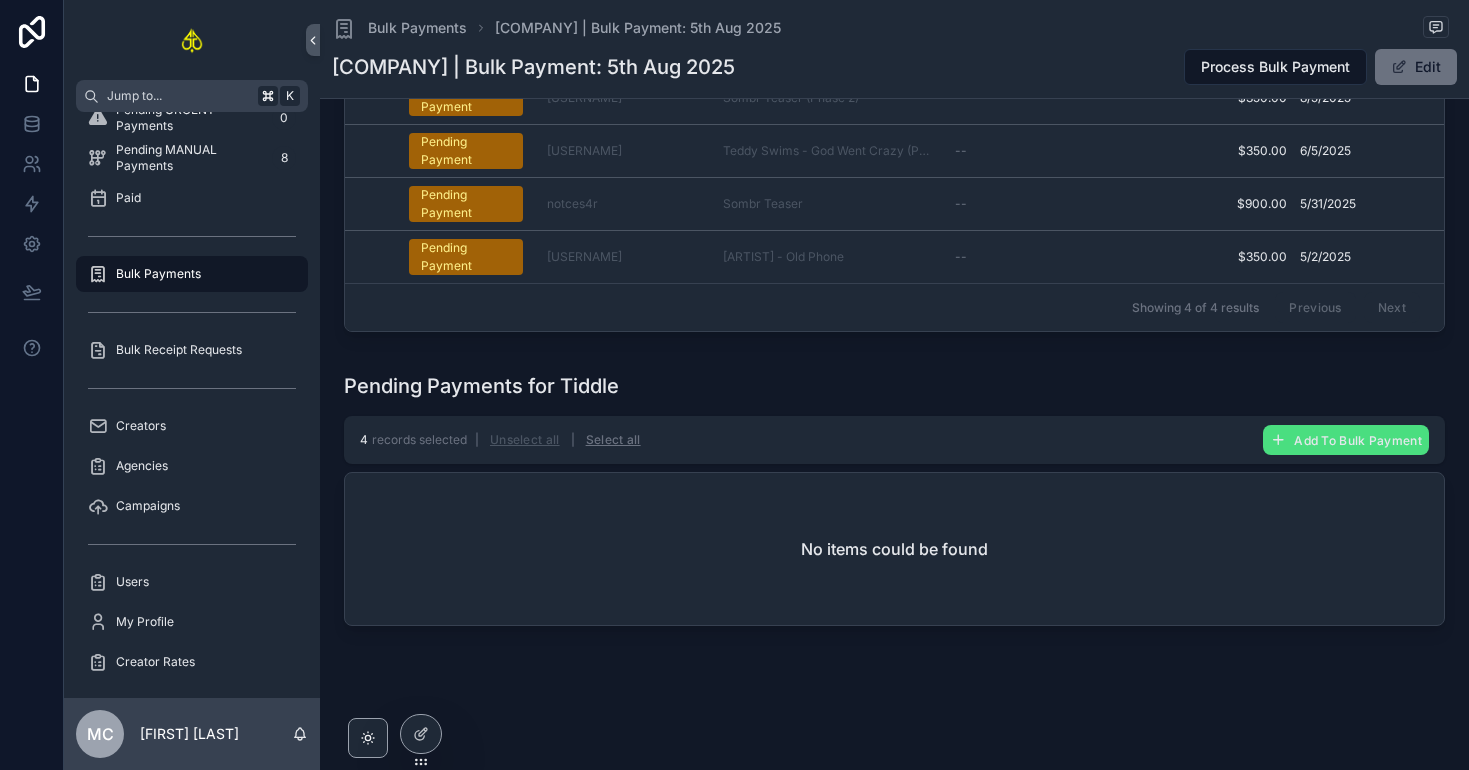 click on "Unselect all" at bounding box center [525, 440] 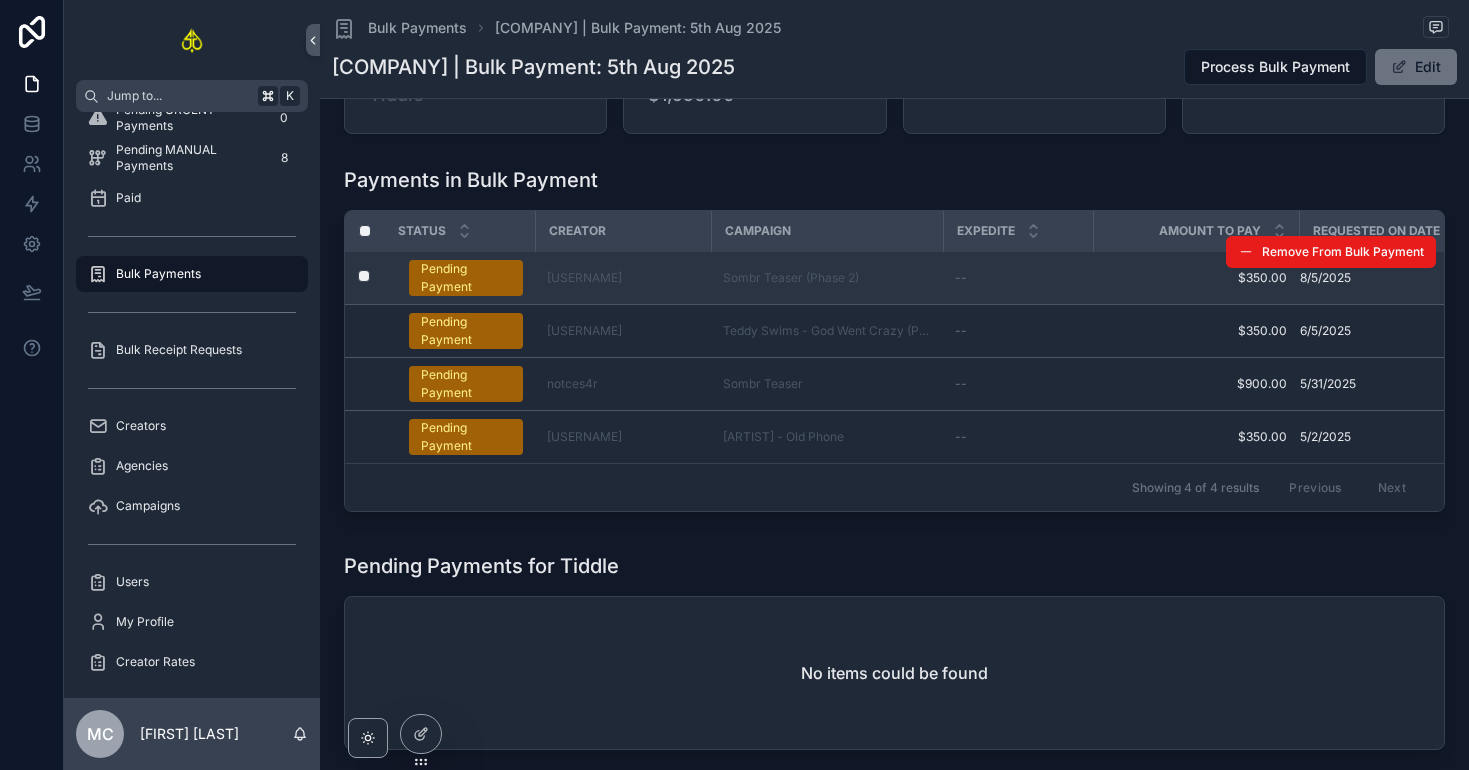 scroll, scrollTop: 91, scrollLeft: 0, axis: vertical 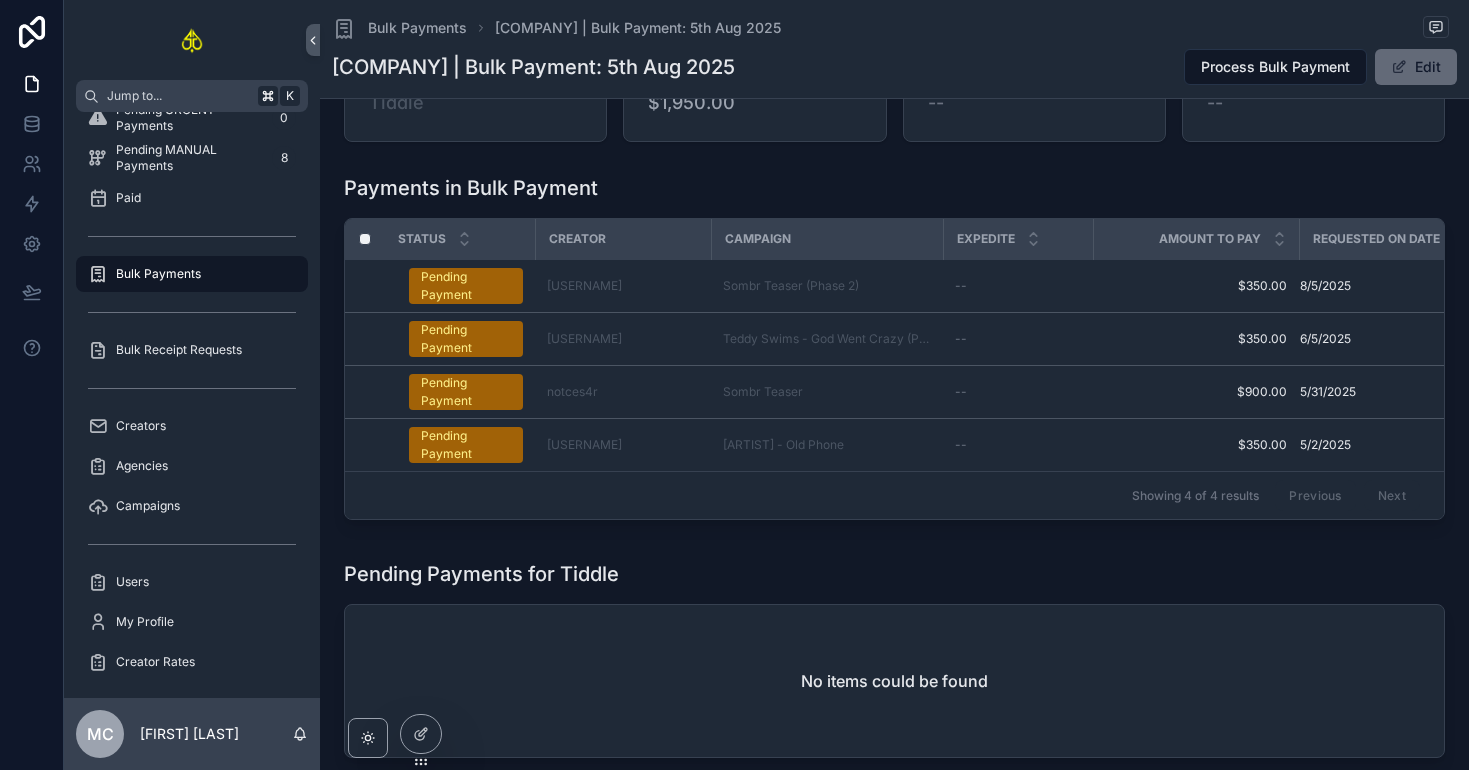 click on "Edit" at bounding box center [1416, 67] 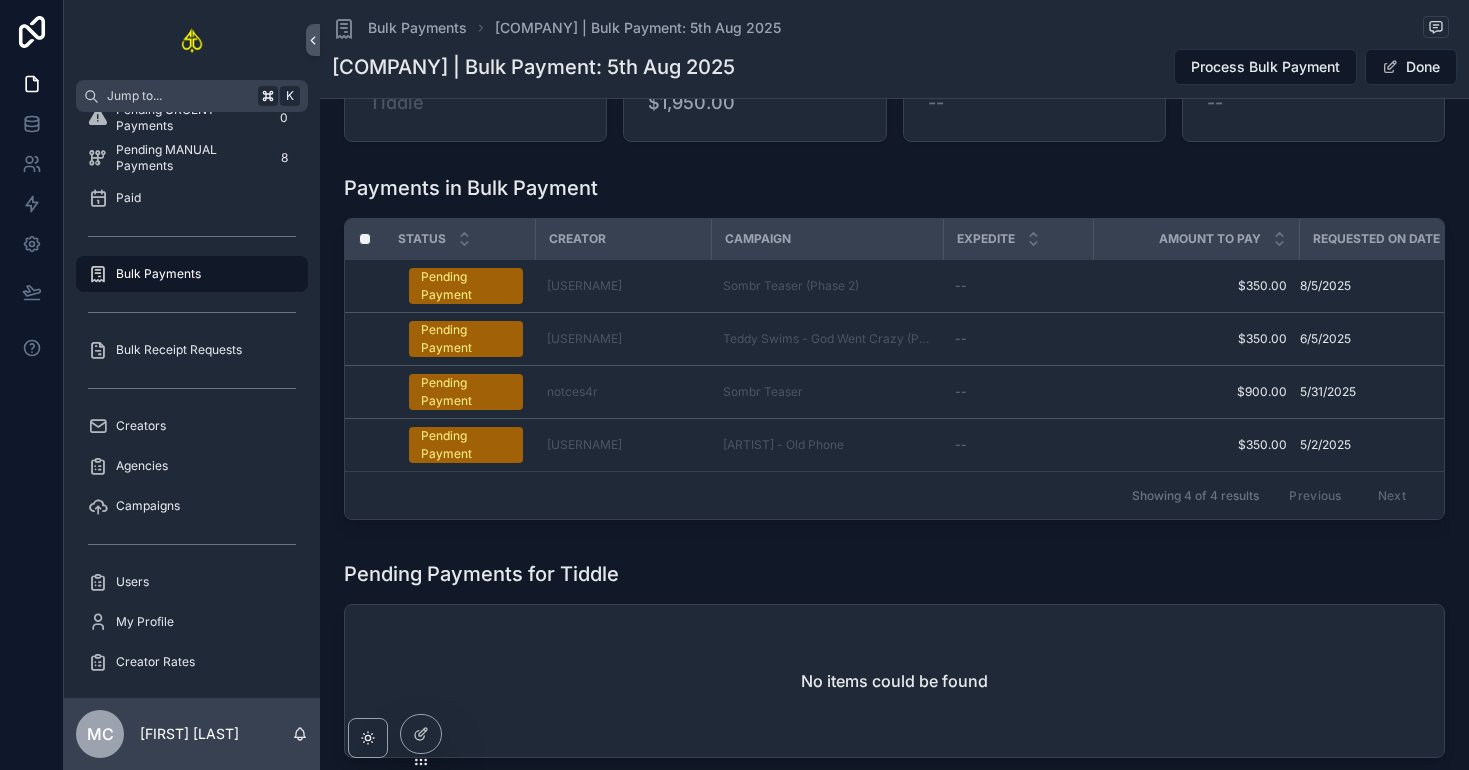 drag, startPoint x: 1103, startPoint y: 503, endPoint x: 1166, endPoint y: 522, distance: 65.802734 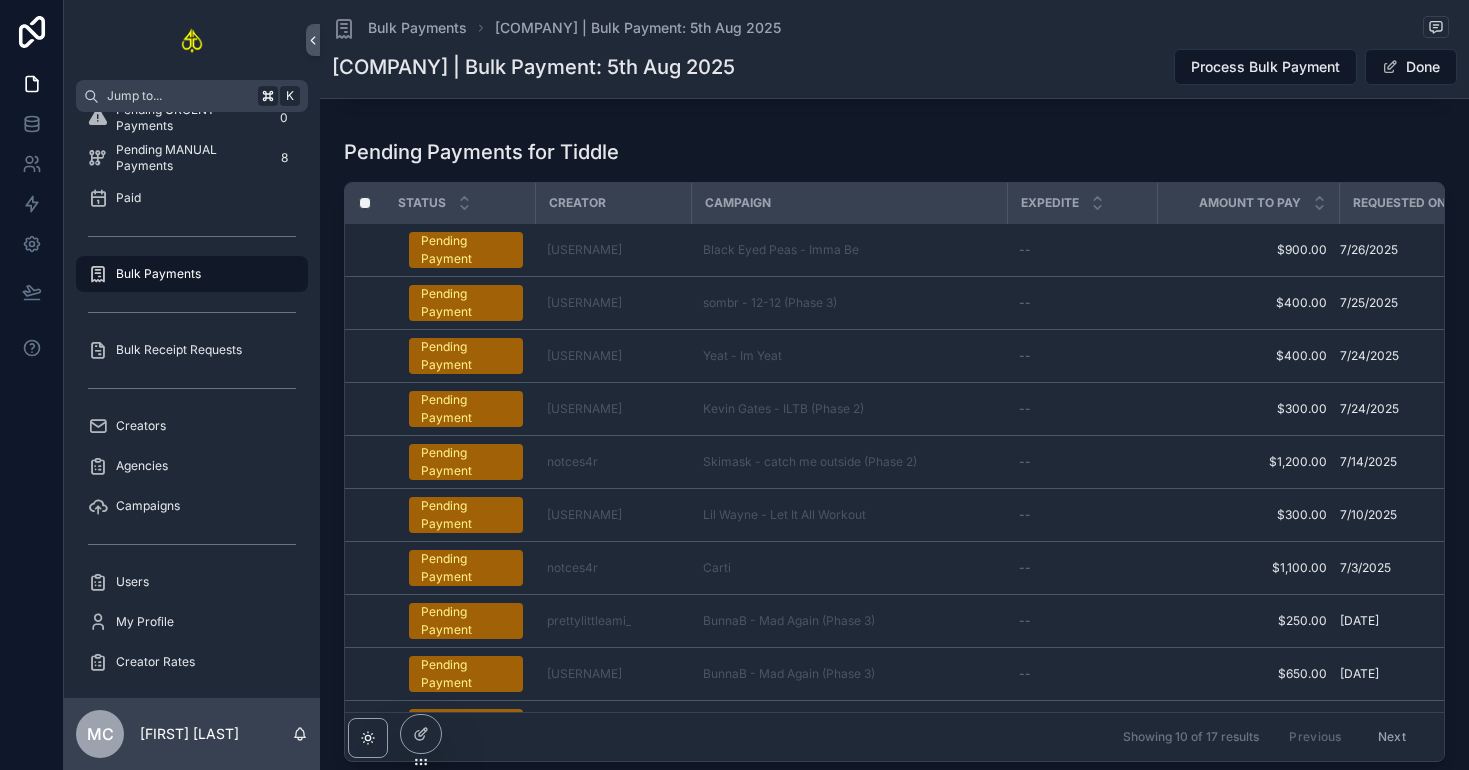 scroll, scrollTop: 534, scrollLeft: 0, axis: vertical 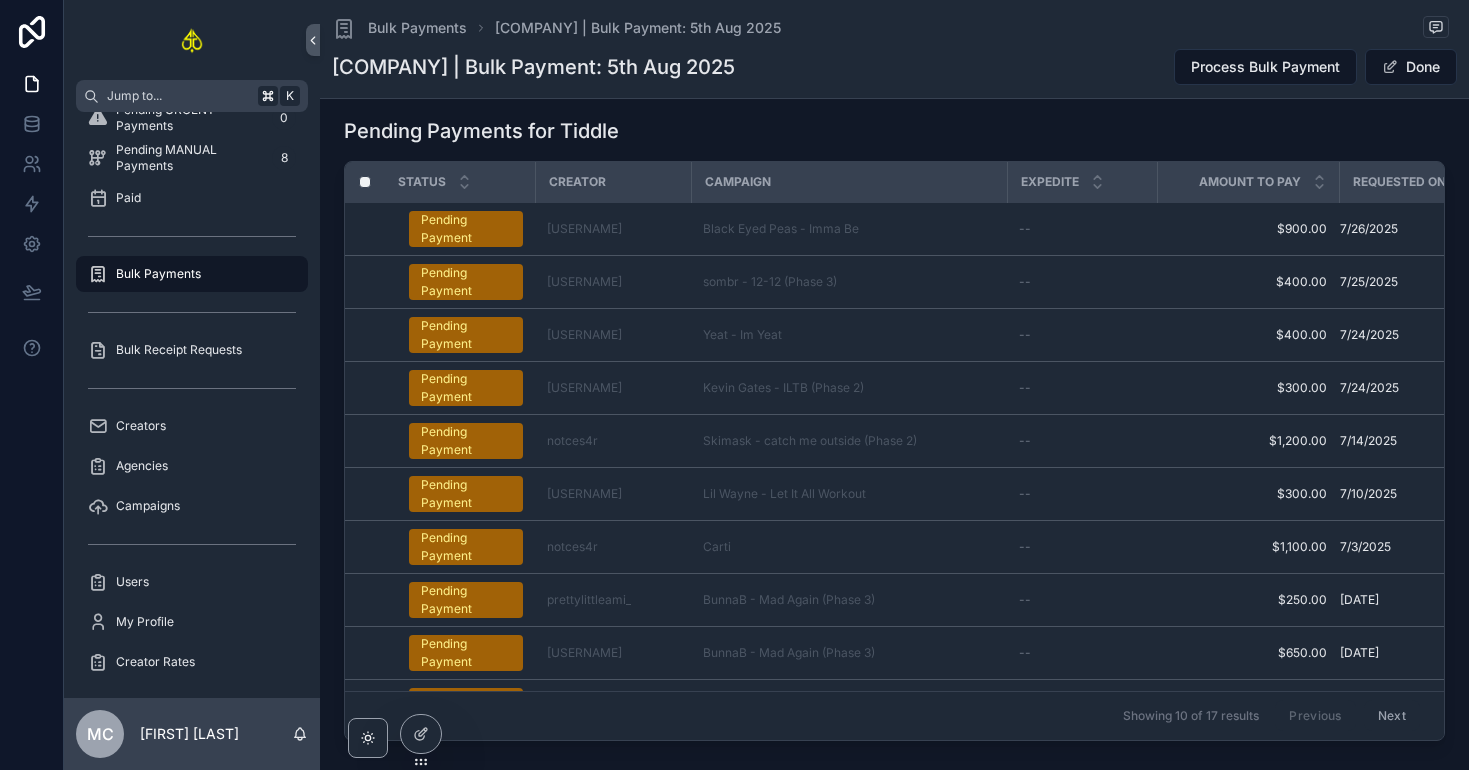 click on "Next" at bounding box center [1392, 716] 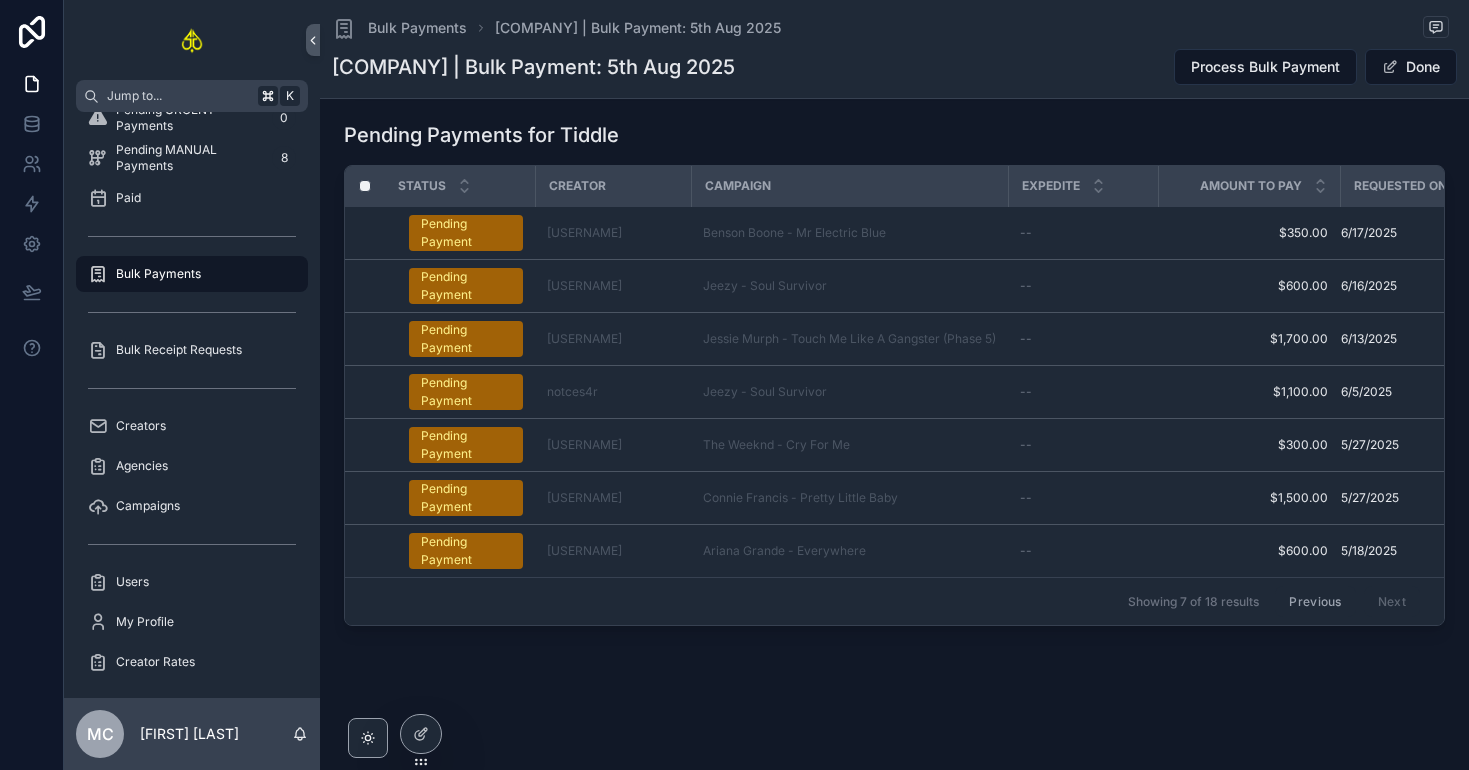 scroll, scrollTop: 530, scrollLeft: 0, axis: vertical 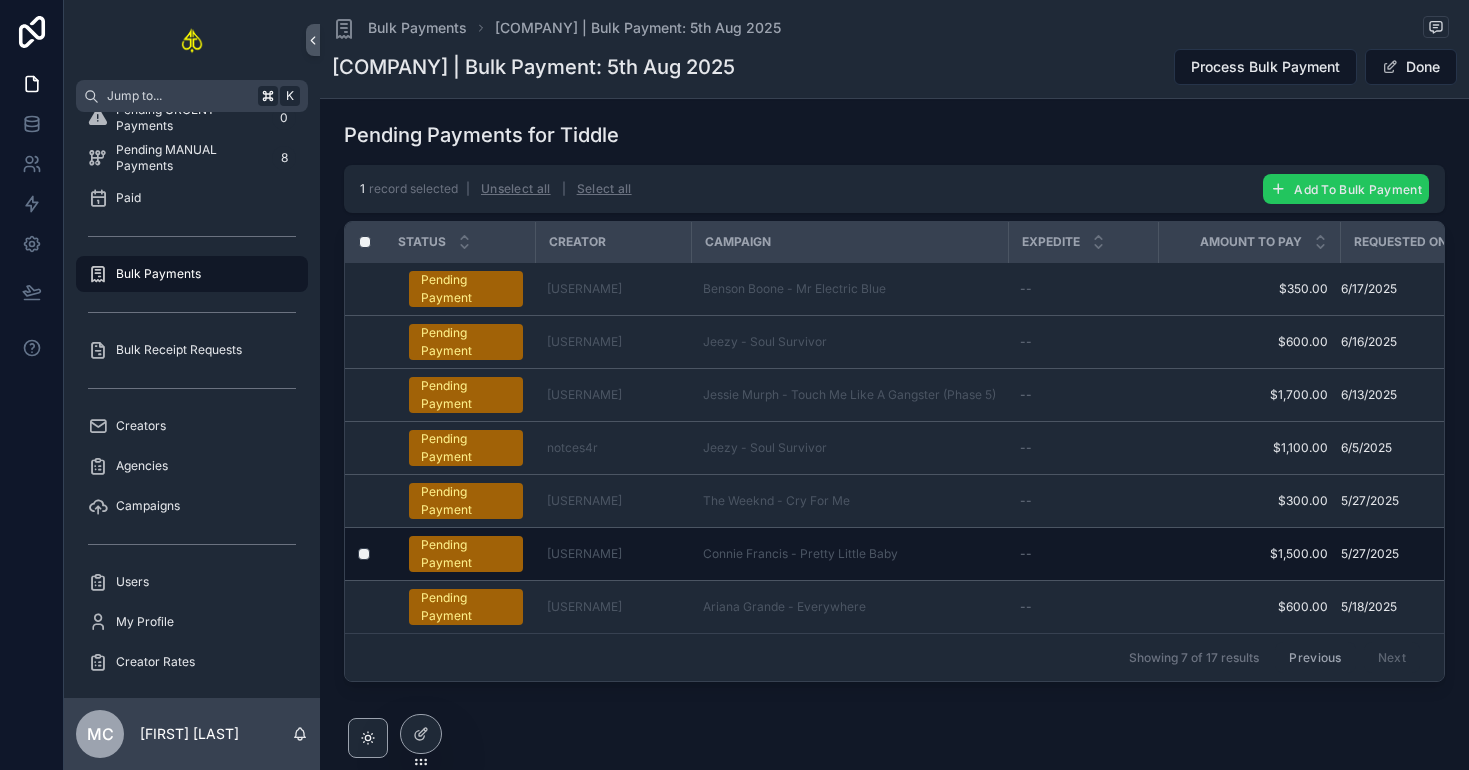 click on "Add To Bulk Payment" at bounding box center [1358, 189] 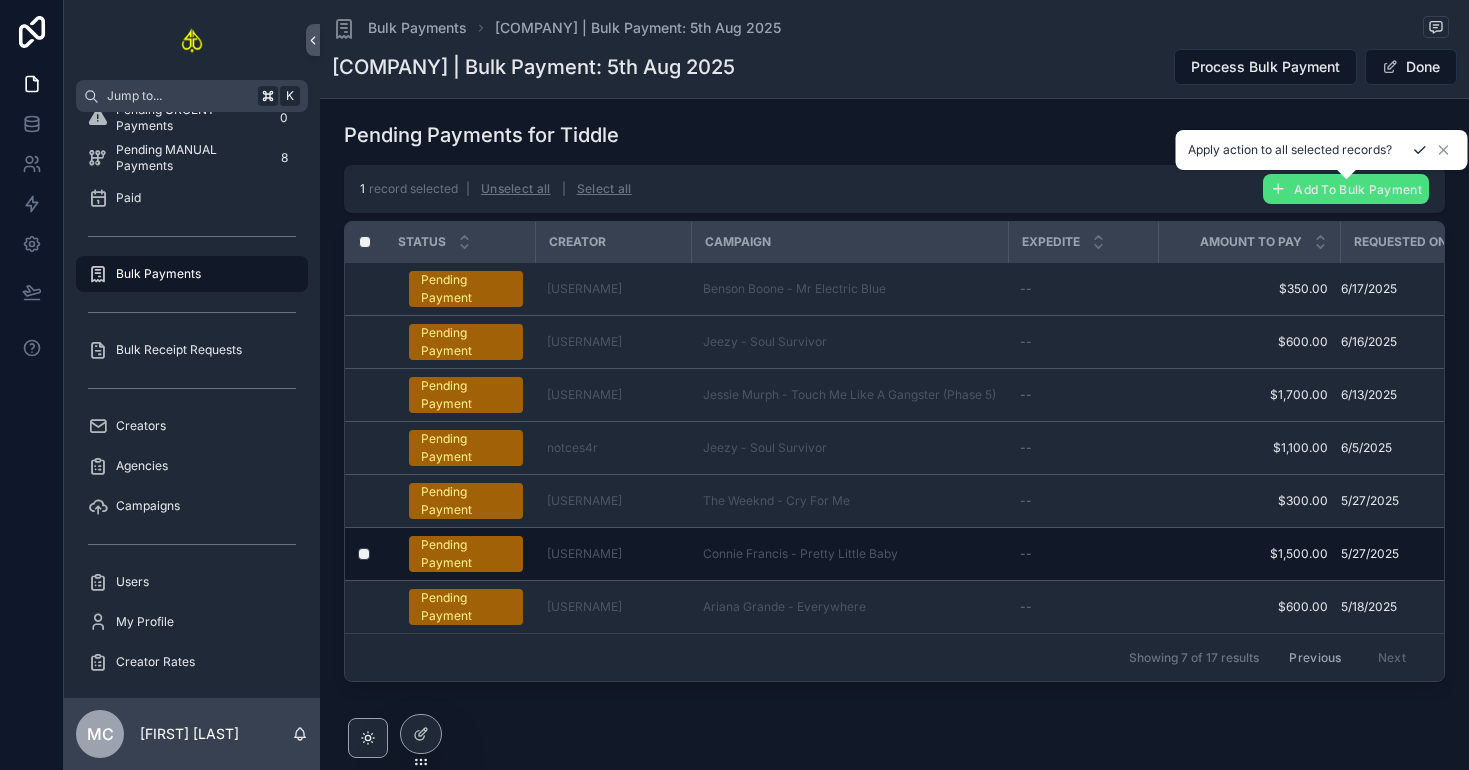 click 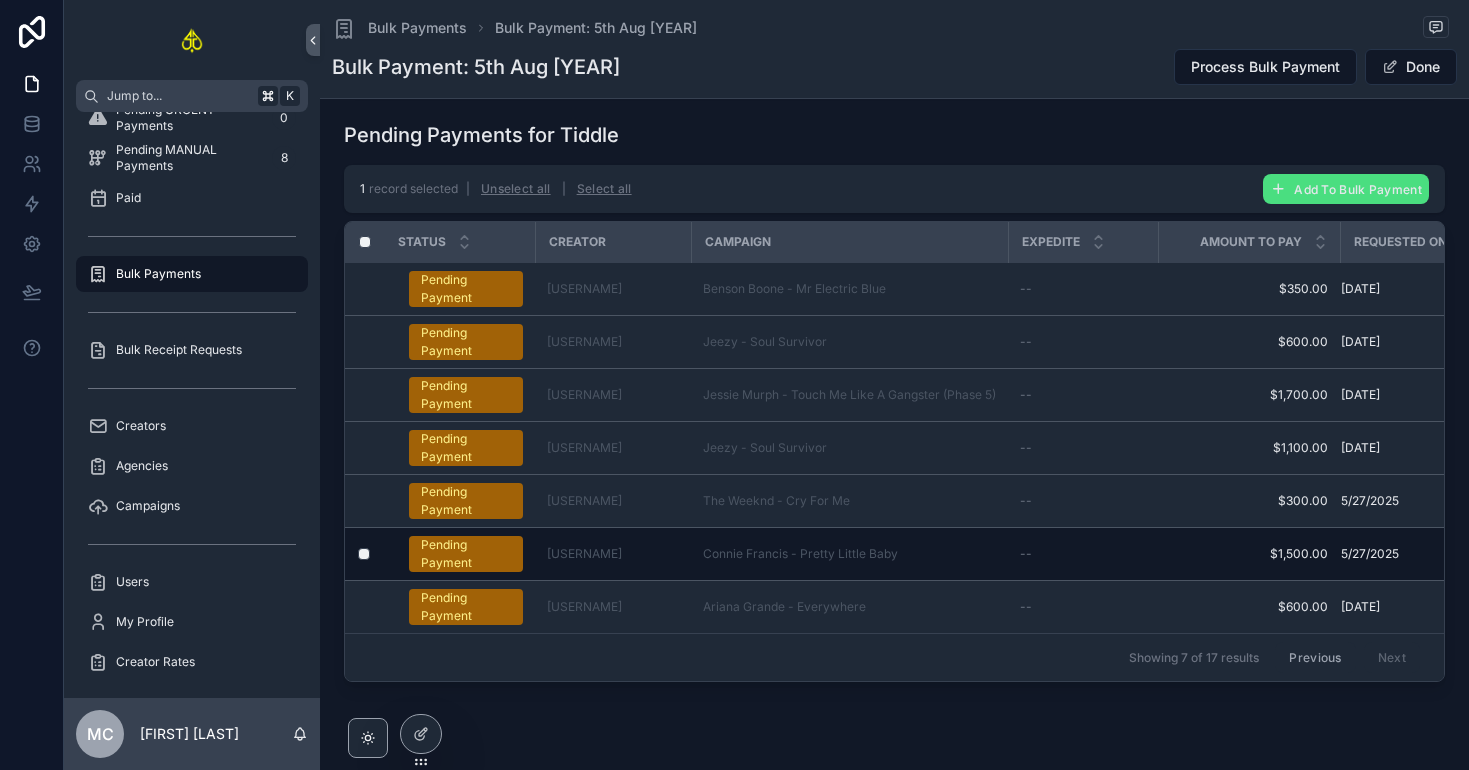 click on "Previous" at bounding box center [1315, 657] 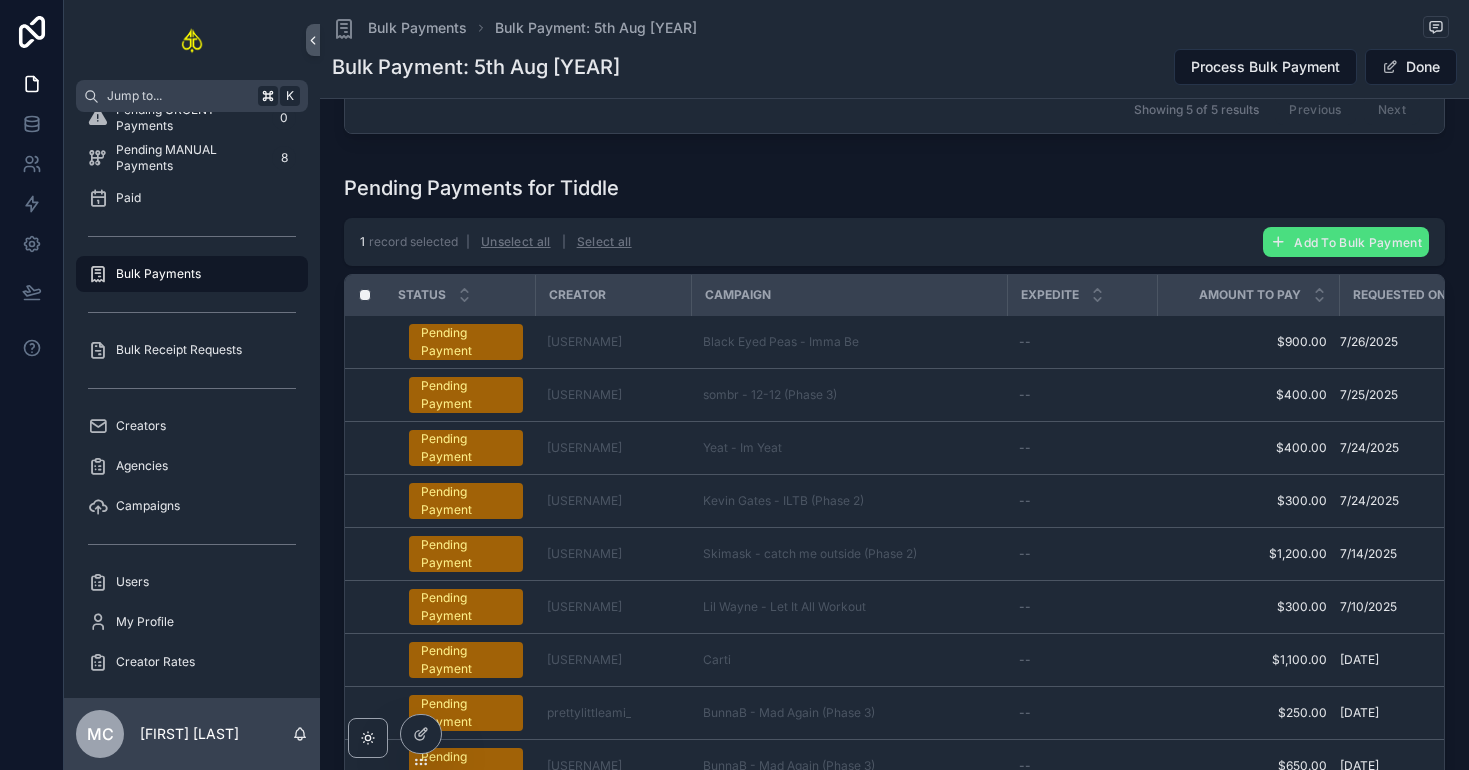 scroll, scrollTop: 40, scrollLeft: 0, axis: vertical 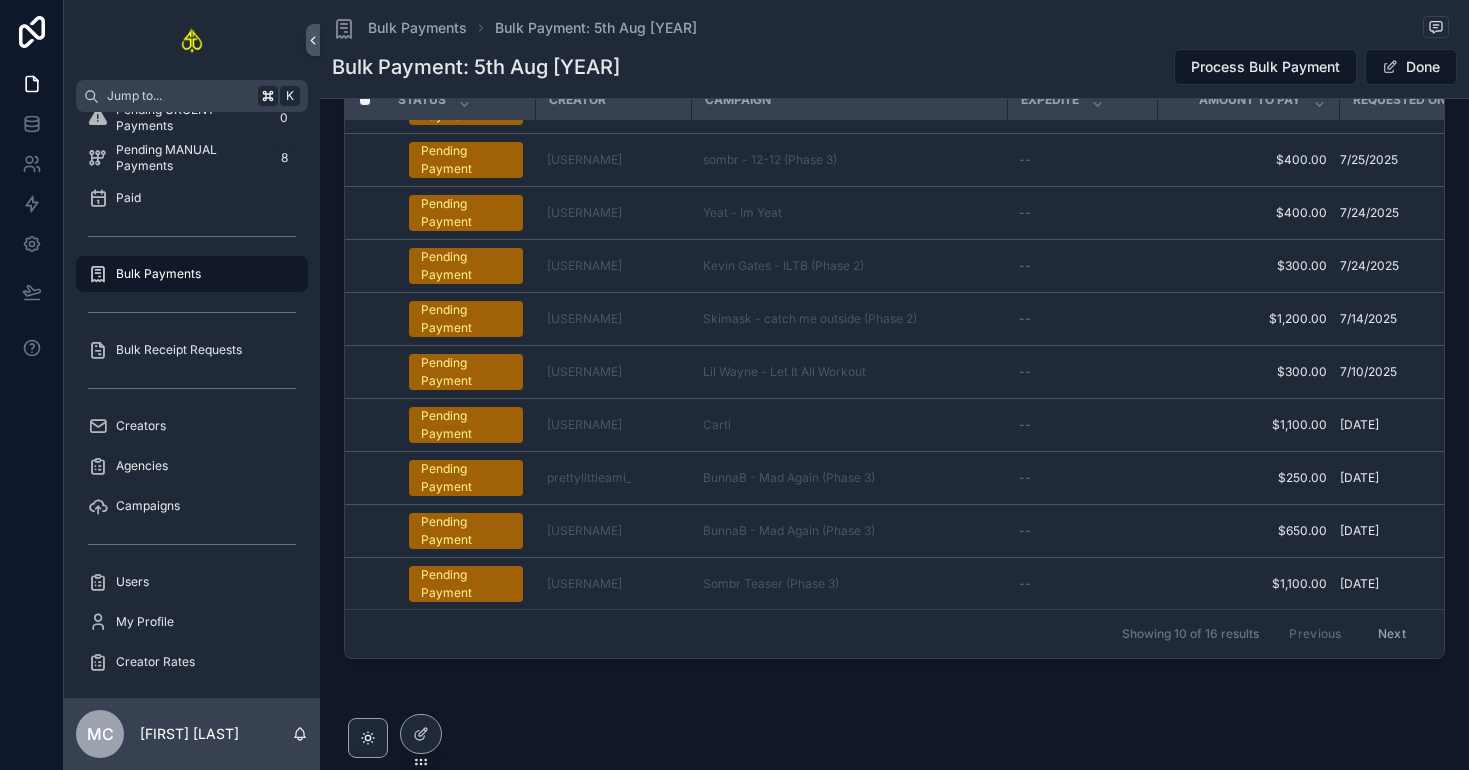 click on "Next" at bounding box center (1392, 634) 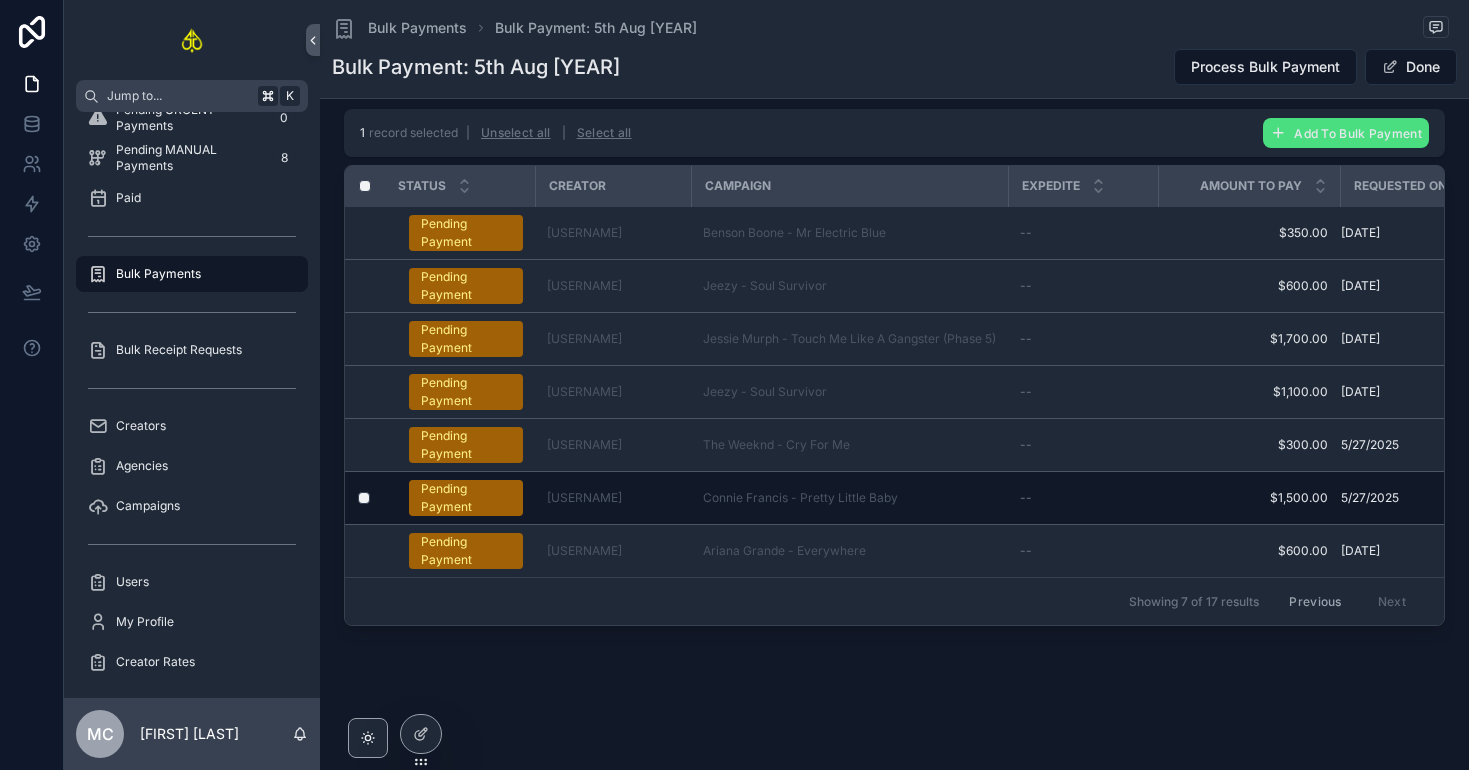 scroll, scrollTop: 0, scrollLeft: 0, axis: both 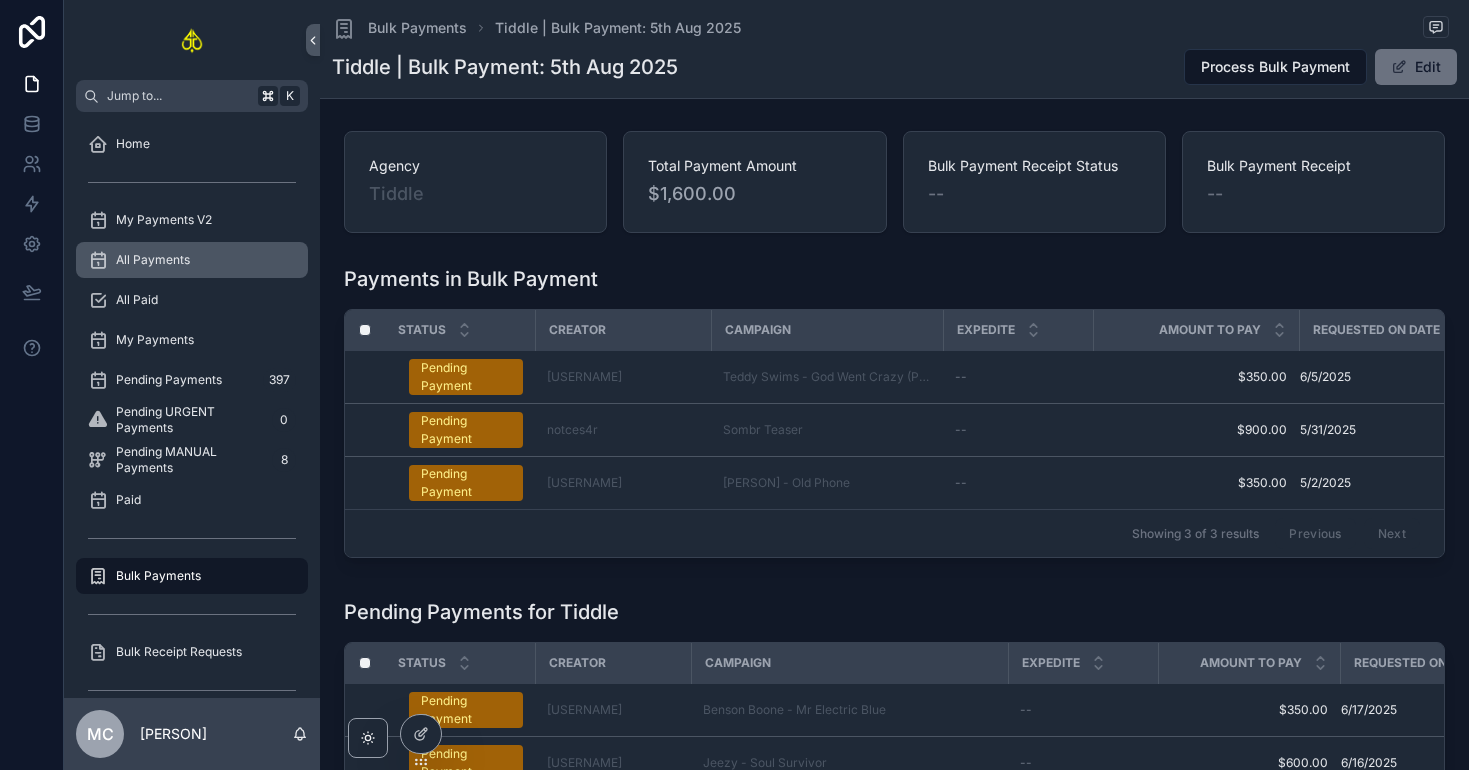 click on "All Payments" at bounding box center [192, 260] 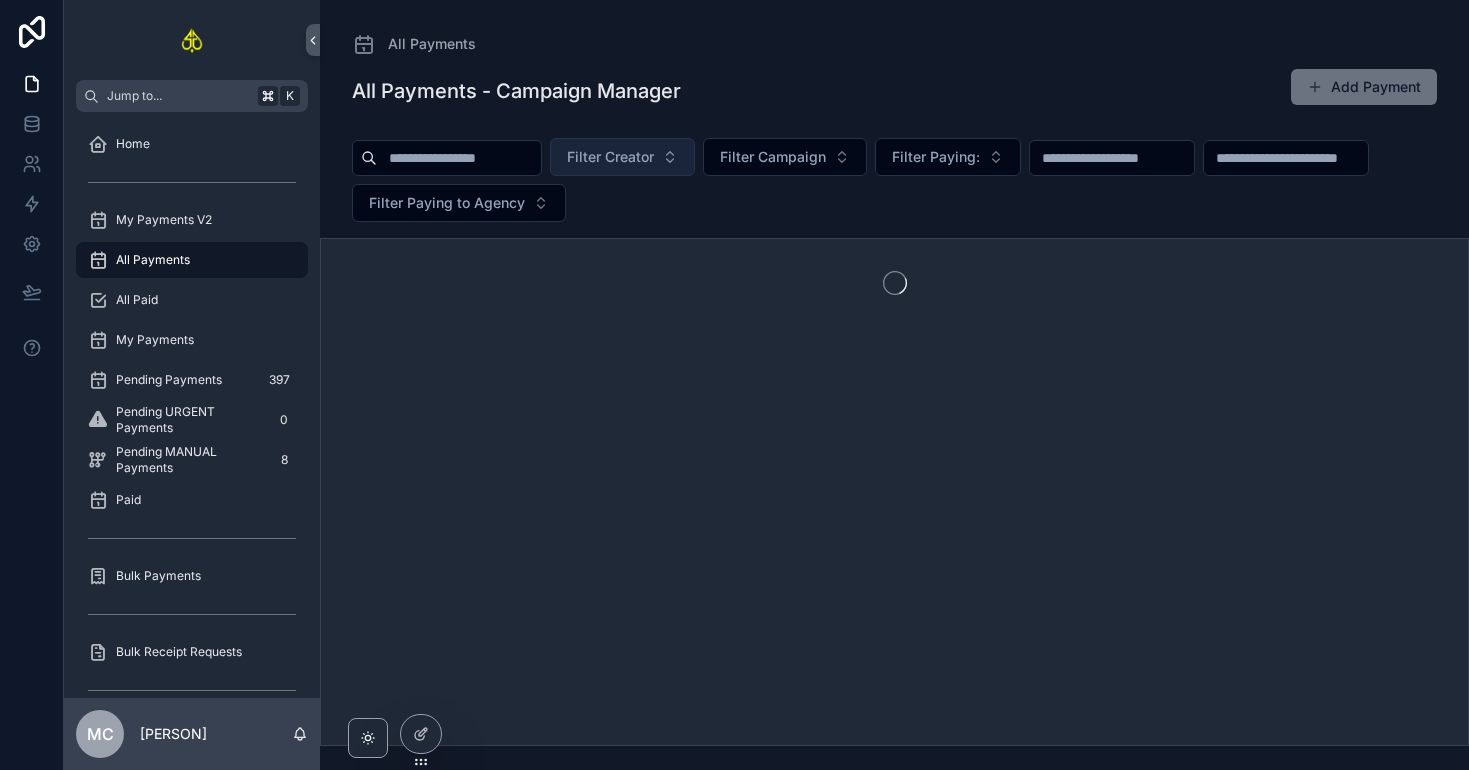 click on "Filter Creator" at bounding box center [610, 157] 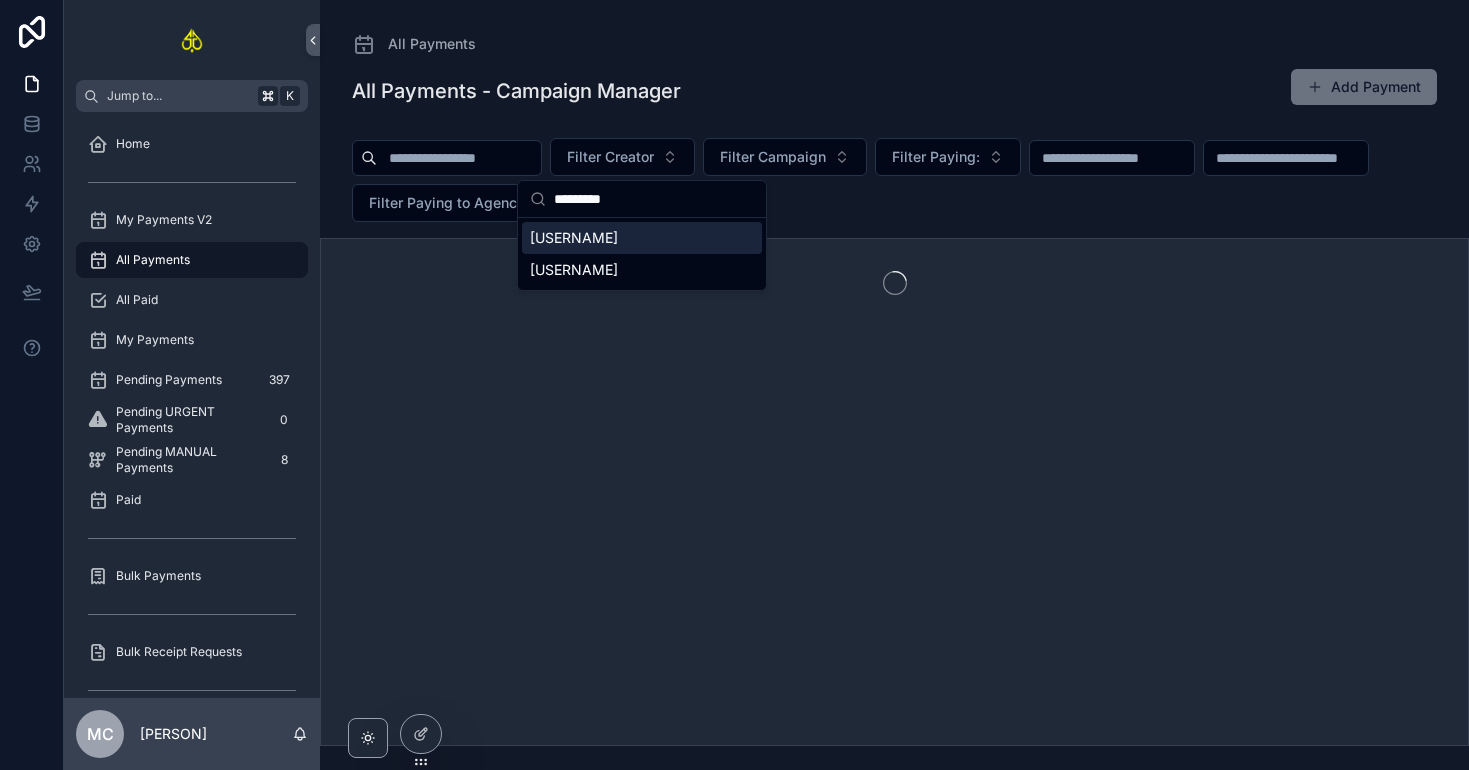 type on "*********" 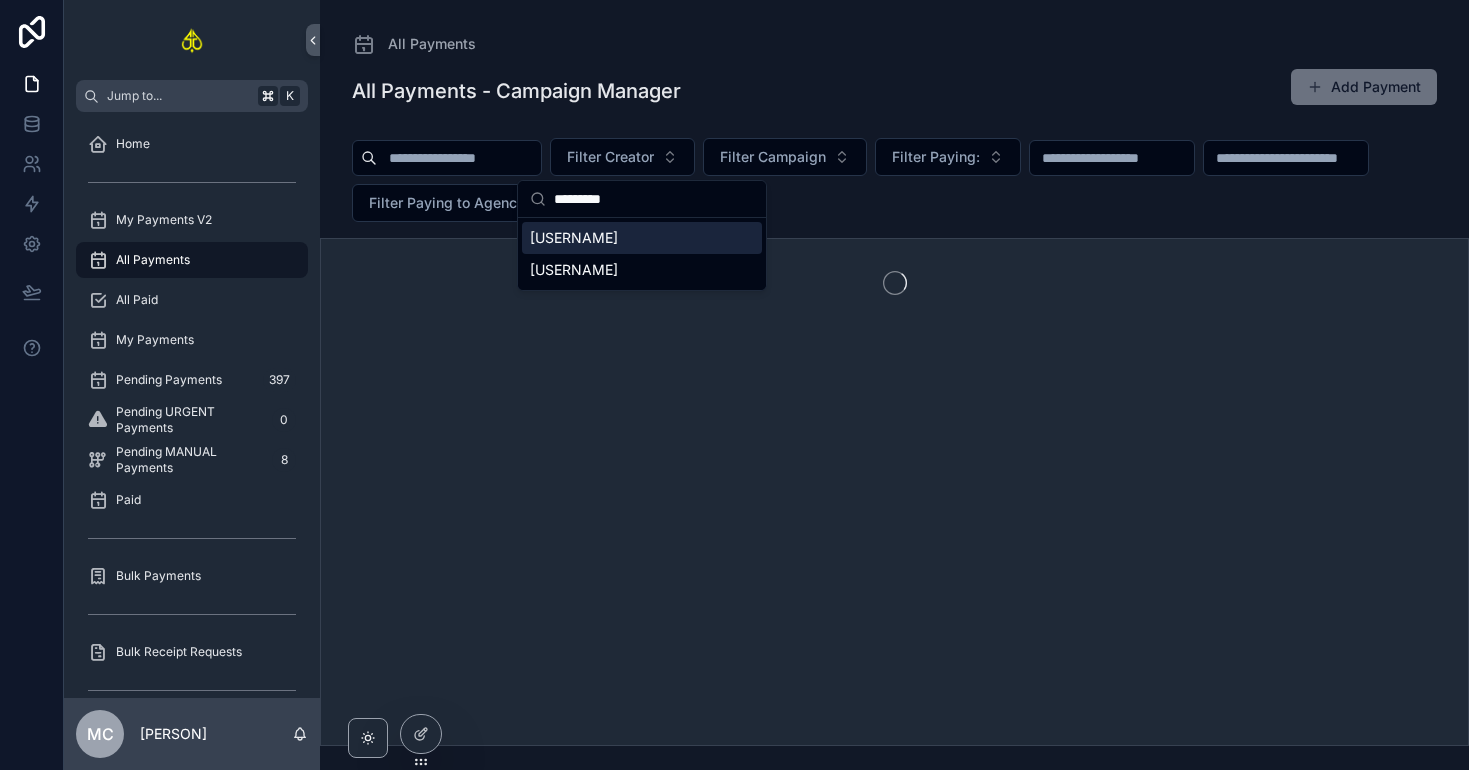 click on "[EMAIL]" at bounding box center (642, 238) 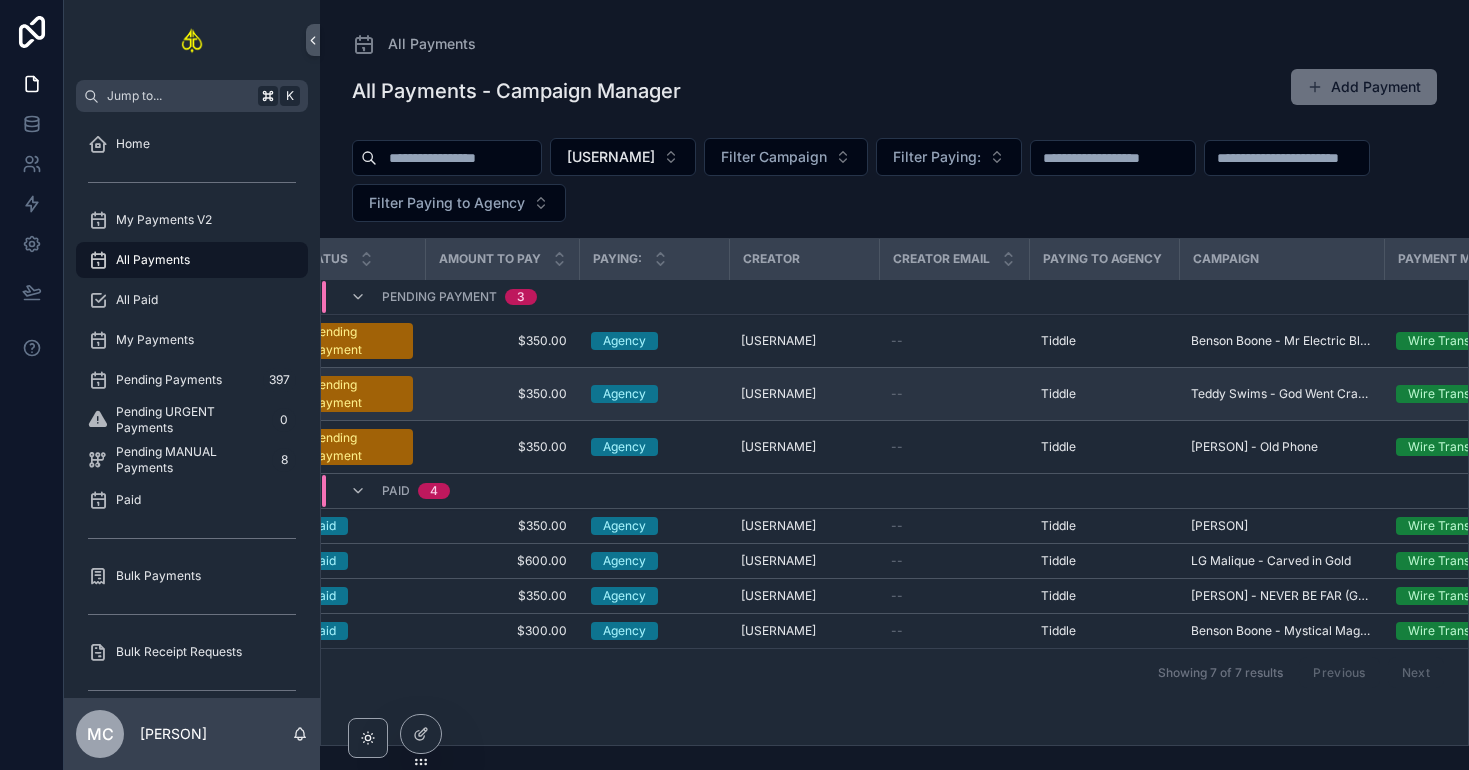 scroll, scrollTop: 0, scrollLeft: 51, axis: horizontal 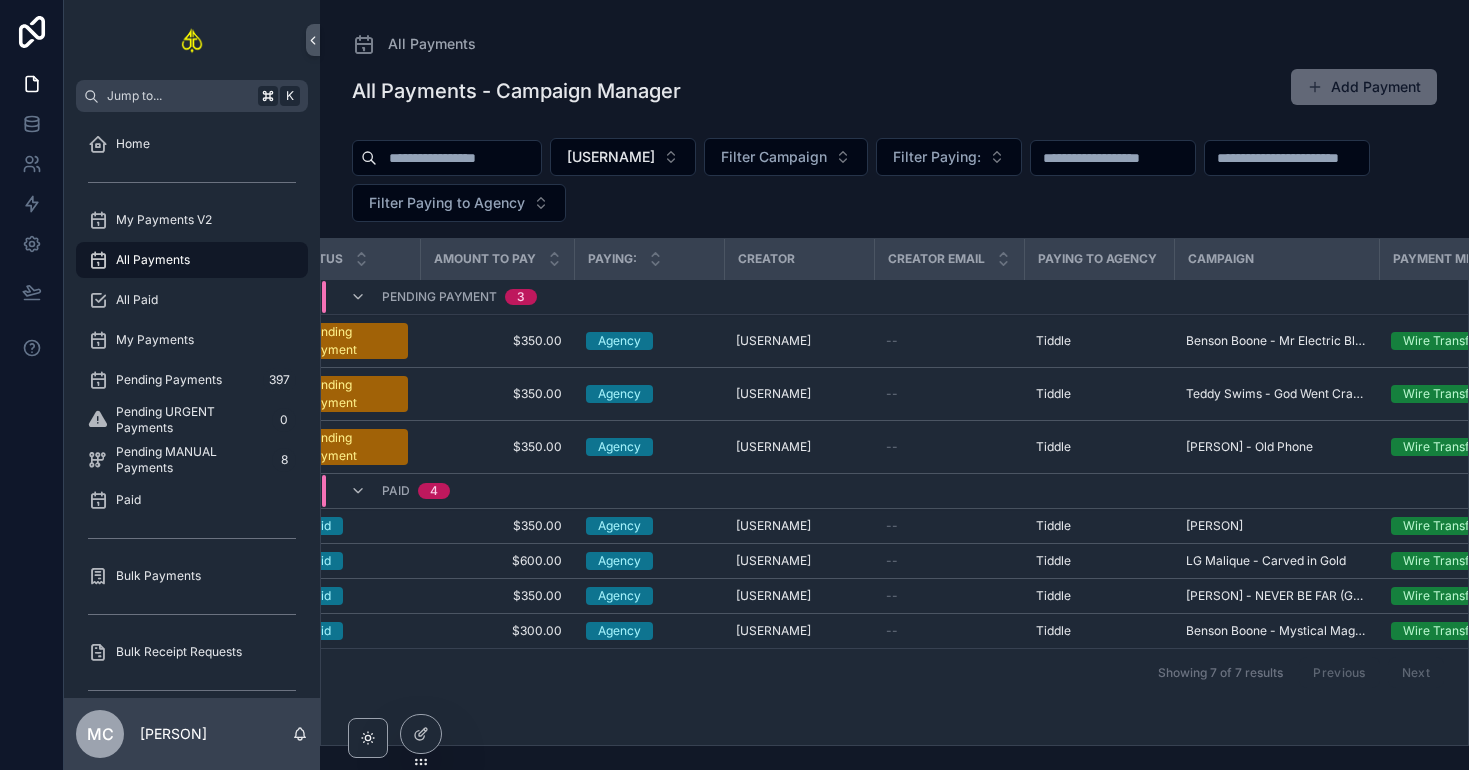 click on "Add Payment" at bounding box center (1364, 87) 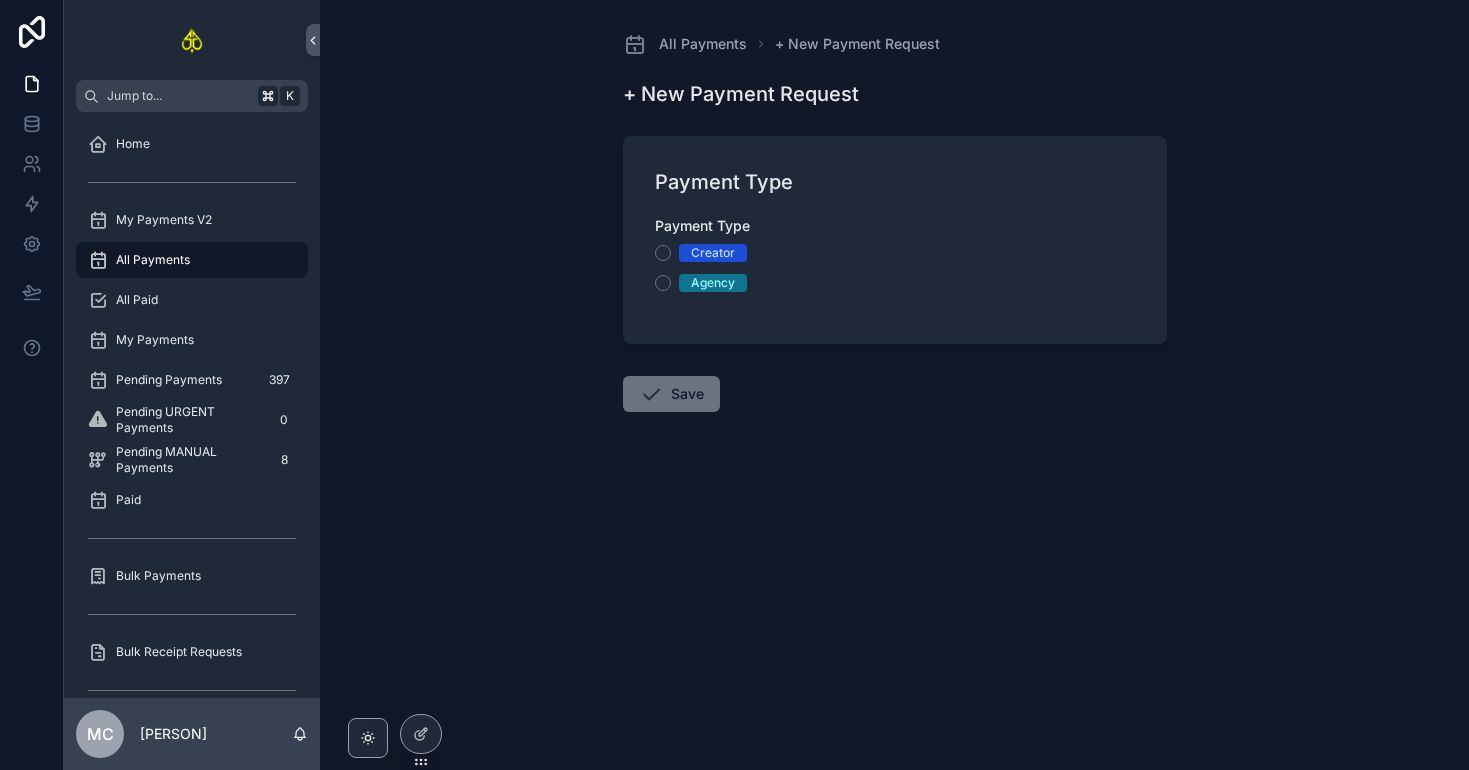 click on "Creator Agency" at bounding box center [895, 268] 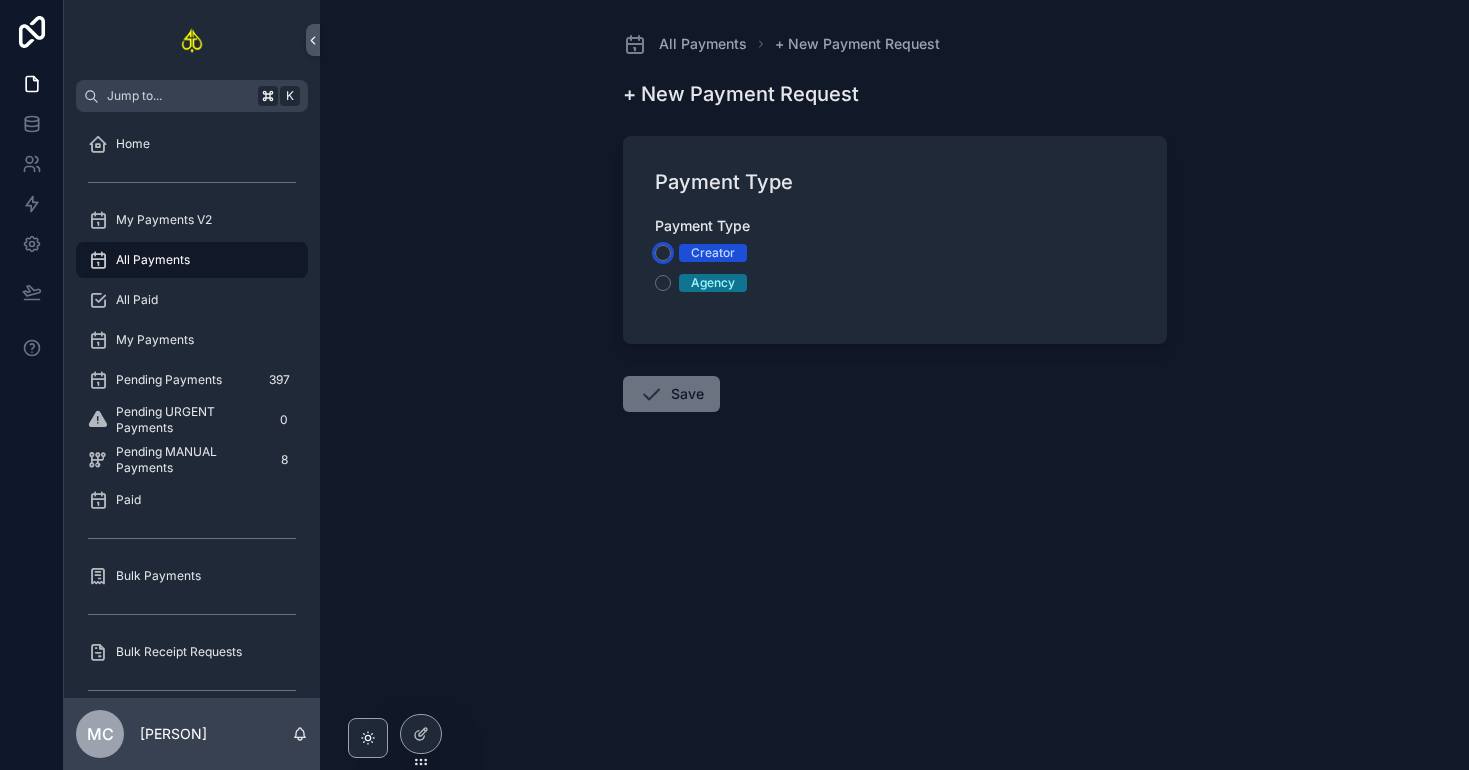 click on "Creator" at bounding box center [663, 253] 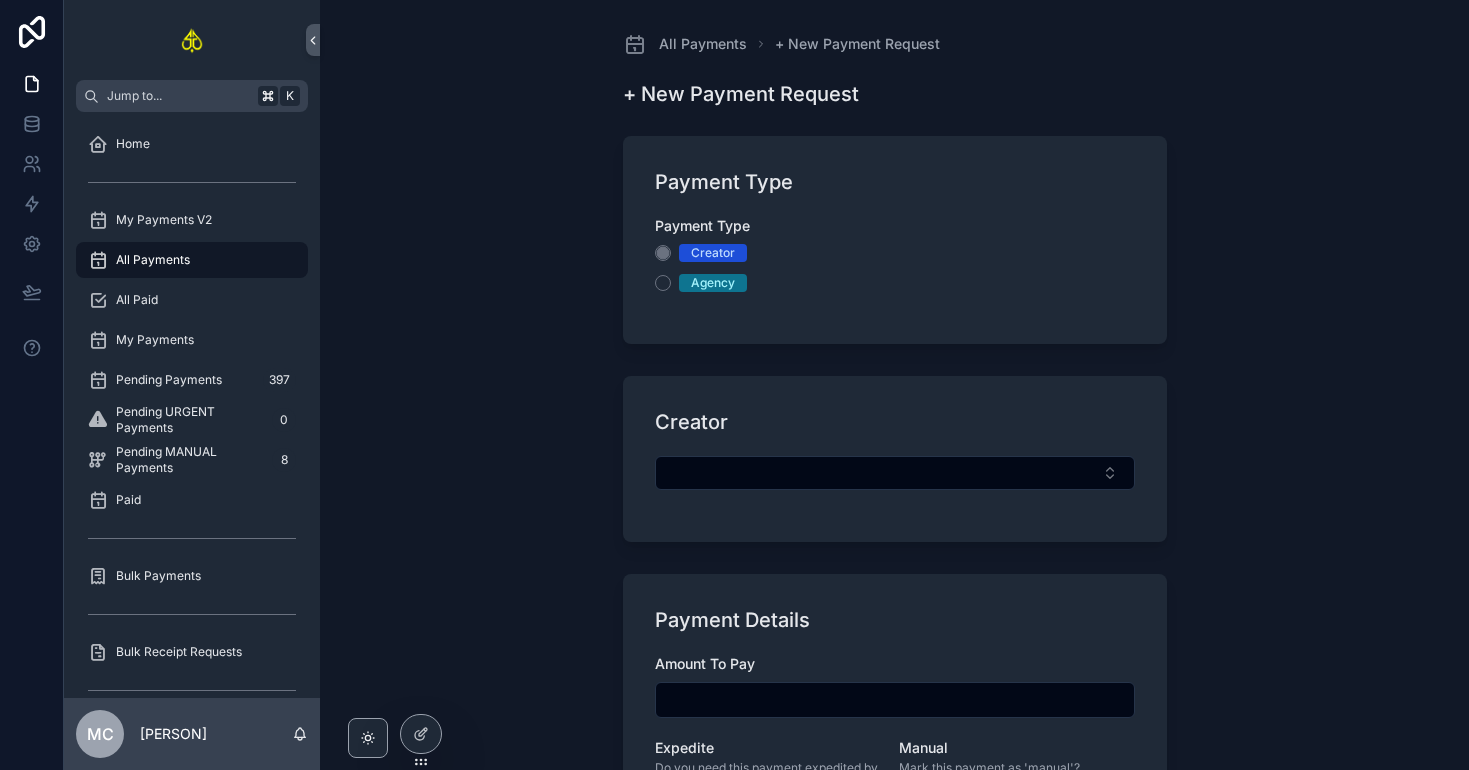 click at bounding box center [895, 483] 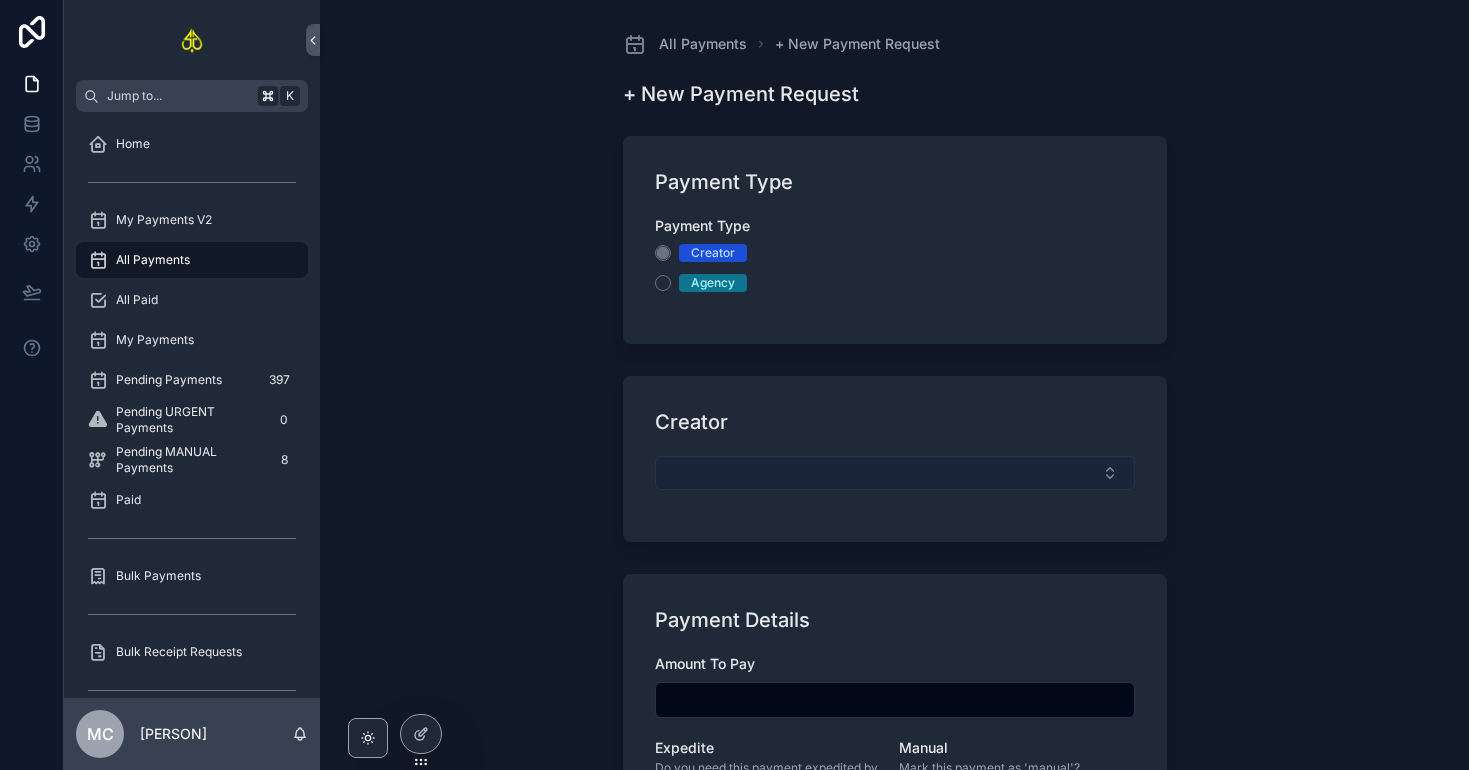 click at bounding box center (895, 473) 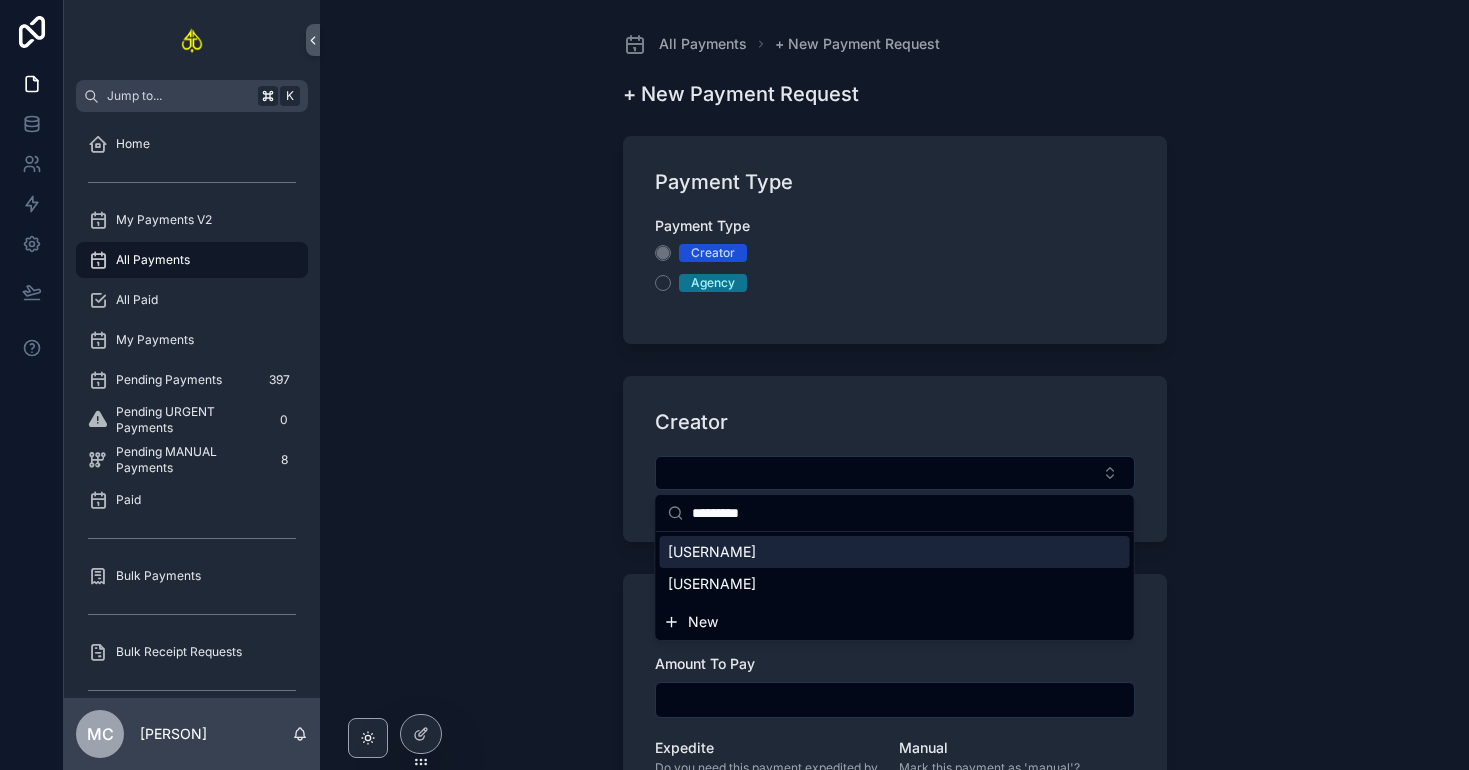 type on "*********" 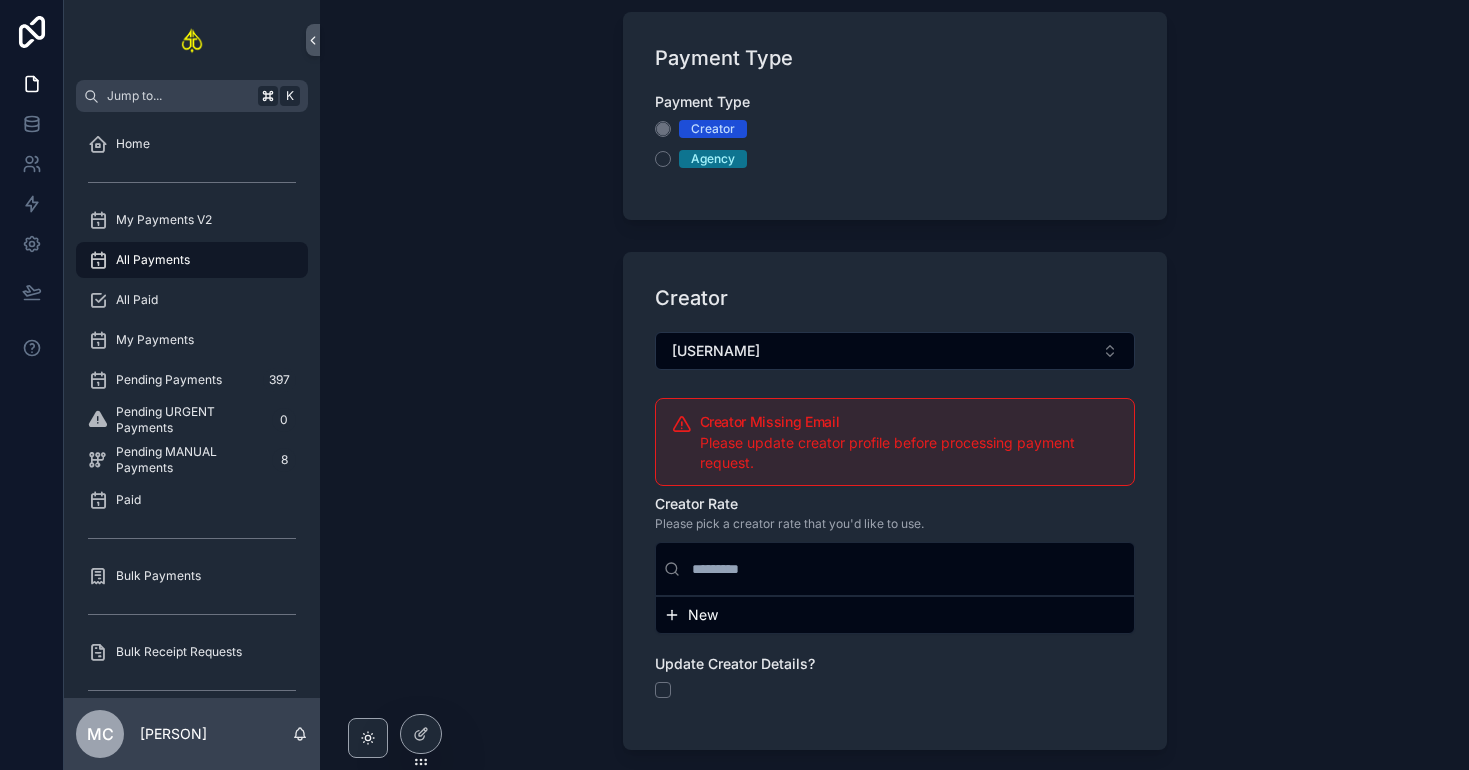 scroll, scrollTop: 358, scrollLeft: 0, axis: vertical 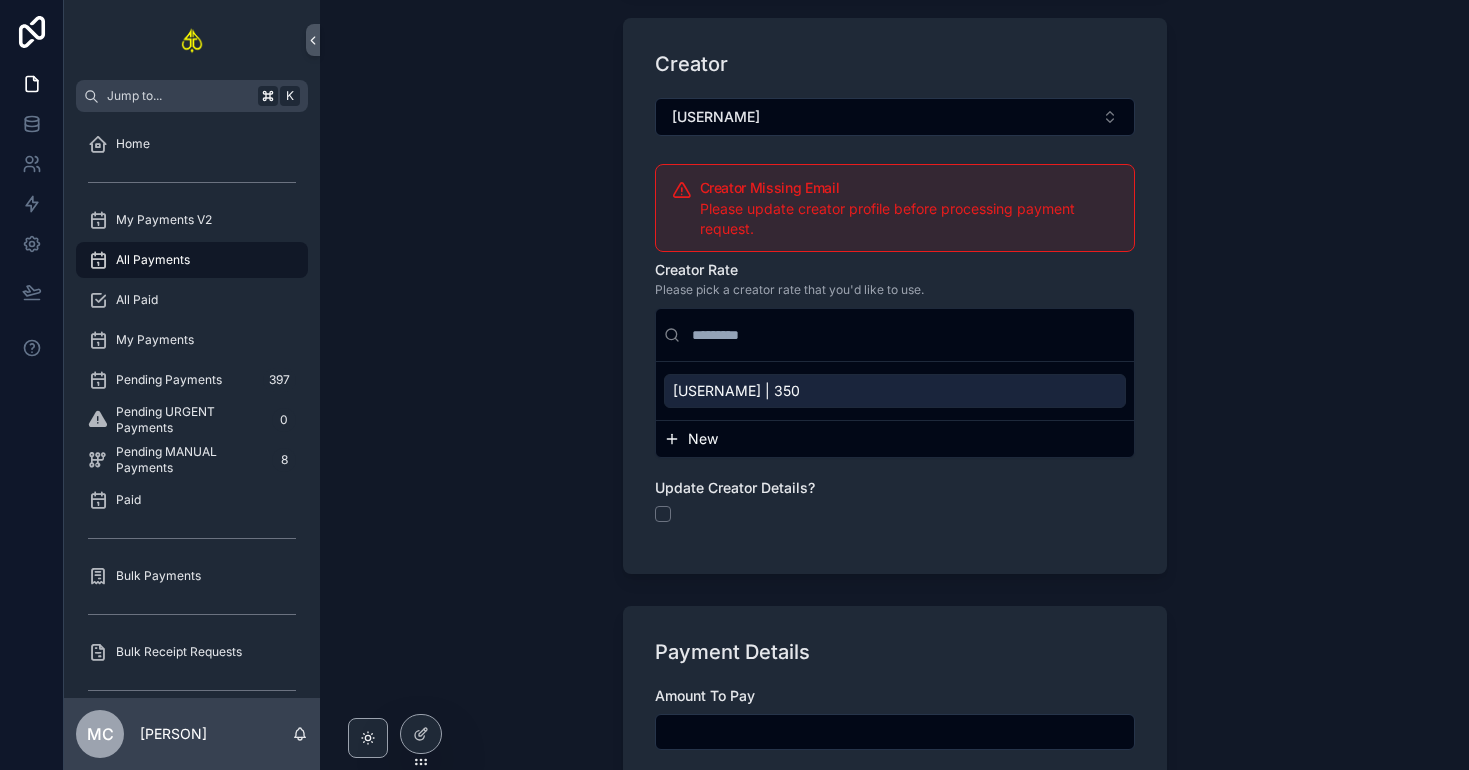 click on "gabrielle.emerson_ | TikTok | 350" at bounding box center [771, 391] 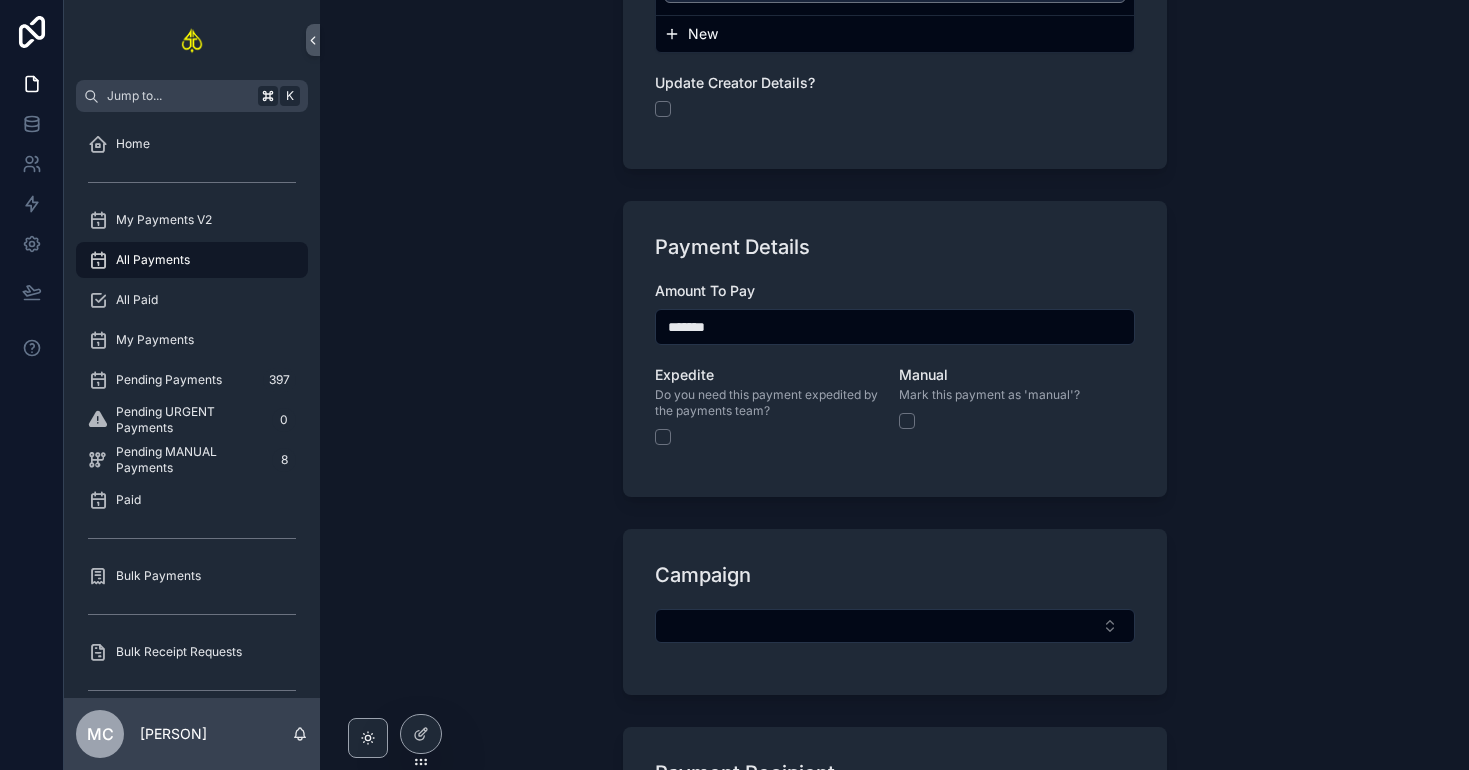 scroll, scrollTop: 1134, scrollLeft: 0, axis: vertical 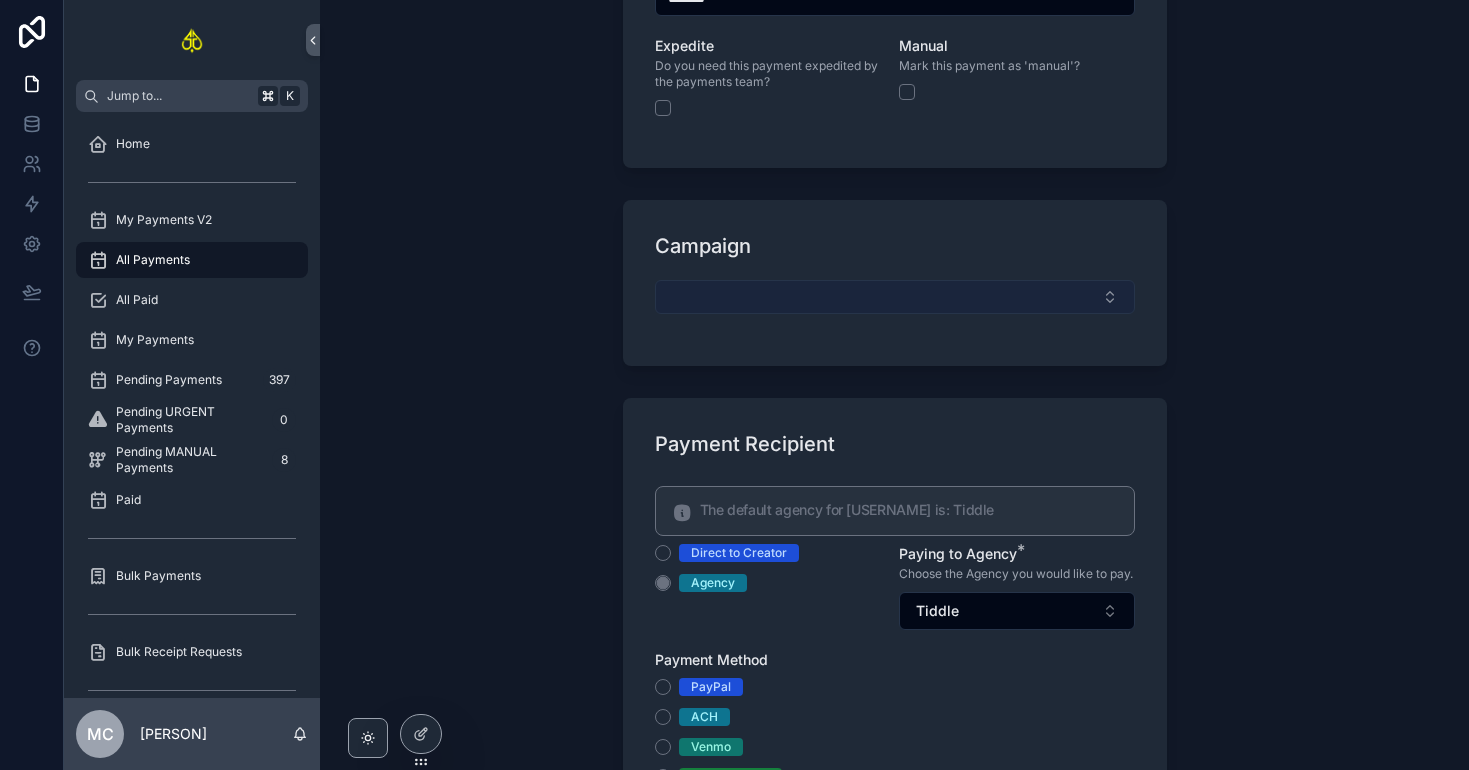 click at bounding box center (895, 297) 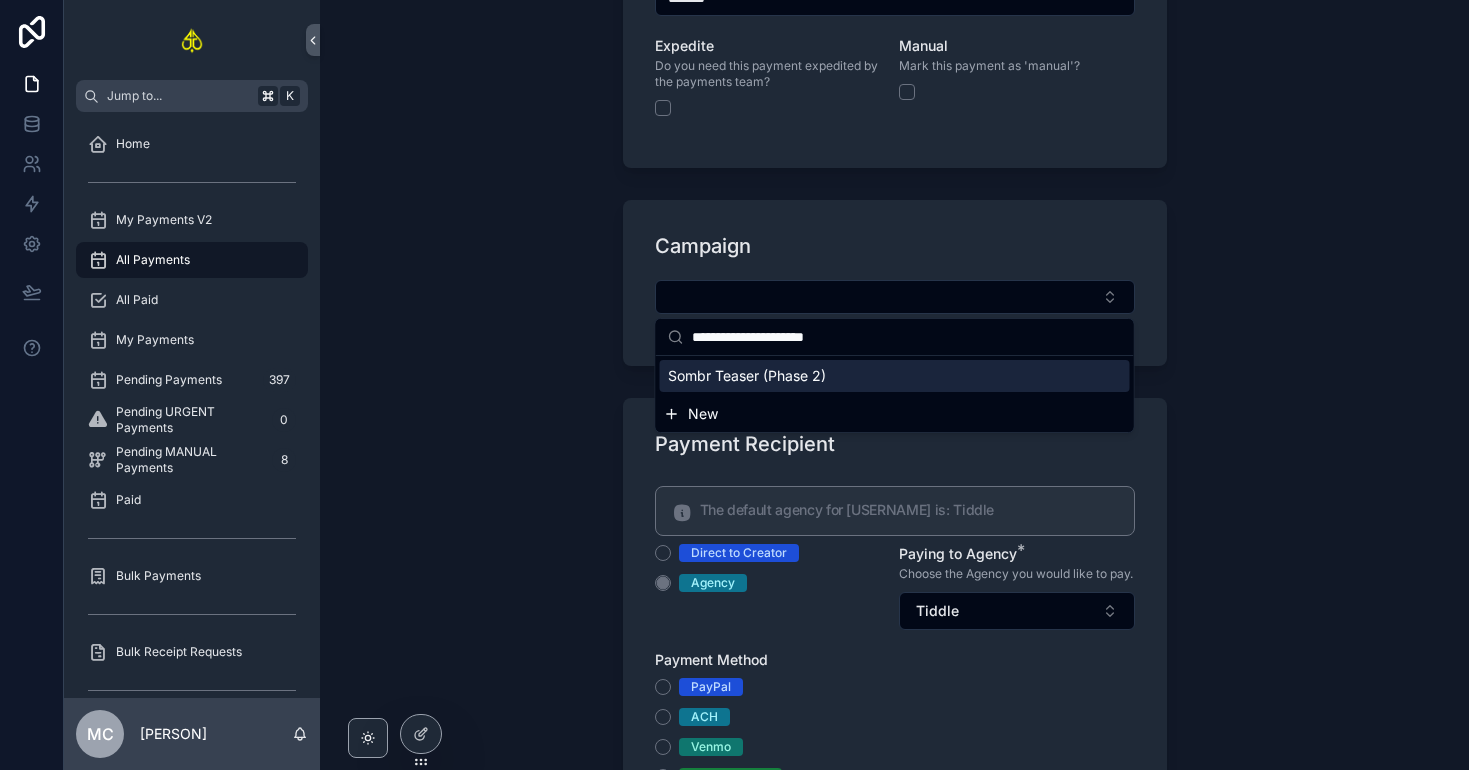 type on "**********" 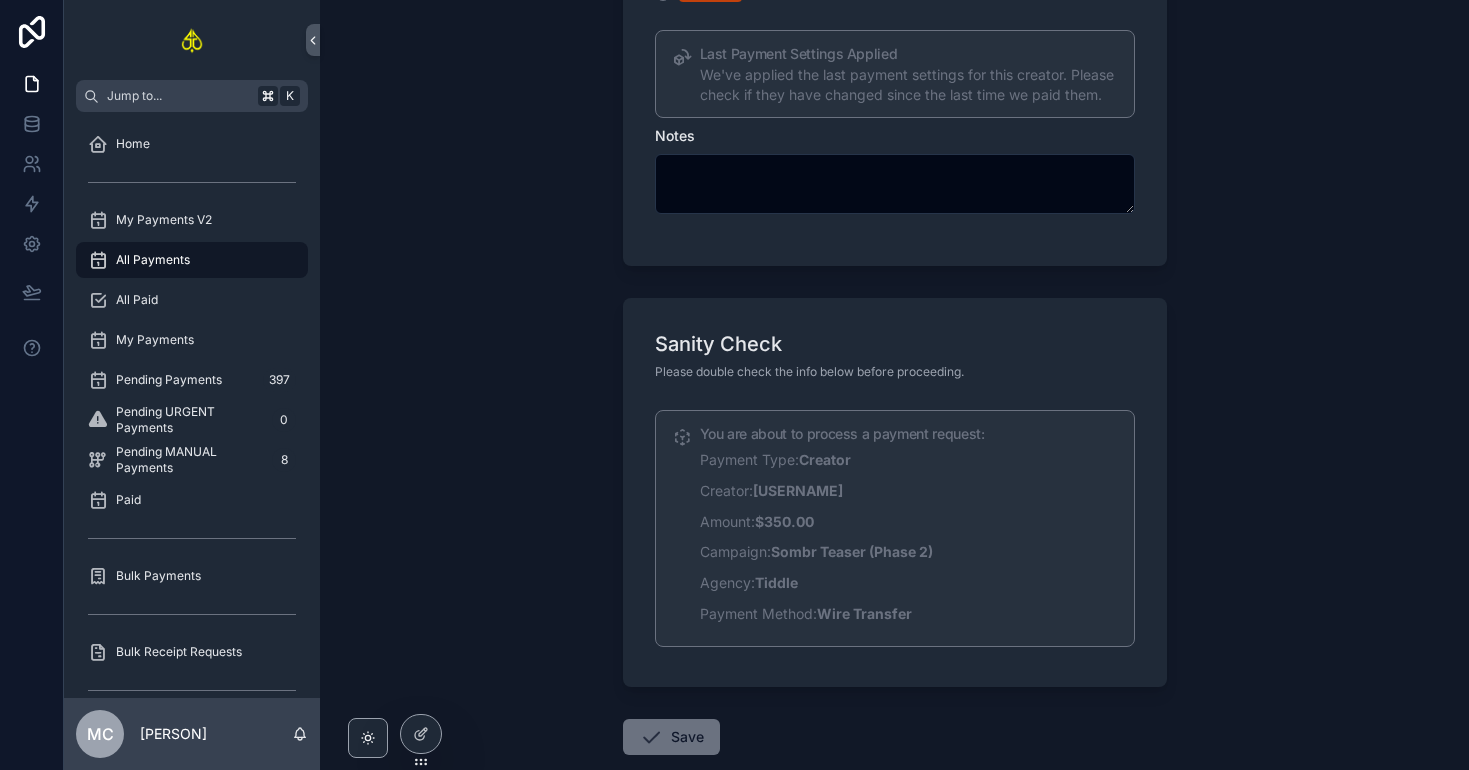 scroll, scrollTop: 2060, scrollLeft: 0, axis: vertical 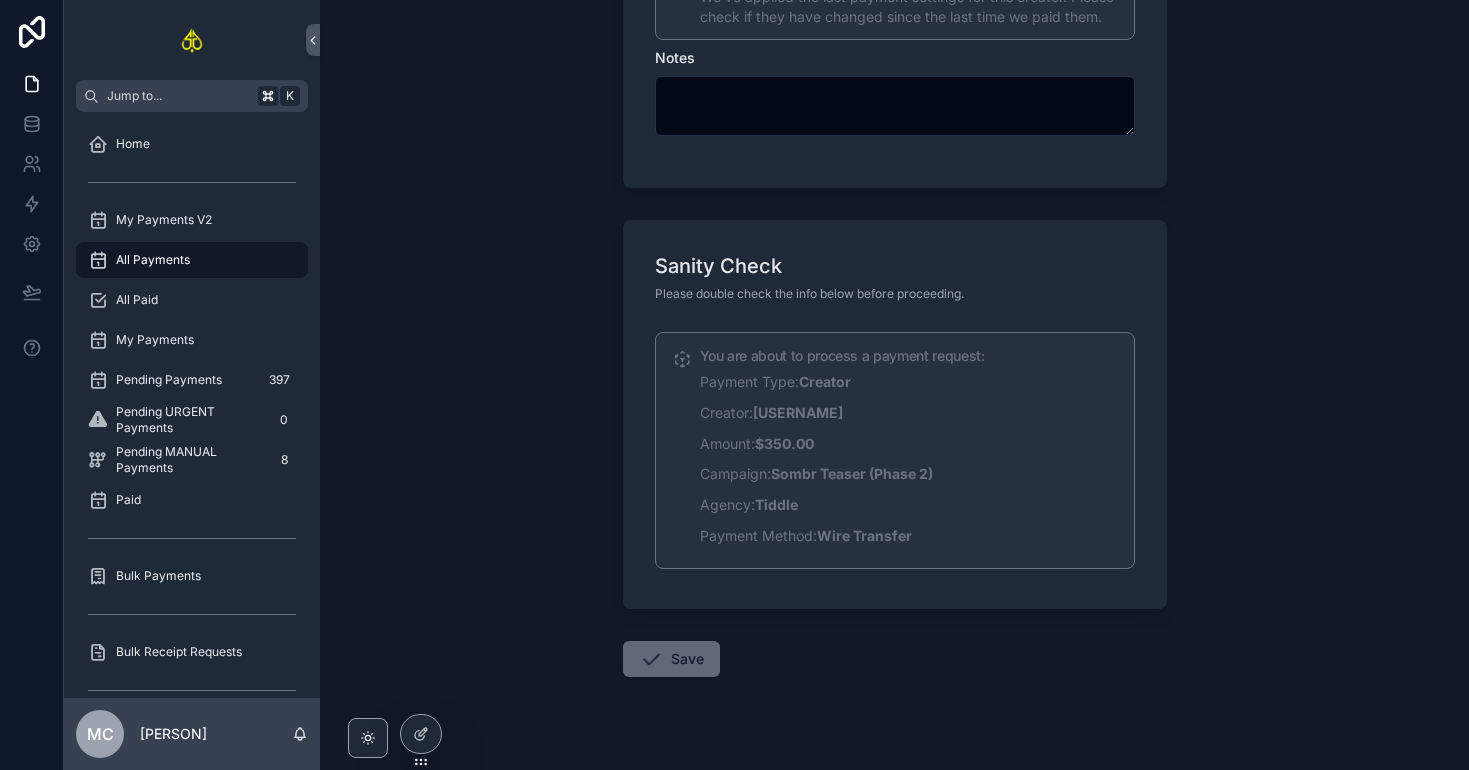 click on "Save" at bounding box center [671, 659] 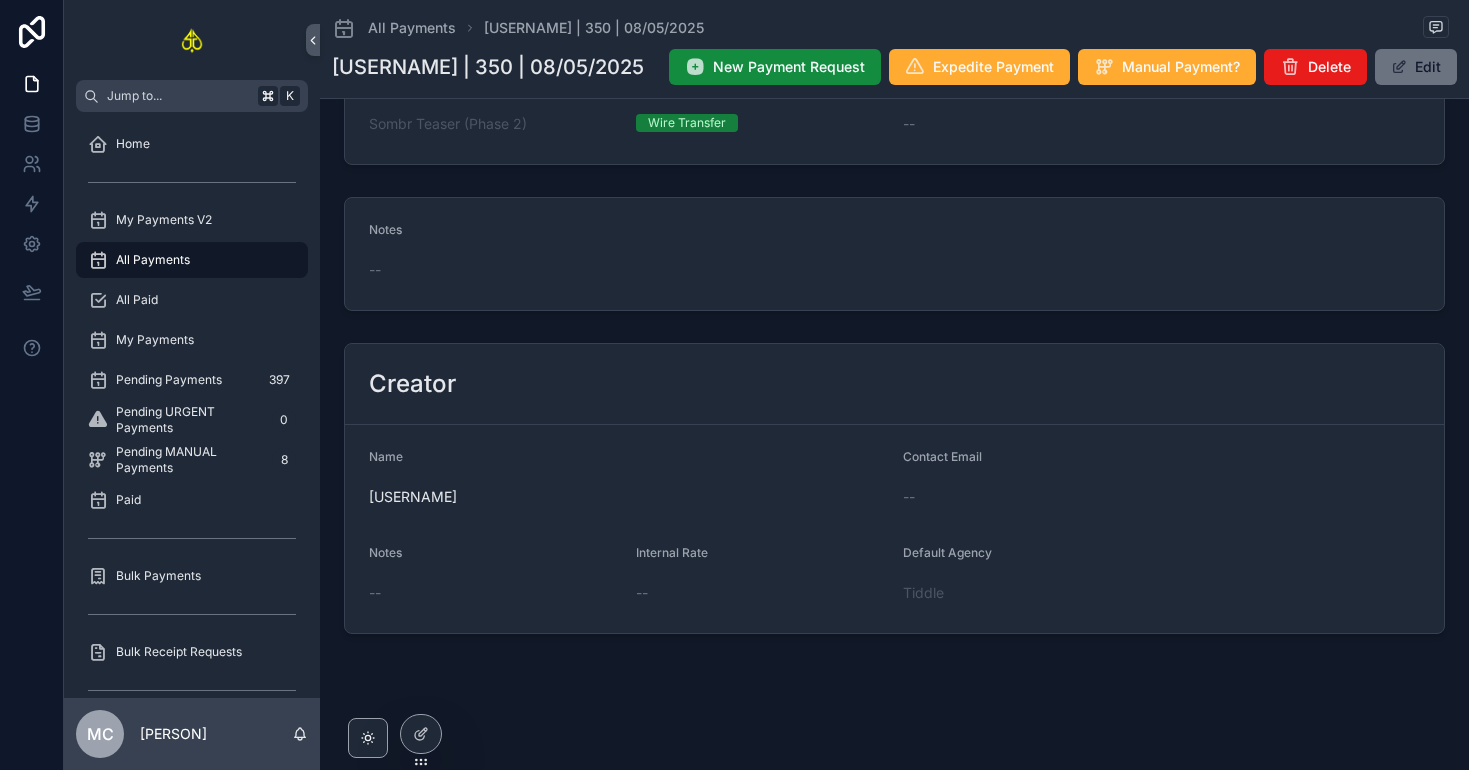 scroll, scrollTop: 0, scrollLeft: 0, axis: both 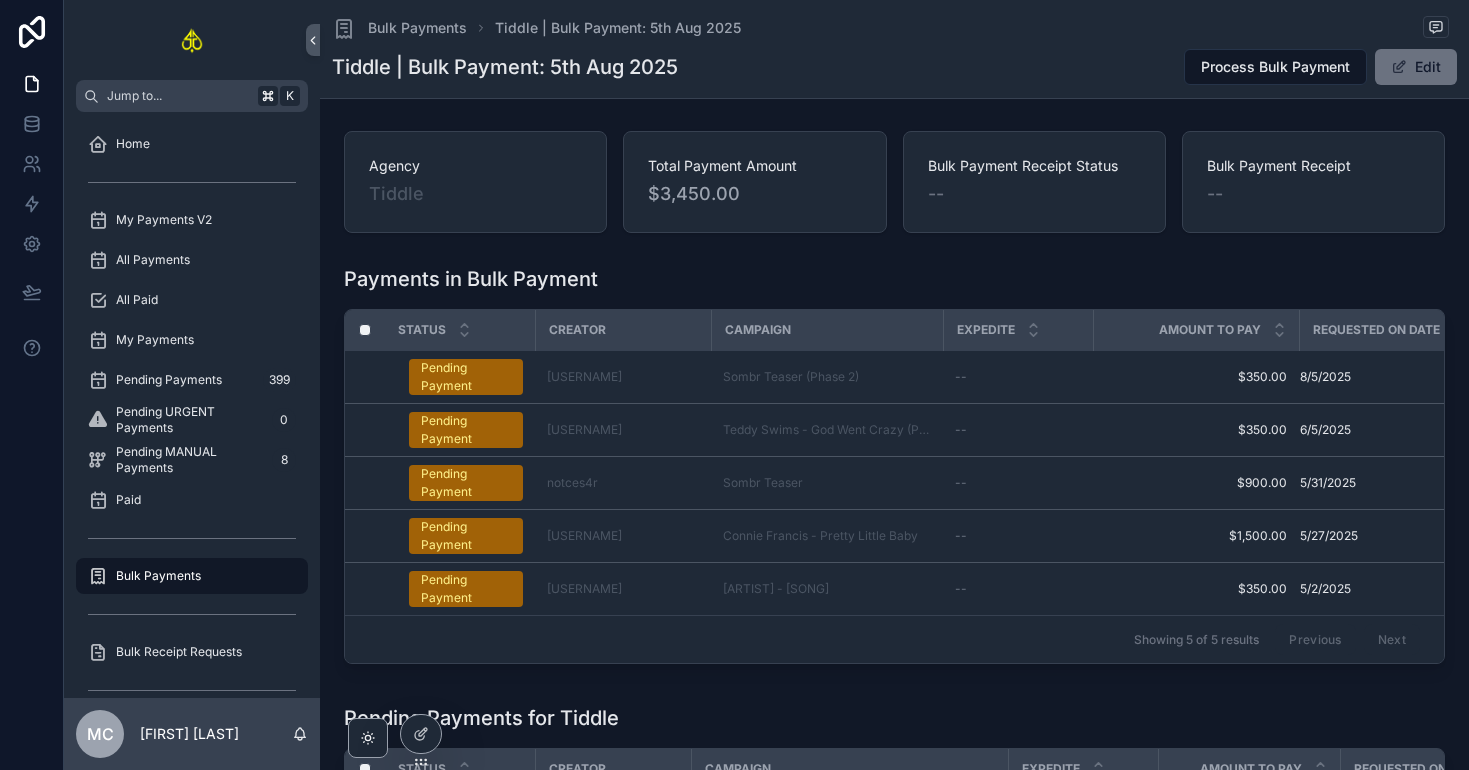 click on "Previous Next" at bounding box center [1347, 639] 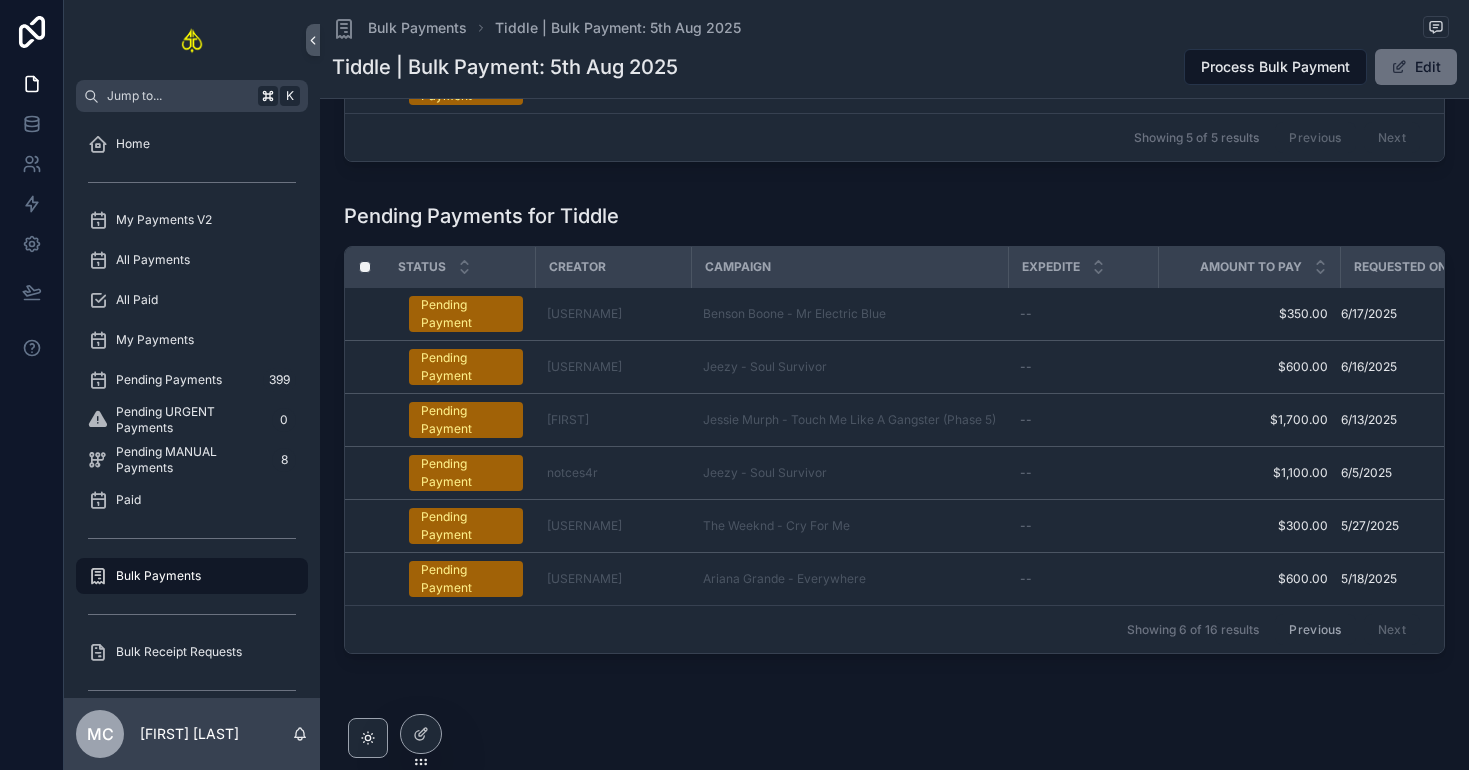 scroll, scrollTop: 530, scrollLeft: 0, axis: vertical 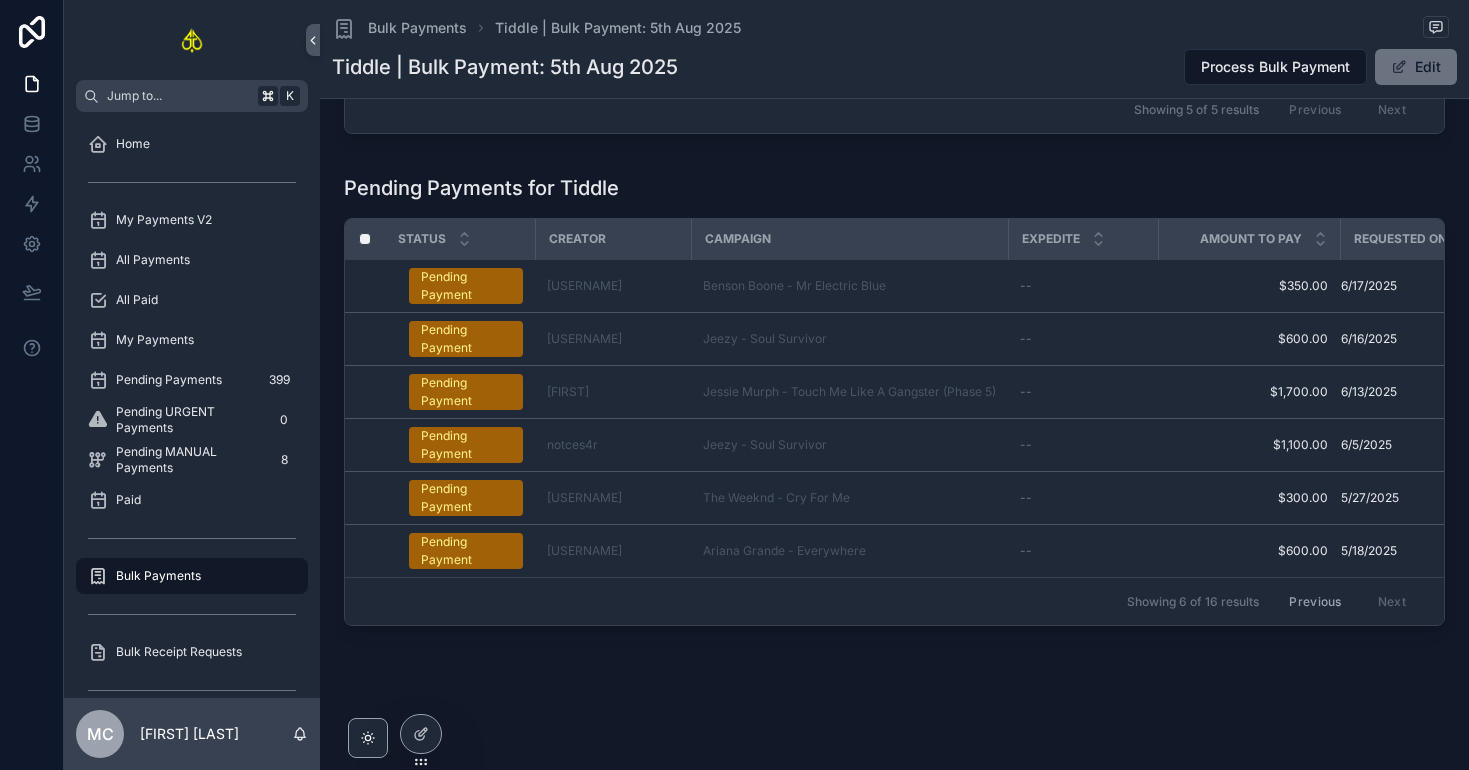 click on "Previous" at bounding box center (1315, 601) 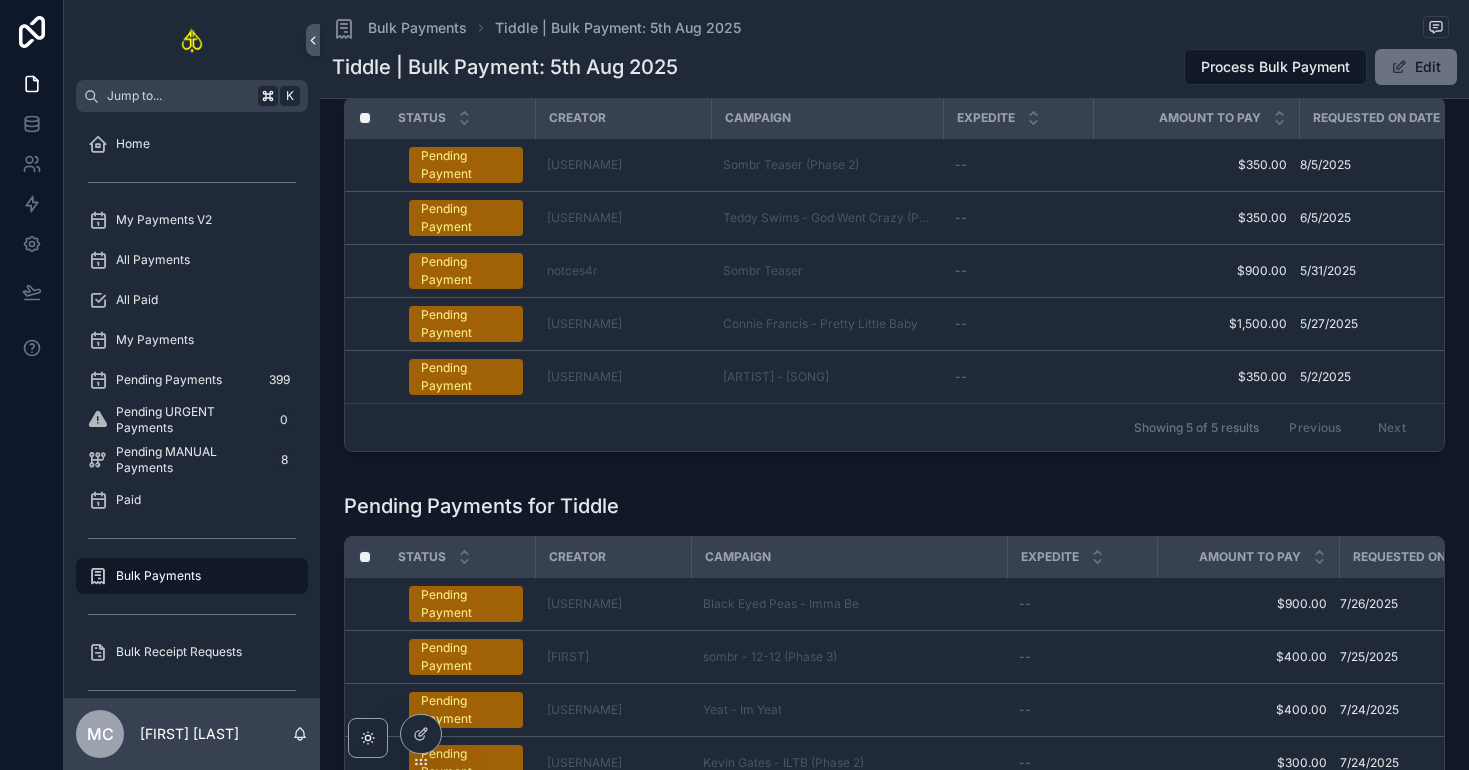 scroll, scrollTop: 530, scrollLeft: 0, axis: vertical 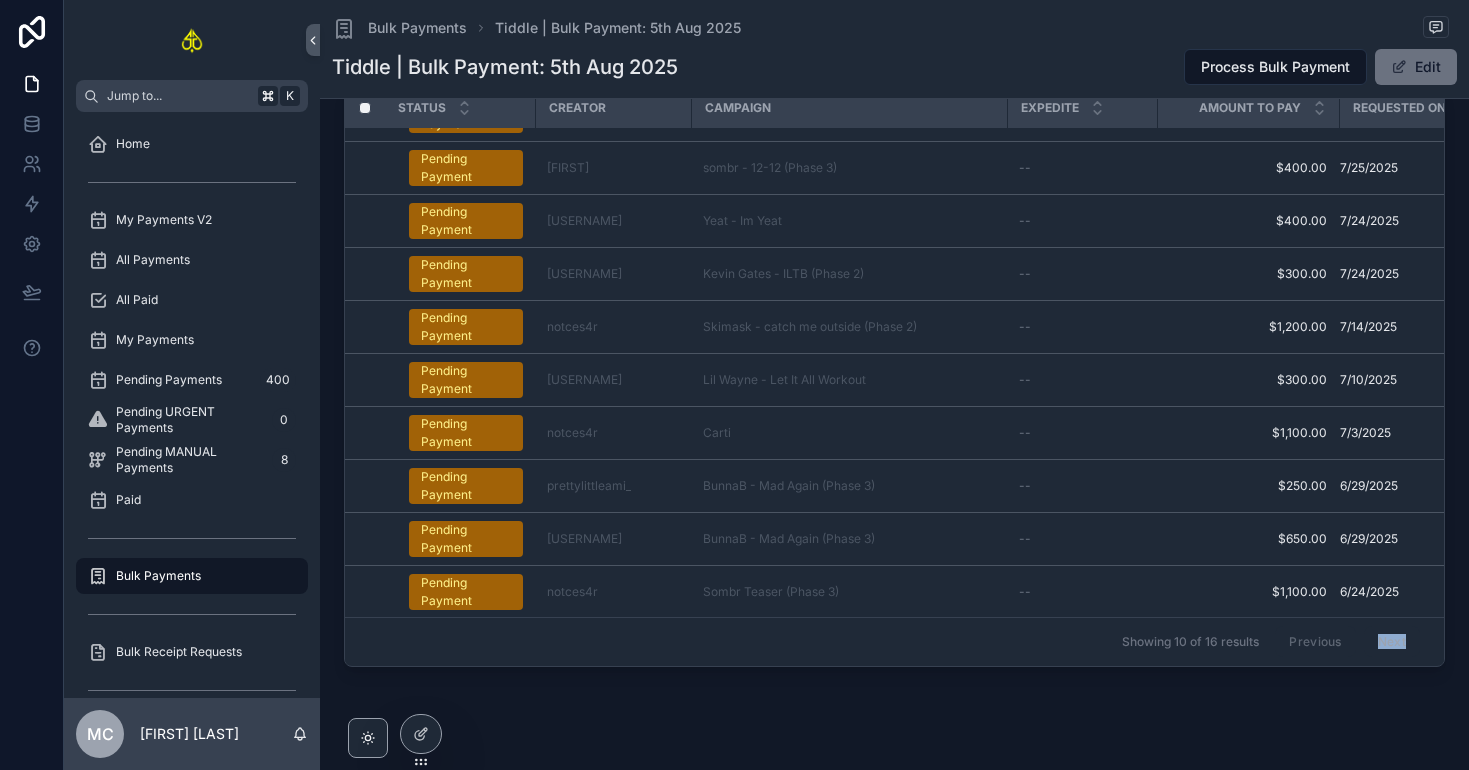 click on "Next" at bounding box center (1392, 642) 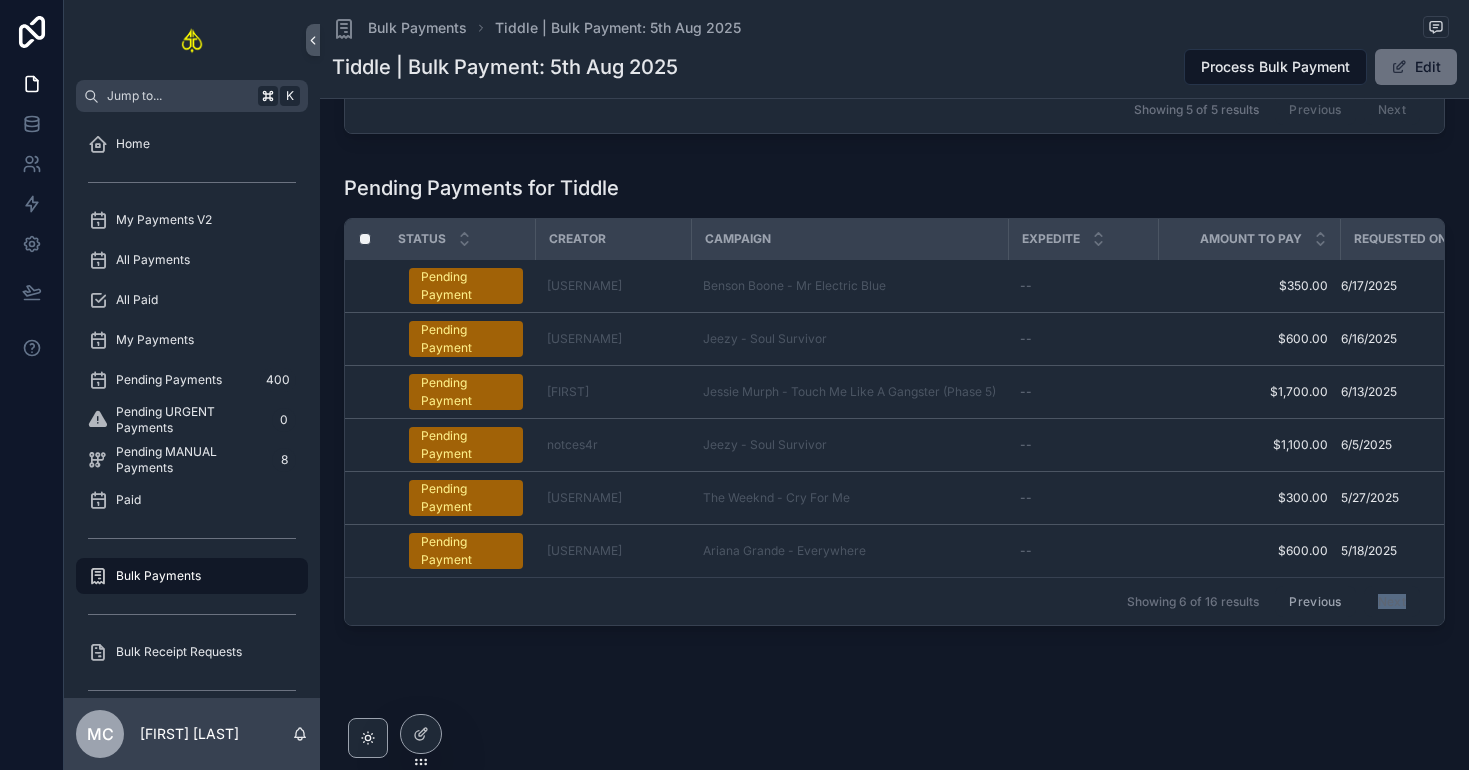 scroll, scrollTop: 0, scrollLeft: 0, axis: both 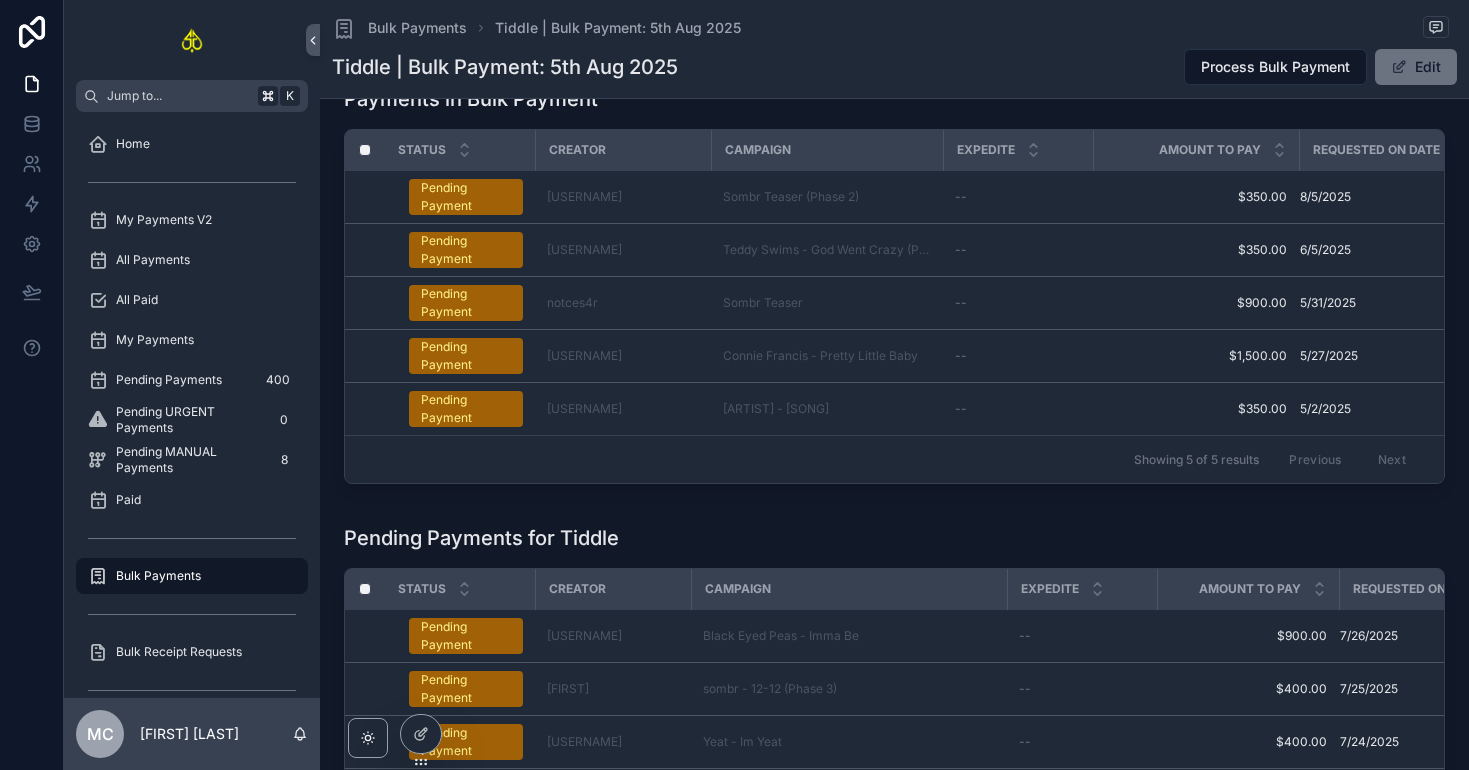 click on "Payments in Bulk Payment Status Creator Campaign Expedite Amount To Pay Requested On Date Pending Payment gabrielle.emerson_ Sombr Teaser (Phase 2) -- $350.00 $350.00 8/5/2025 8/5/2025 Remove From Bulk Payment Pending Payment gabrielle.emerson_ Teddy Swims - God Went Crazy (Phase 2) -- $350.00 $350.00 6/5/2025 6/5/2025 Remove From Bulk Payment Pending Payment notces4r Sombr Teaser -- $900.00 $900.00 5/31/2025 5/31/2025 Remove From Bulk Payment Pending Payment iampresleefaith Connie Francis - Pretty Little Baby -- $1,500.00 $1,500.00 5/27/2025 5/27/2025 Remove From Bulk Payment Pending Payment gabrielle.emerson_ Ed Sheeran - Old Phone -- $350.00 $350.00 5/2/2025 5/2/2025 Remove From Bulk Payment Showing 5 of 5 results Previous Next" at bounding box center (894, 288) 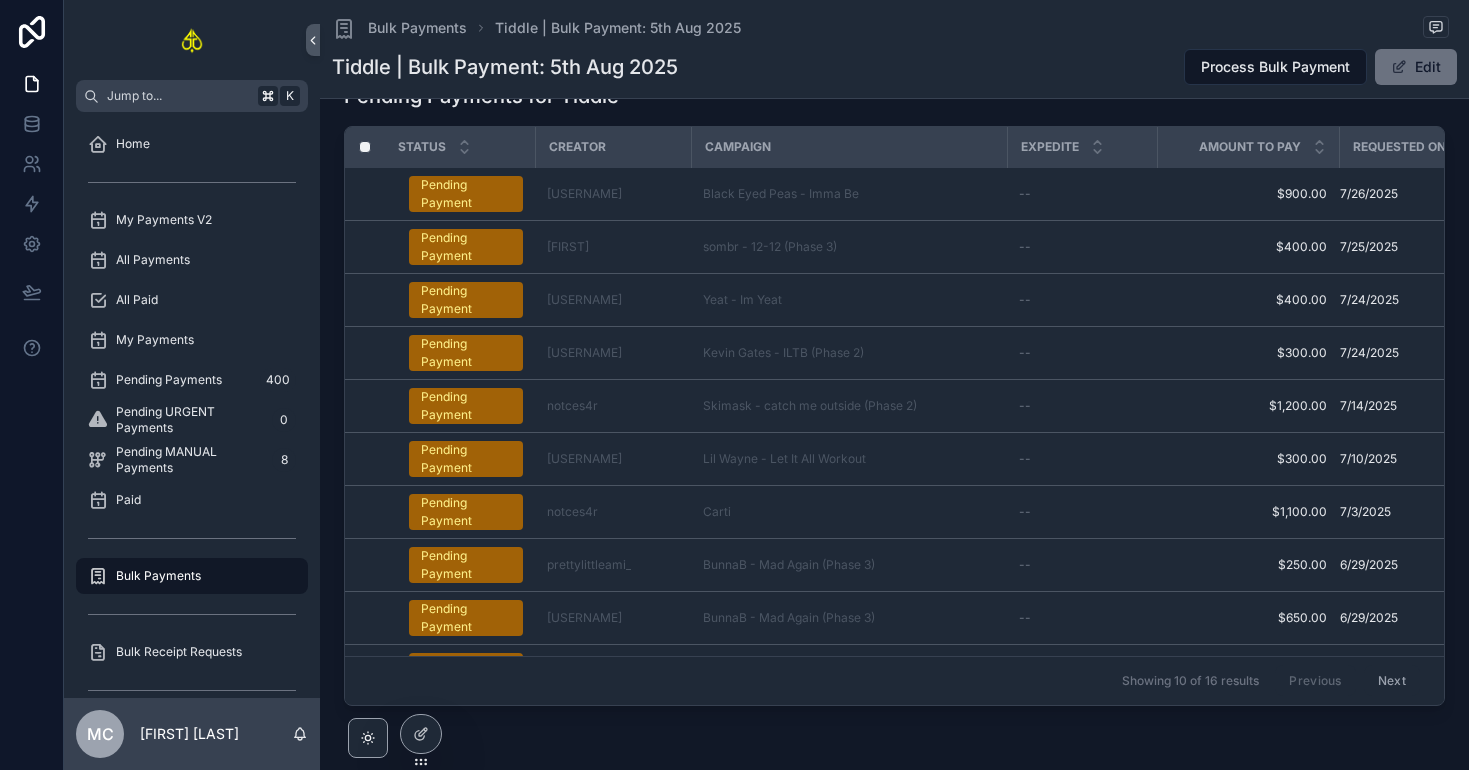scroll, scrollTop: 629, scrollLeft: 0, axis: vertical 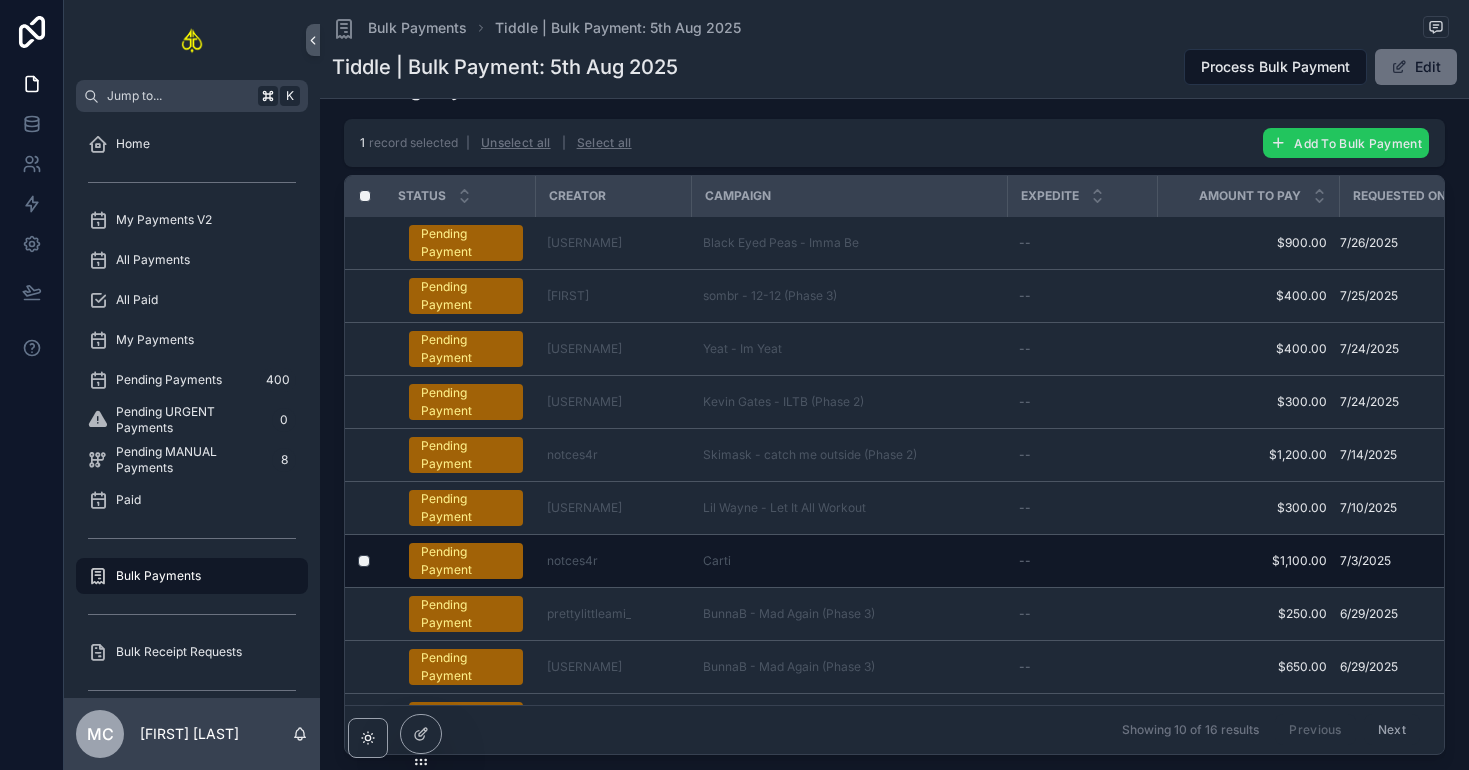 click on "Add To Bulk Payment" at bounding box center (1358, 143) 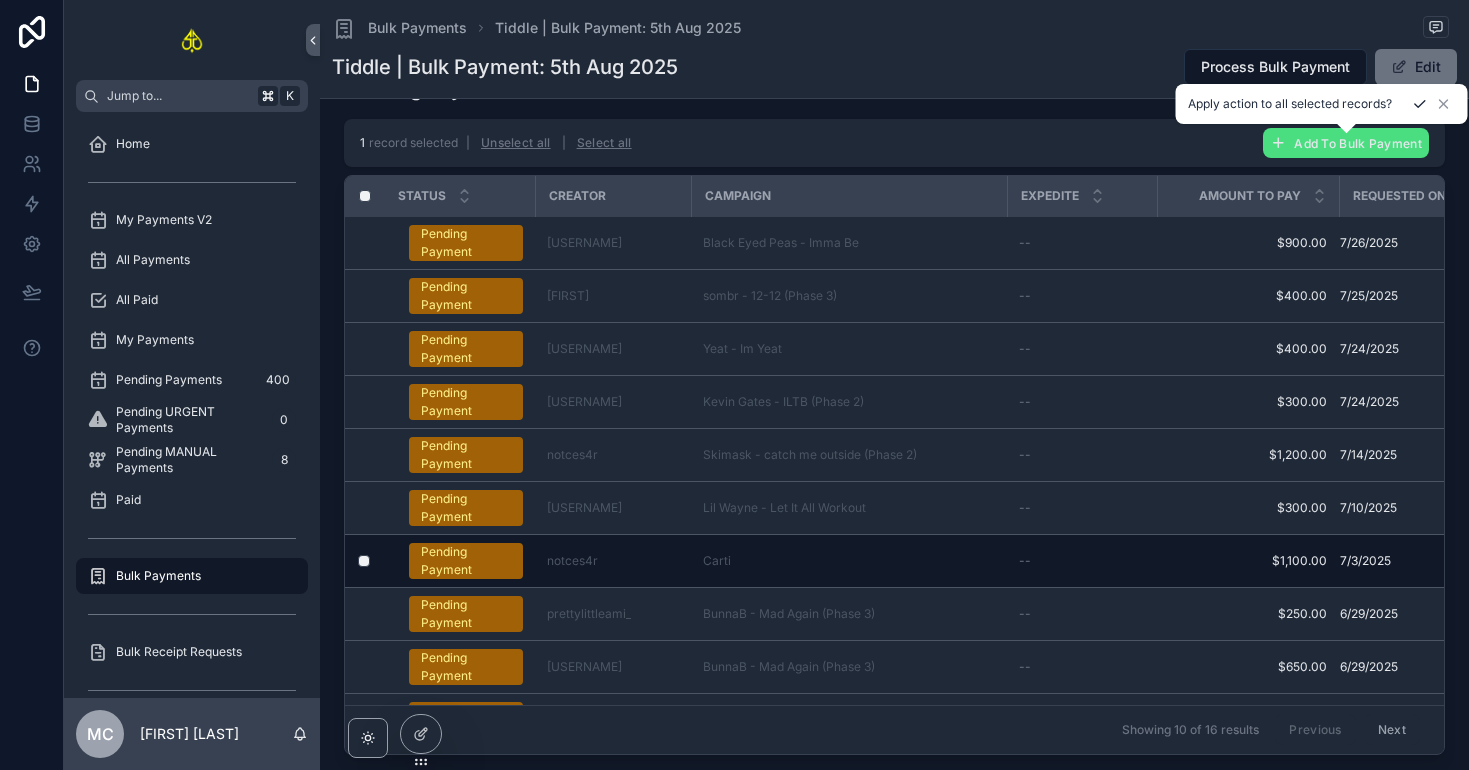 click 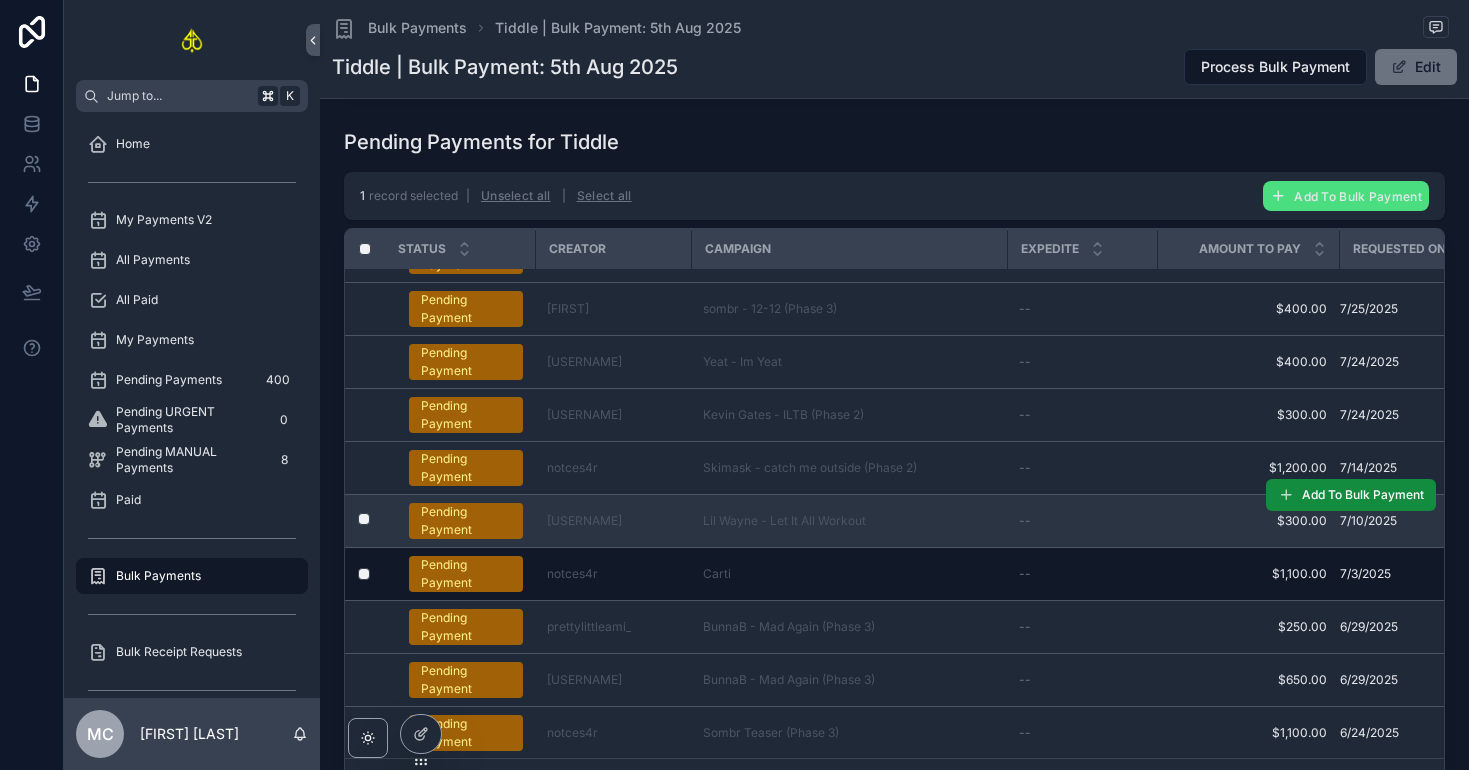 scroll, scrollTop: 0, scrollLeft: 0, axis: both 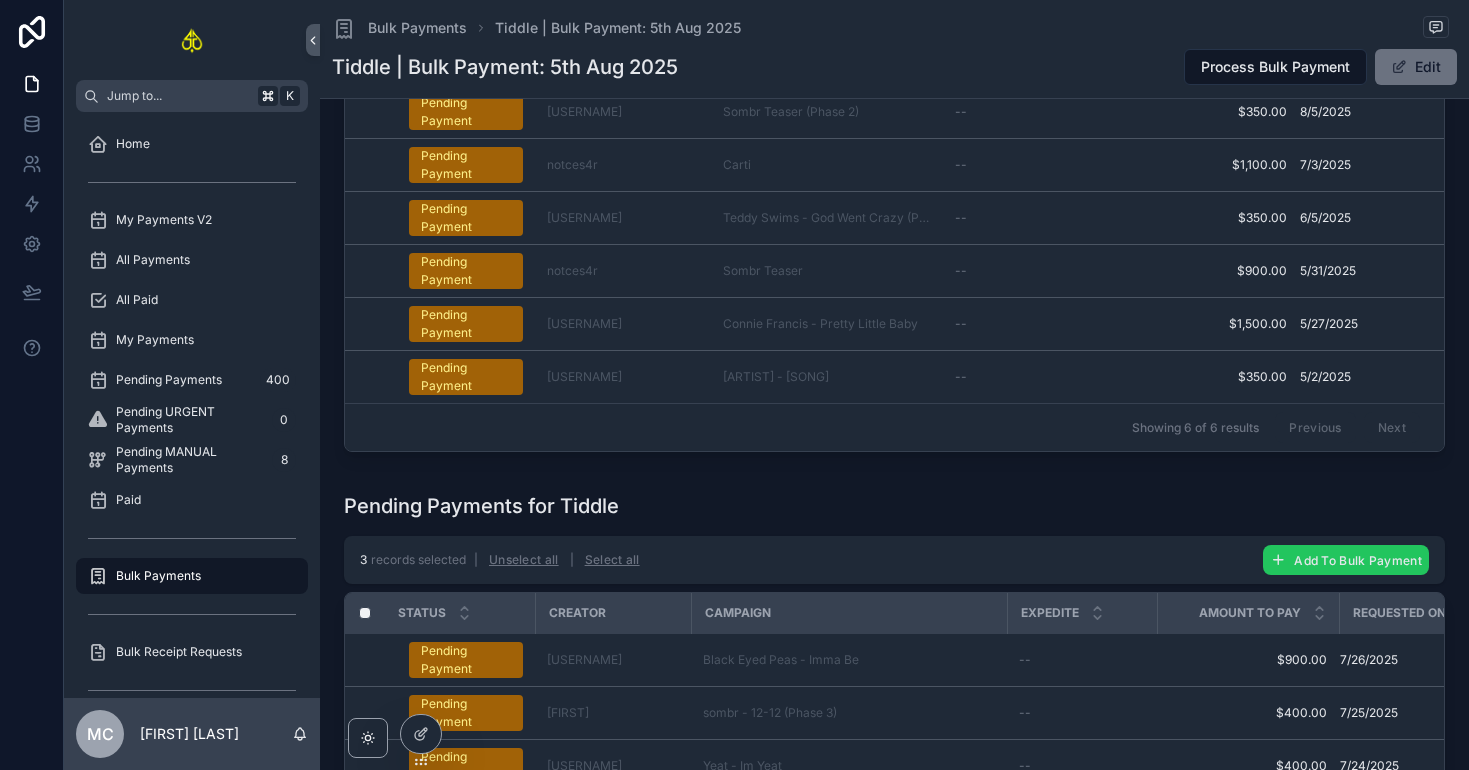 click on "Add To Bulk Payment" at bounding box center [1358, 560] 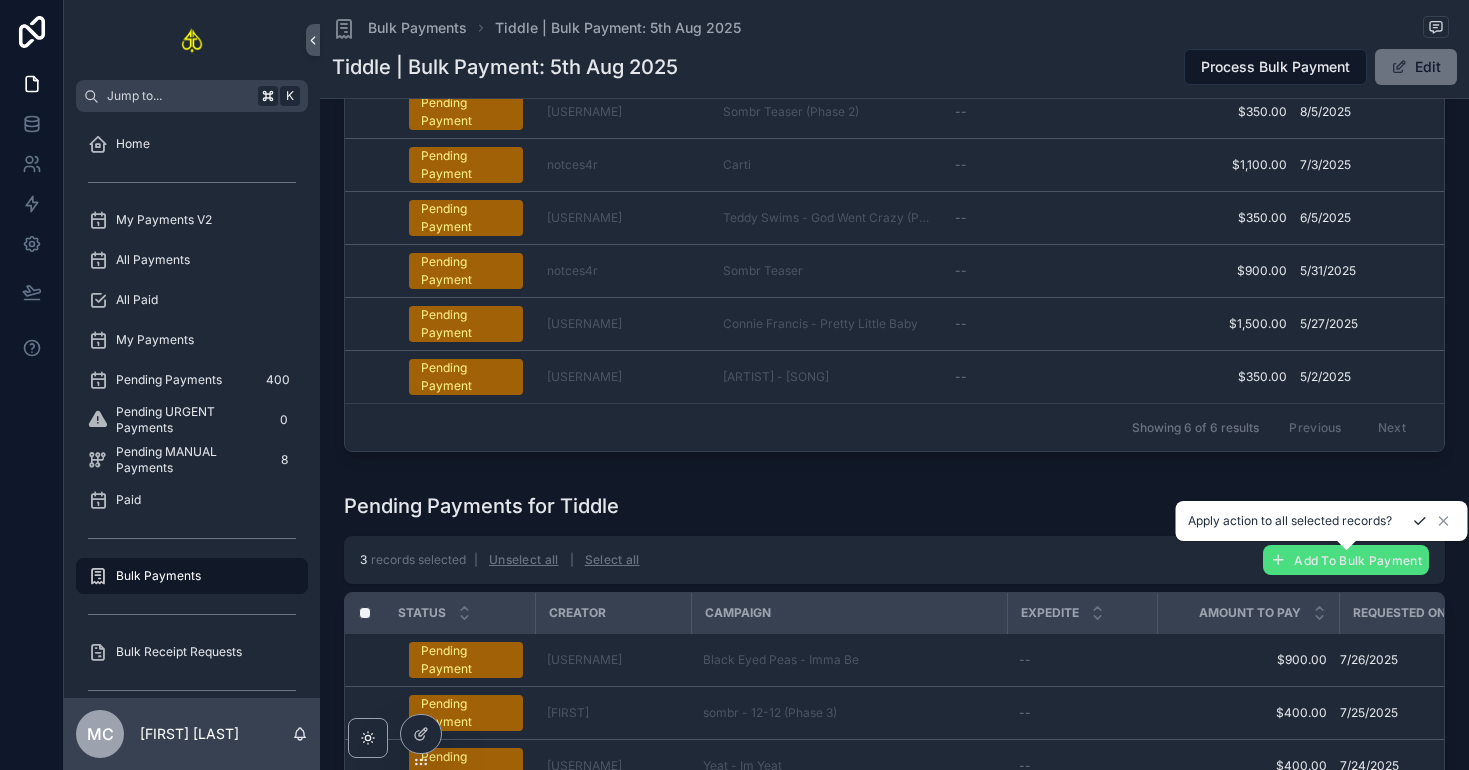 click 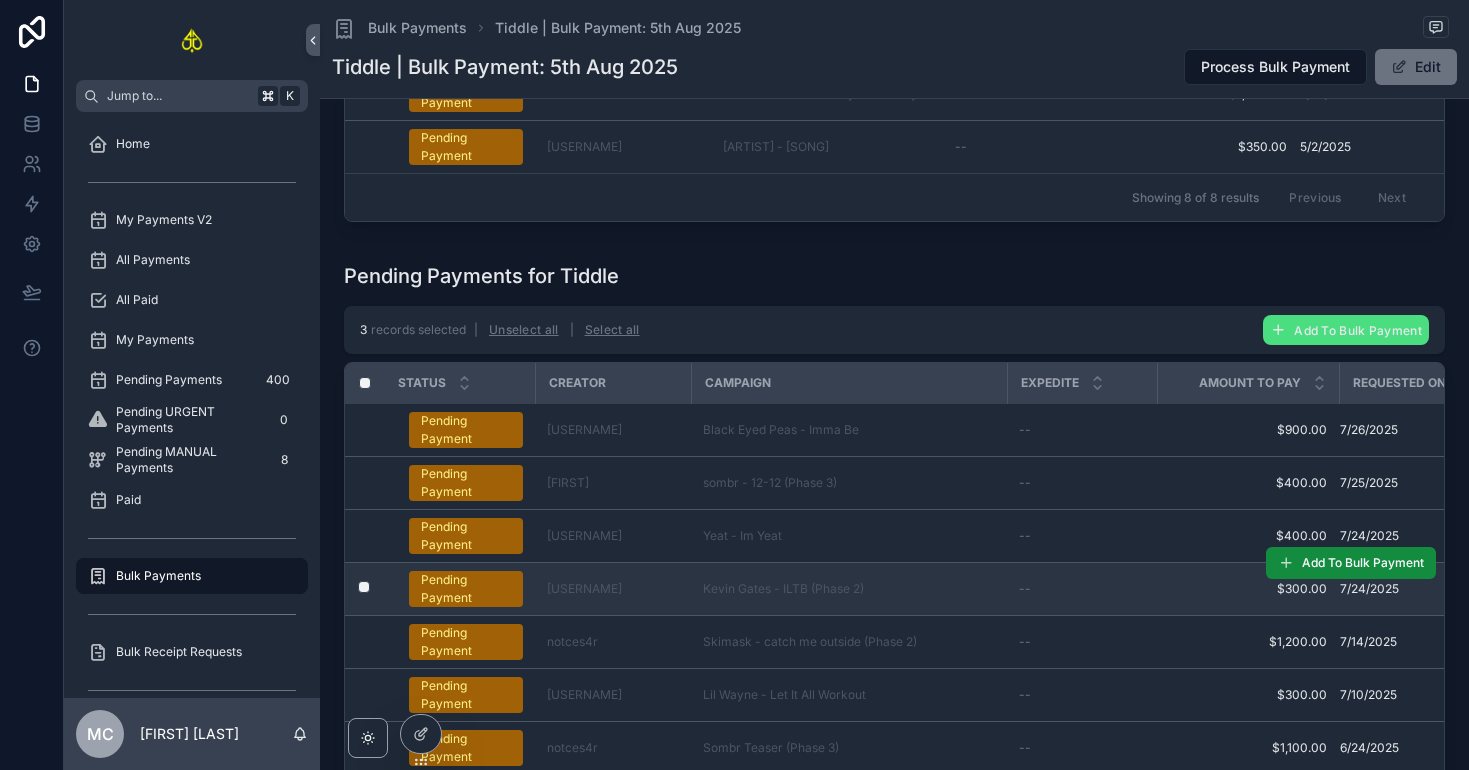 scroll, scrollTop: 798, scrollLeft: 0, axis: vertical 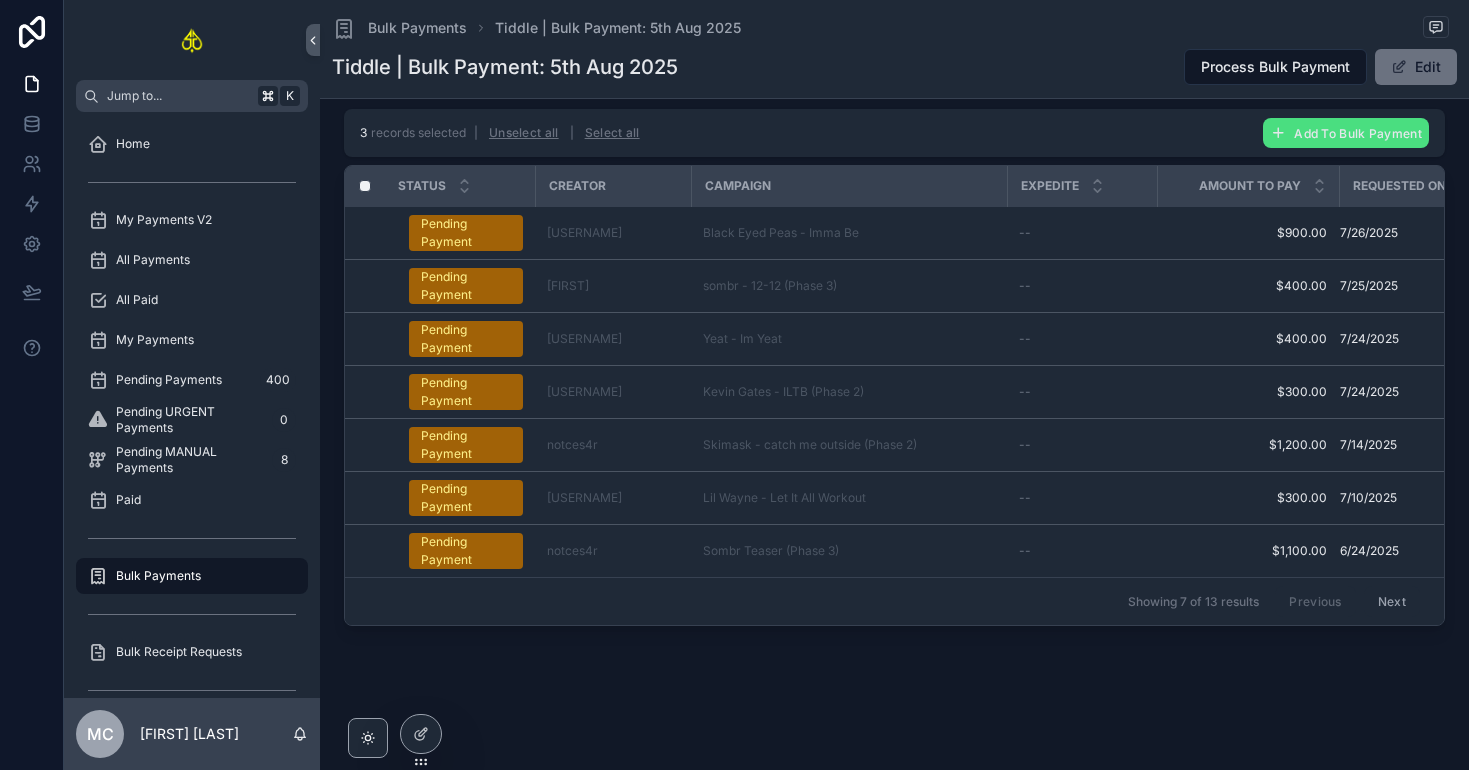 click on "Next" at bounding box center (1392, 601) 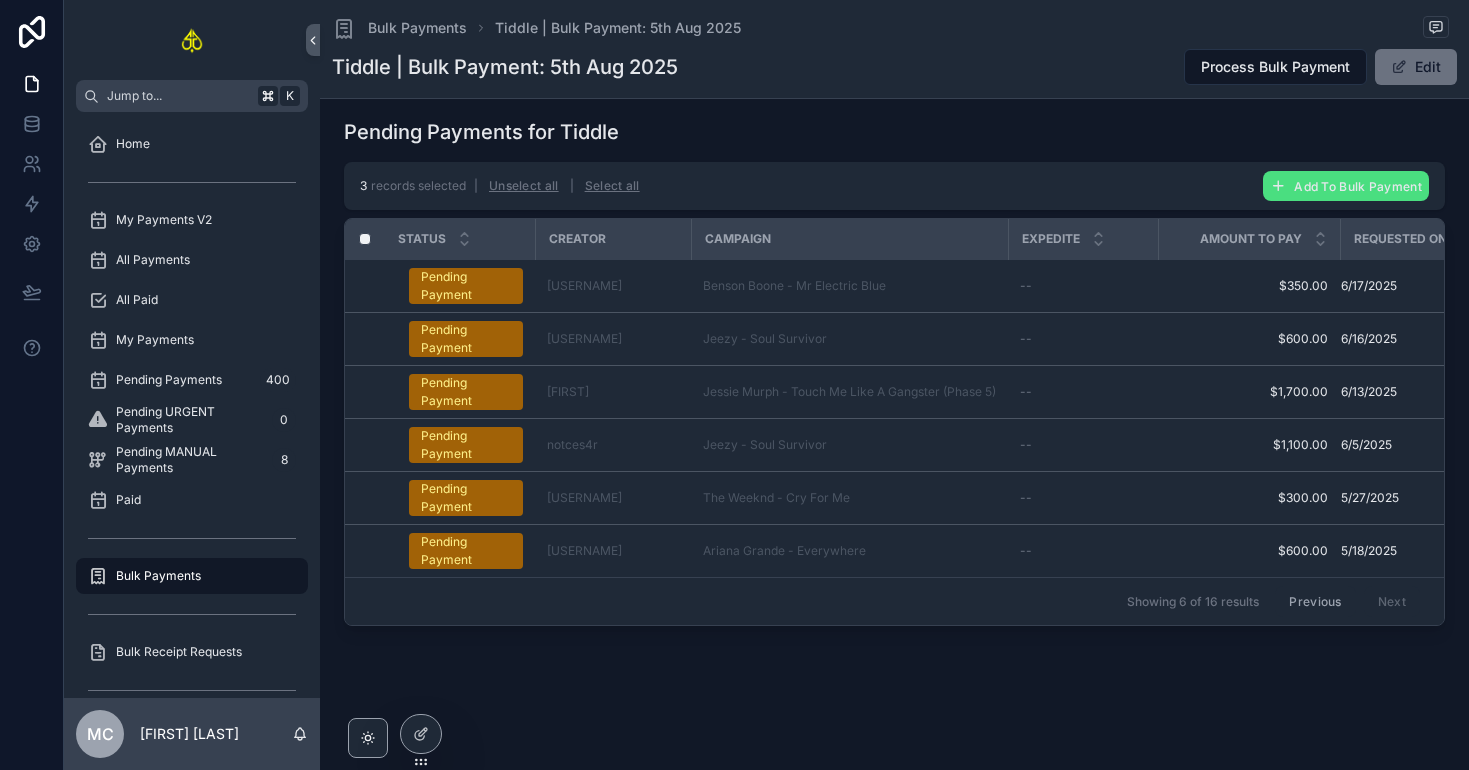 scroll, scrollTop: 745, scrollLeft: 0, axis: vertical 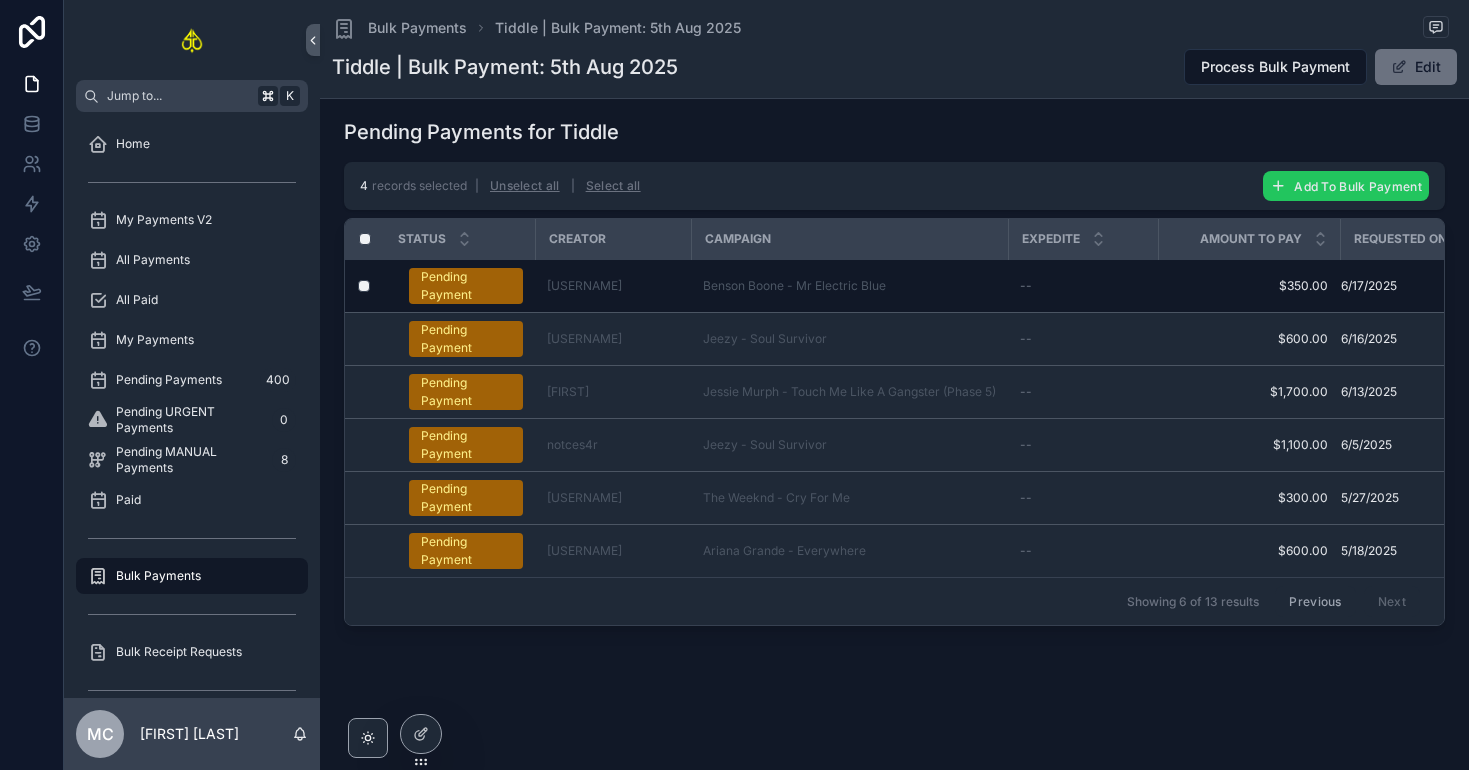 click on "Add To Bulk Payment" at bounding box center (1346, 186) 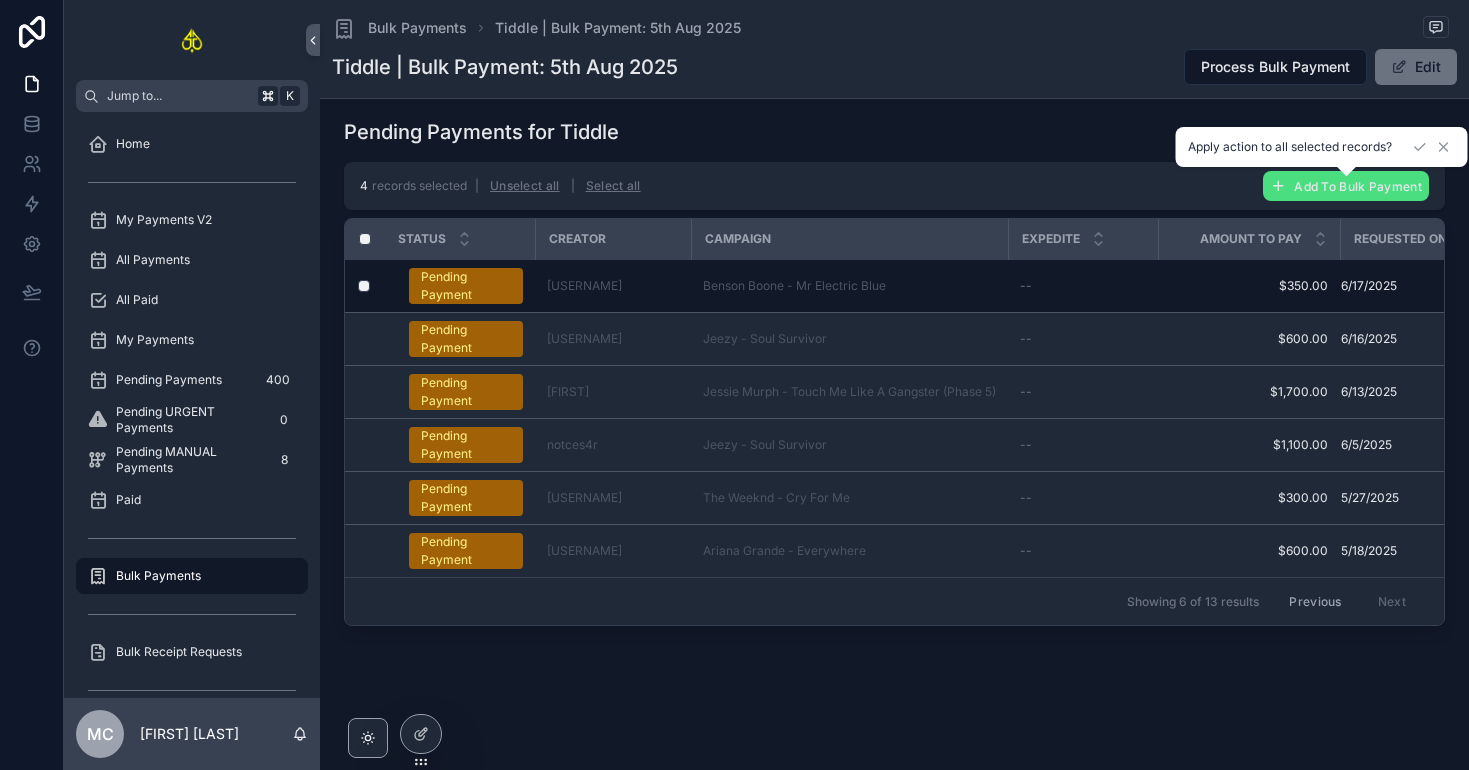 click on "Apply action to all selected records?" at bounding box center [1322, 147] 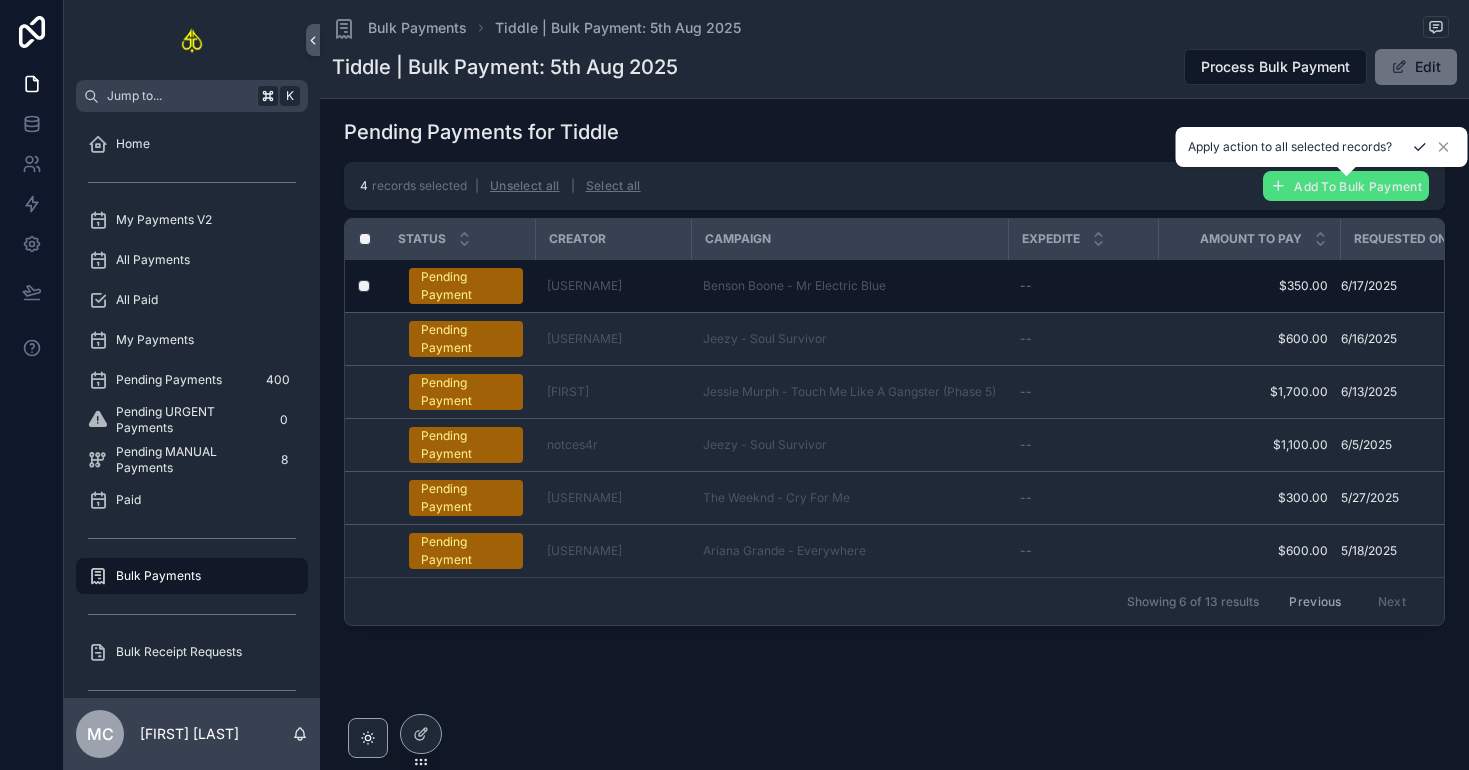 click 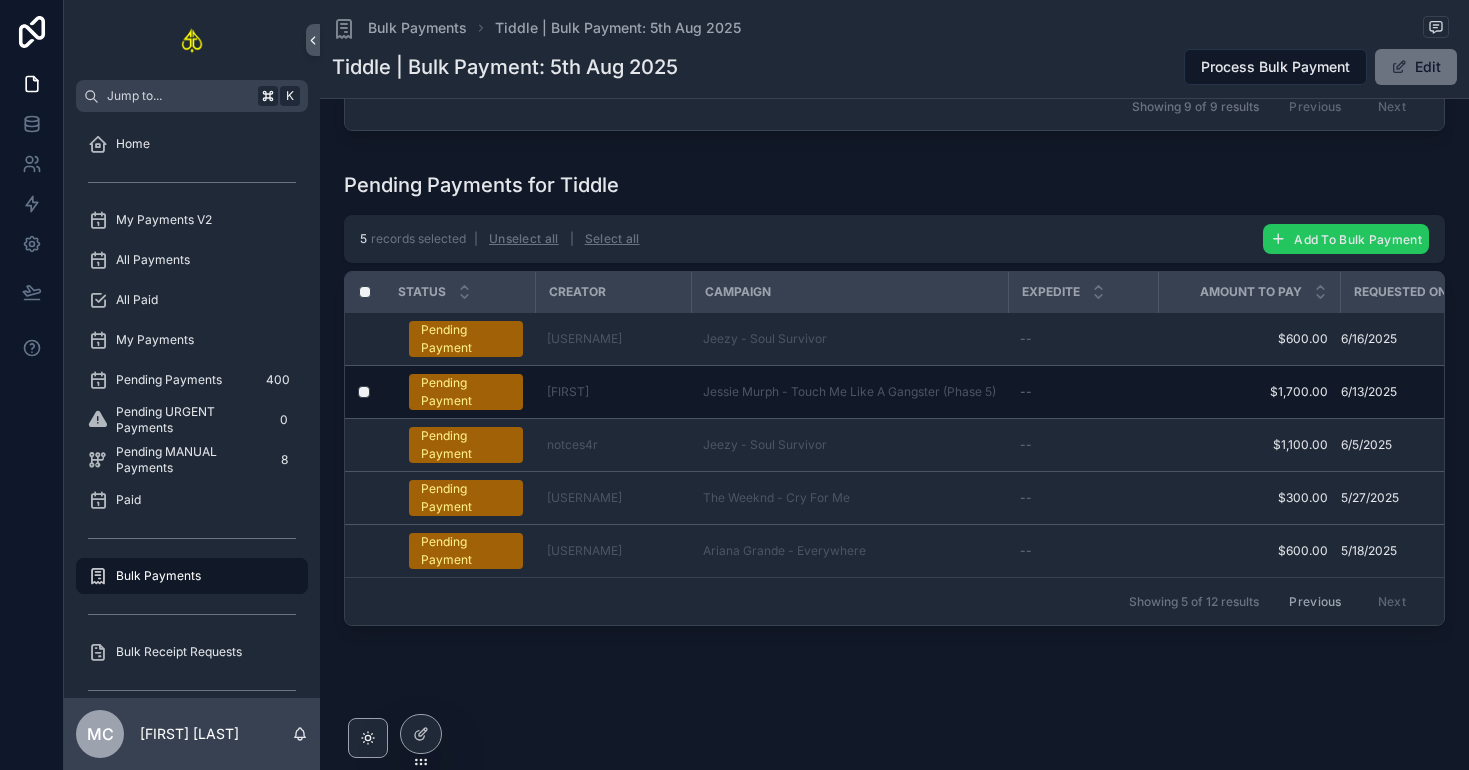 click on "Add To Bulk Payment" at bounding box center (1346, 239) 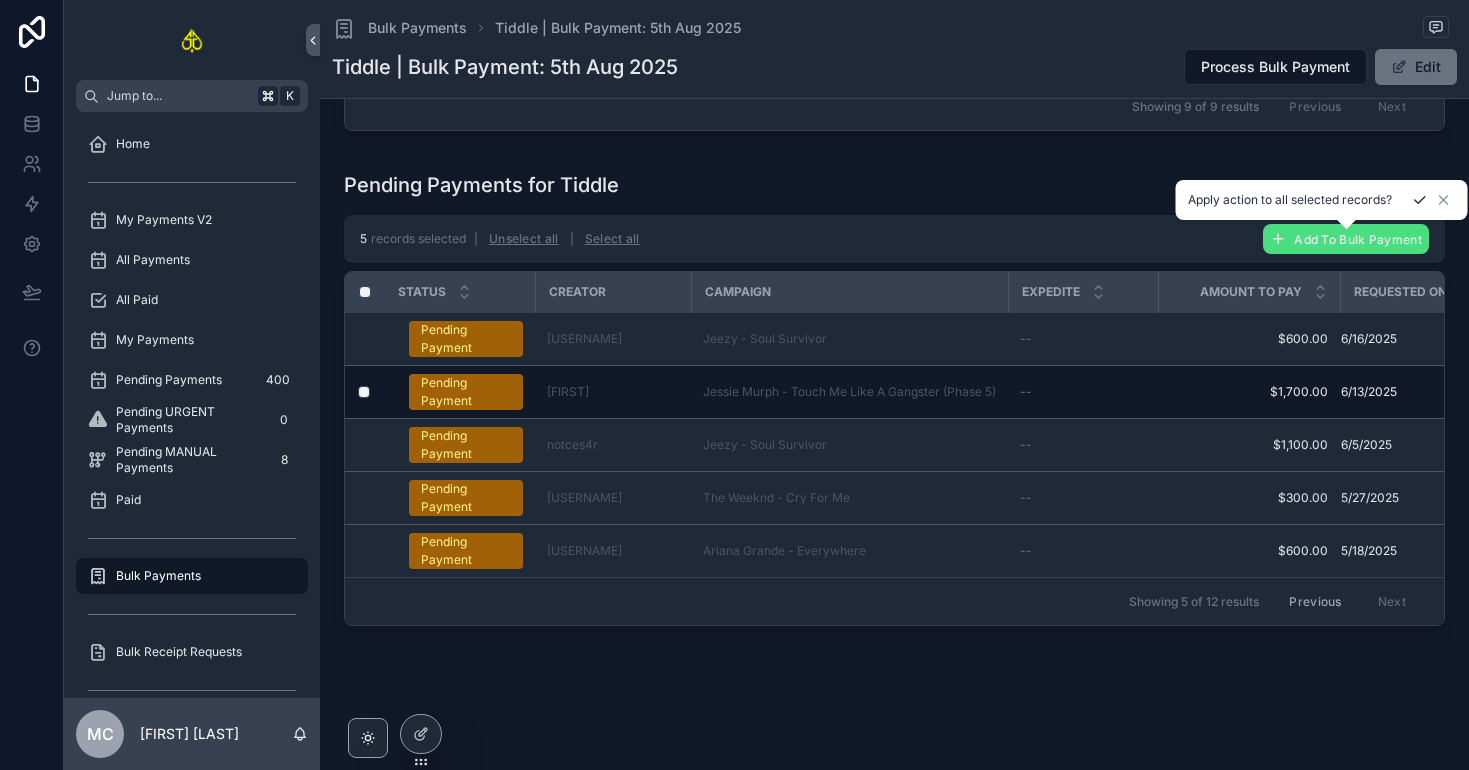 click 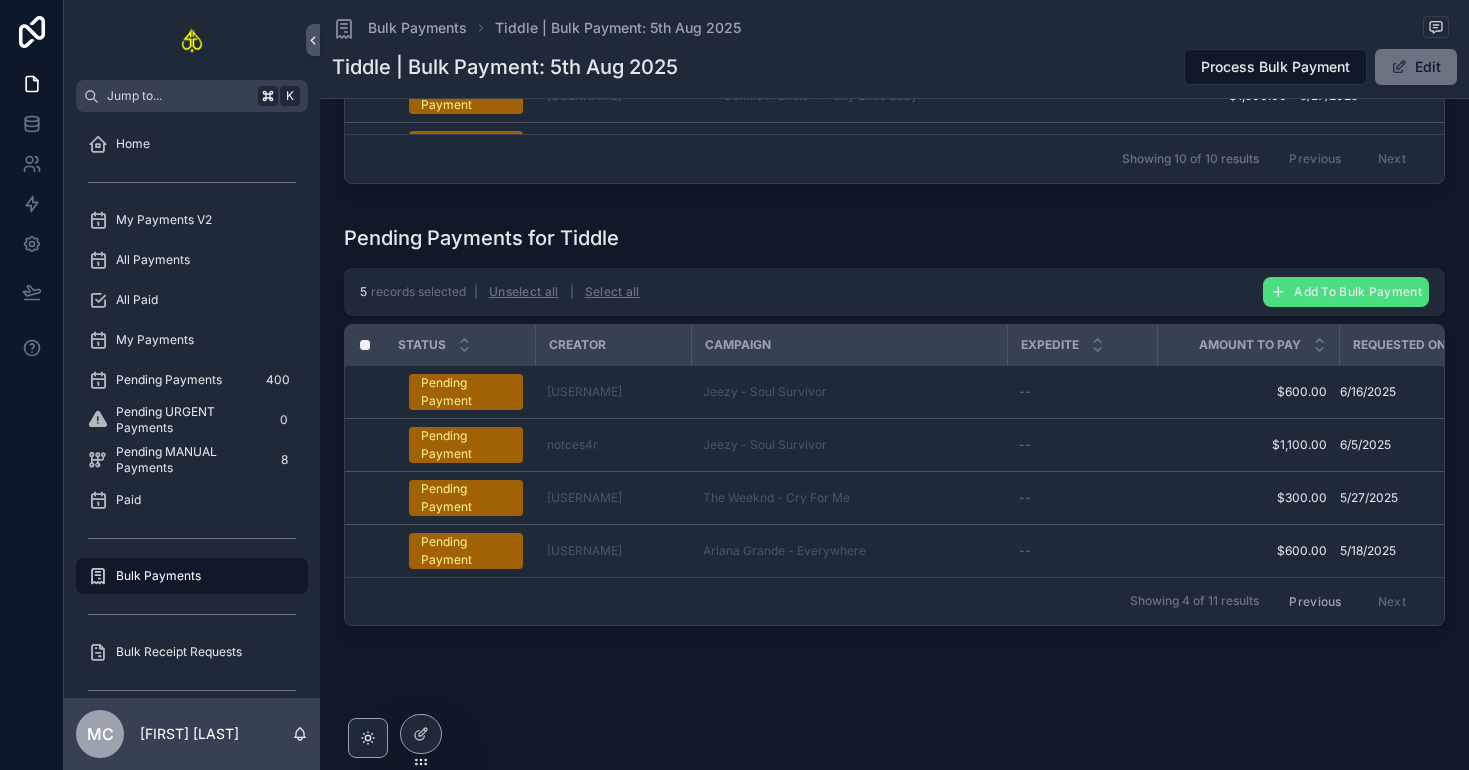 scroll, scrollTop: 704, scrollLeft: 0, axis: vertical 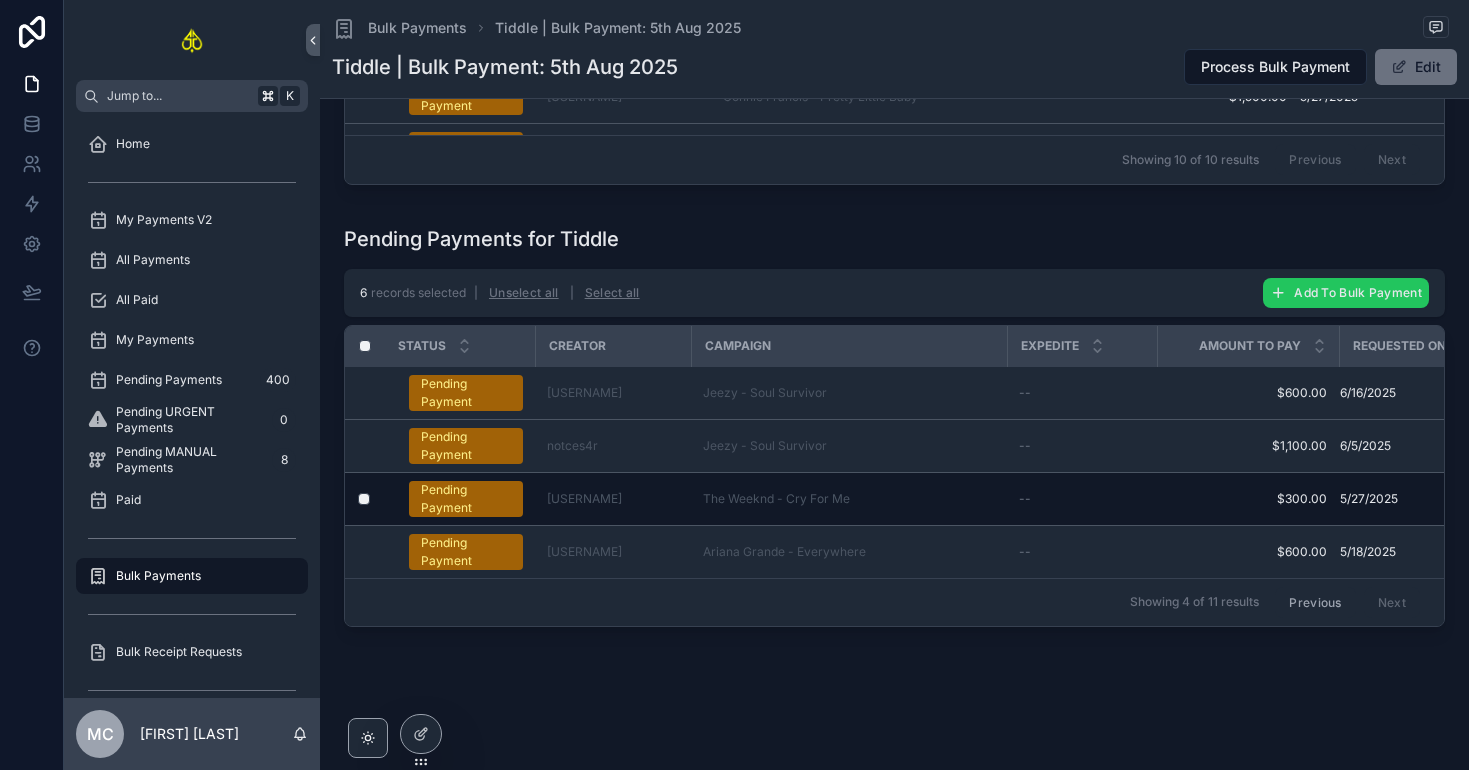 click on "Add To Bulk Payment" at bounding box center [1358, 292] 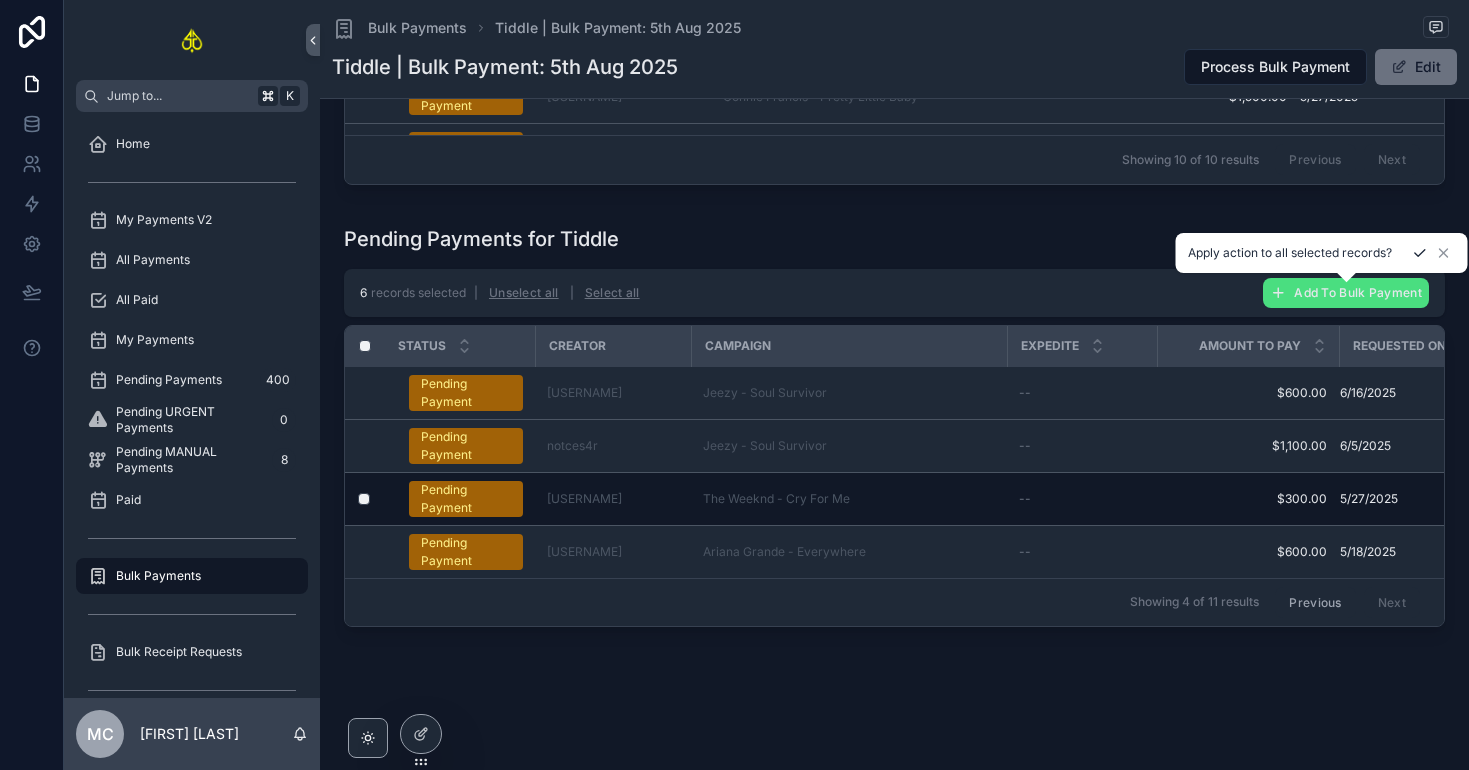 click 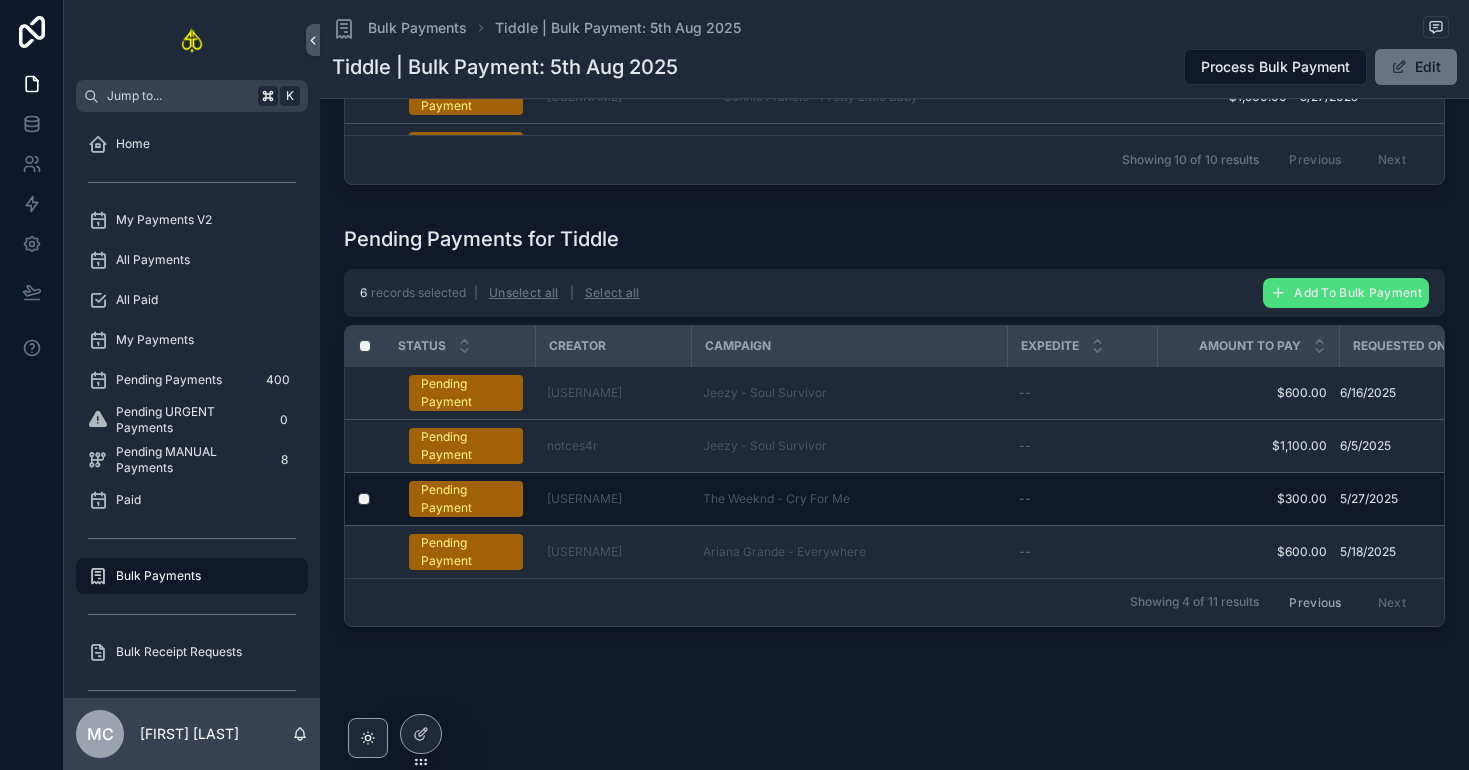 scroll, scrollTop: 651, scrollLeft: 0, axis: vertical 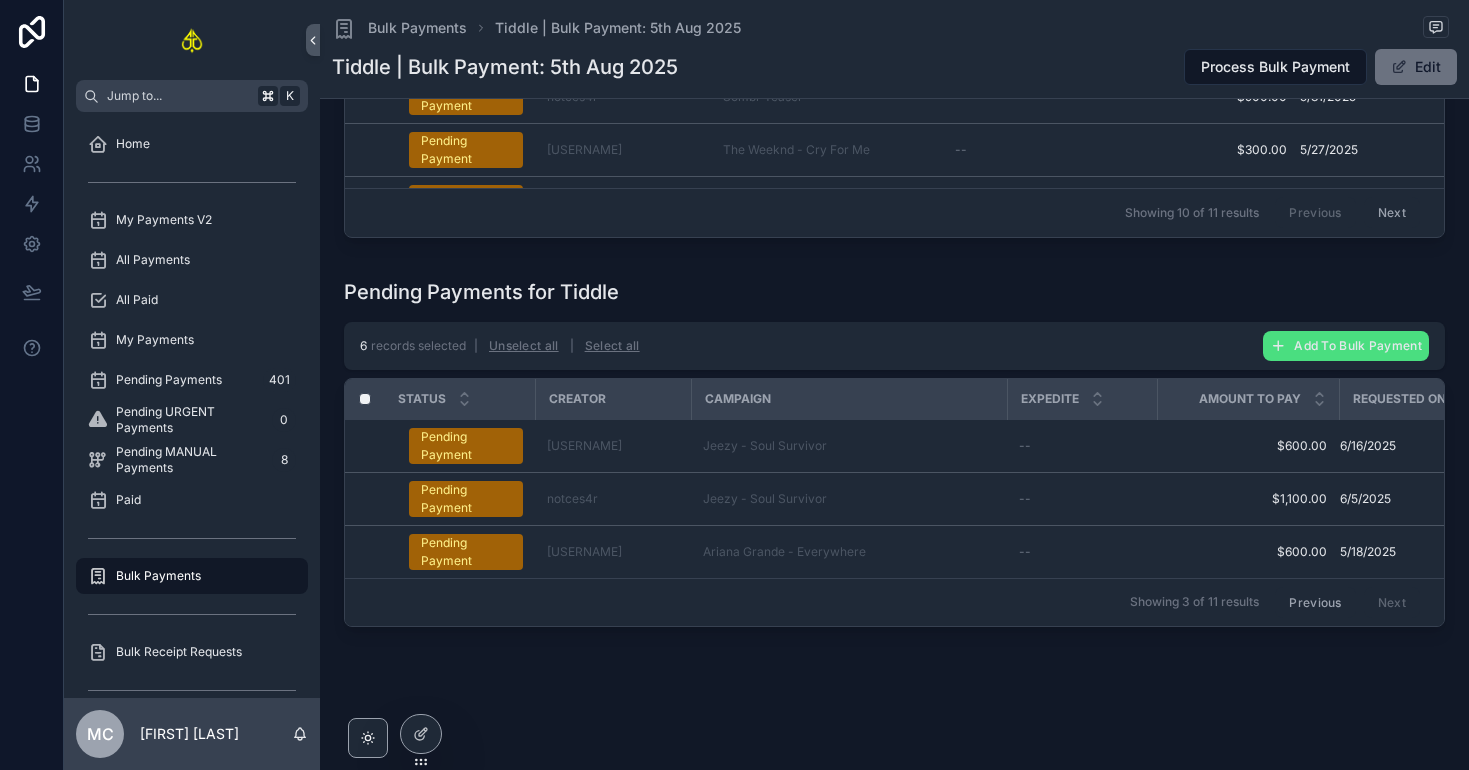 click on "Previous" at bounding box center (1315, 602) 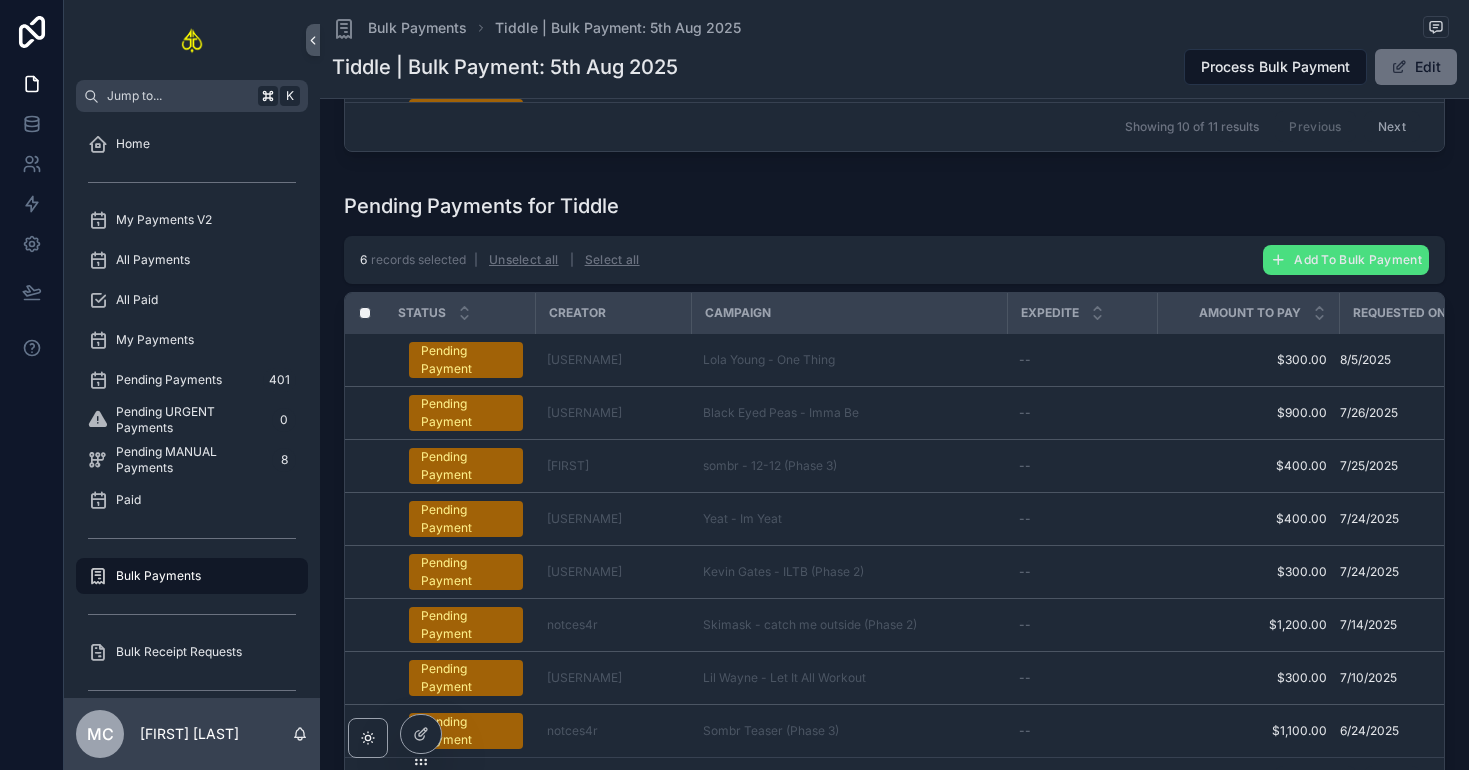 scroll, scrollTop: 738, scrollLeft: 0, axis: vertical 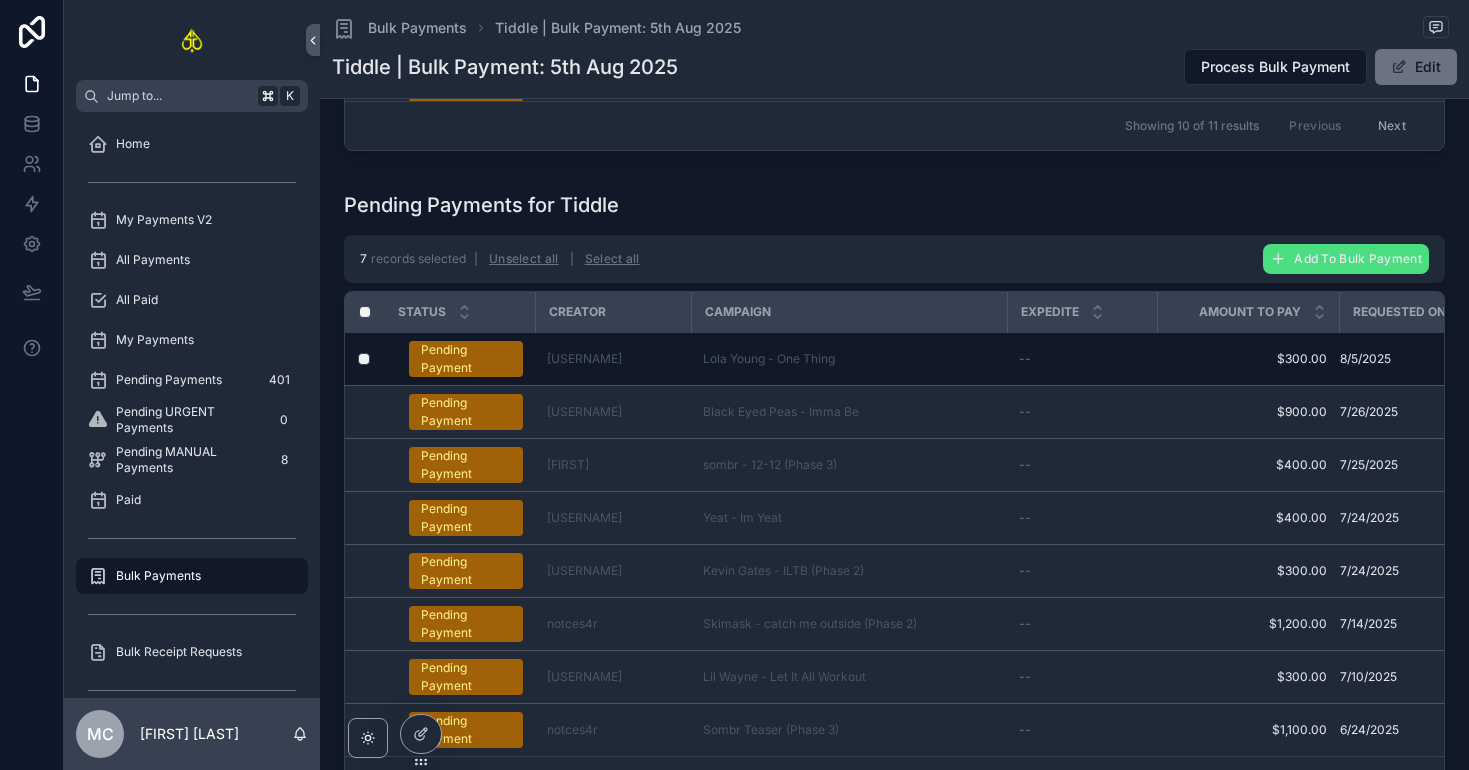 click on "7 records selected | Unselect all | Select all Add To Bulk Payment" at bounding box center (894, 259) 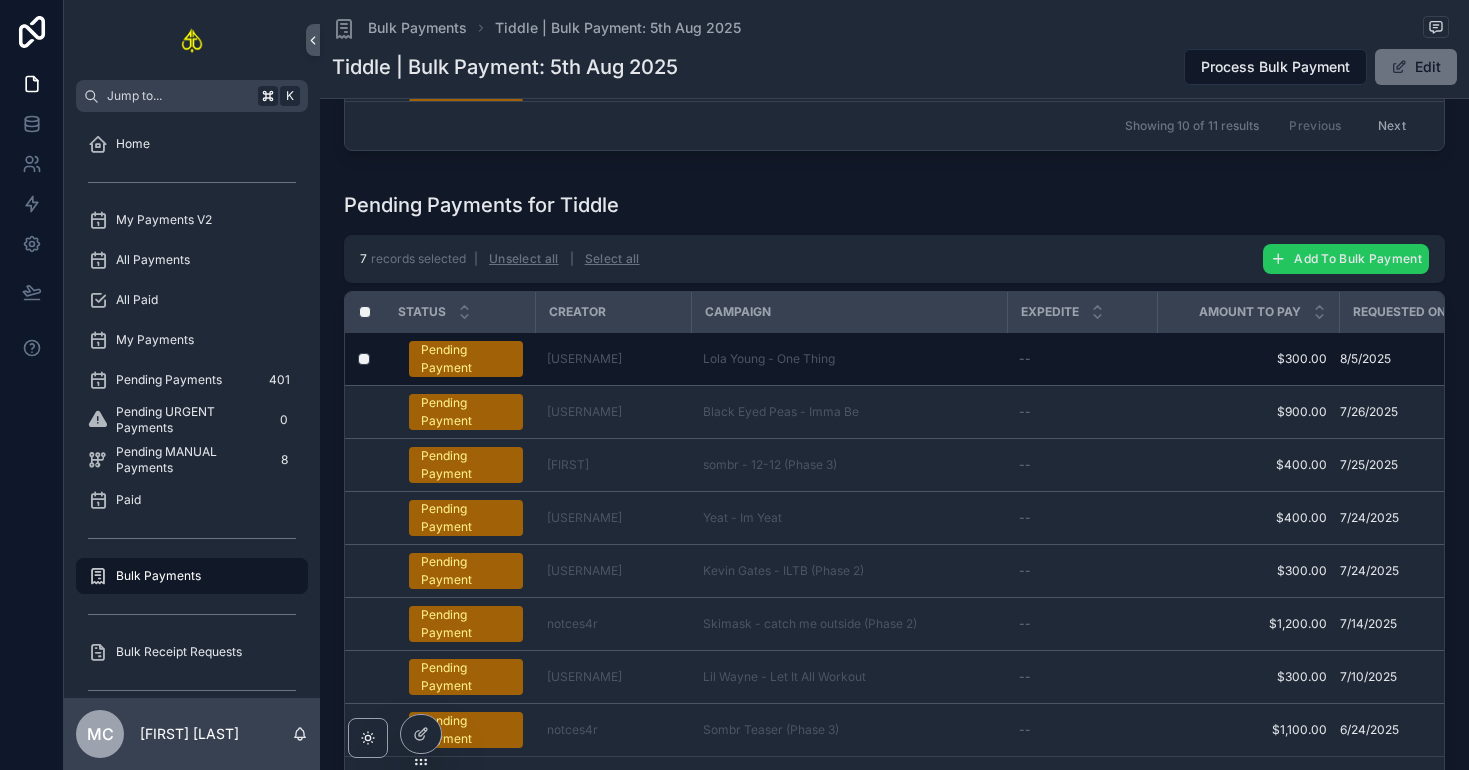 click on "Add To Bulk Payment" at bounding box center [1358, 258] 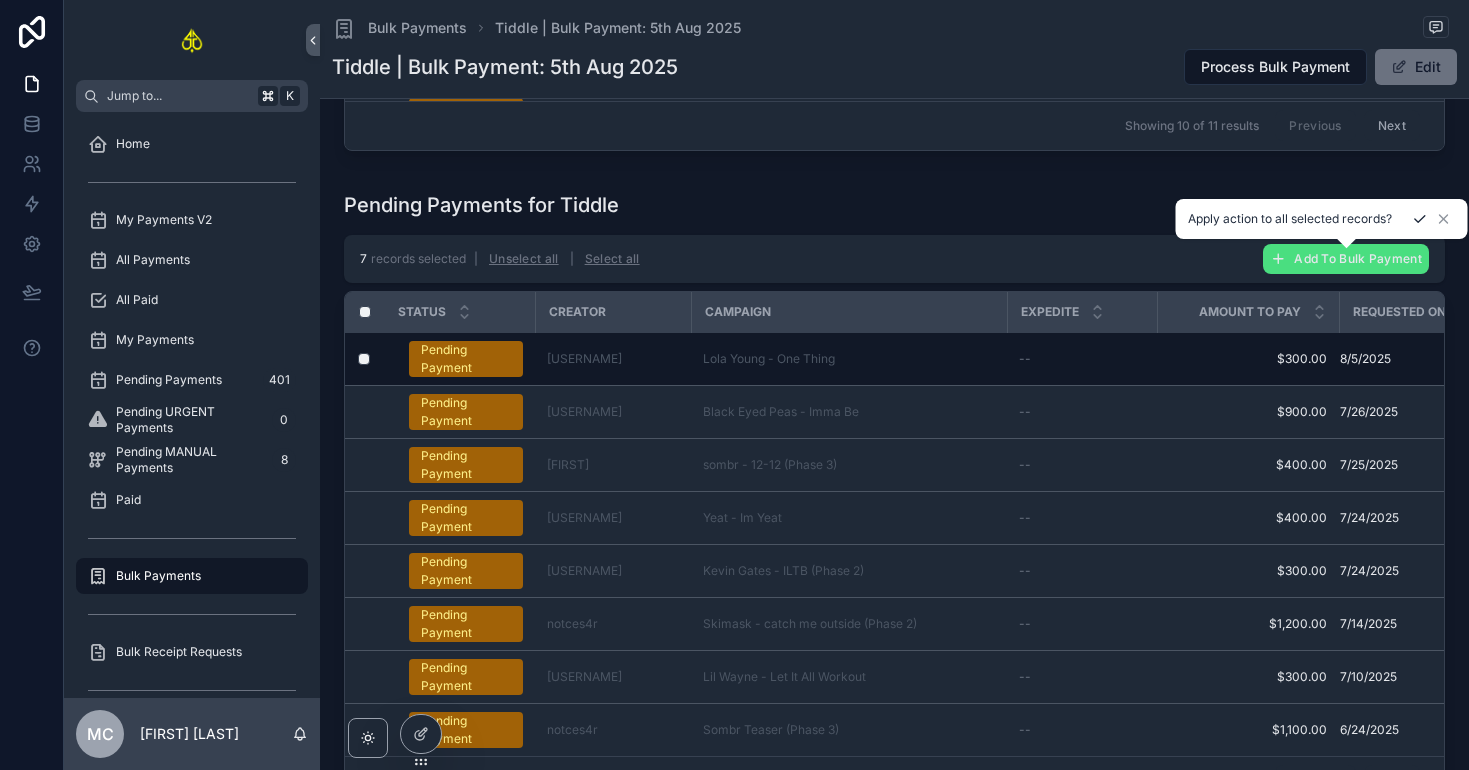 click 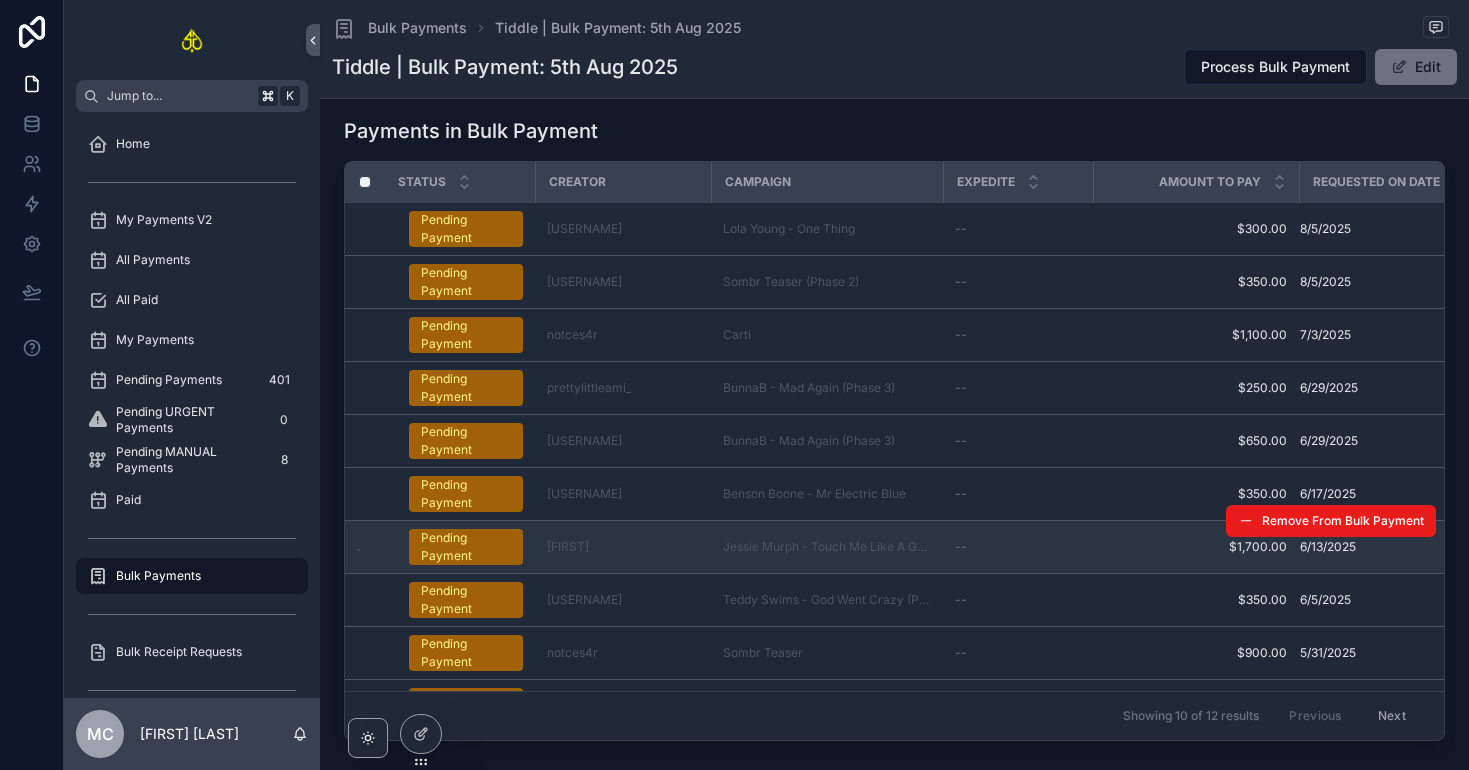 scroll, scrollTop: 119, scrollLeft: 0, axis: vertical 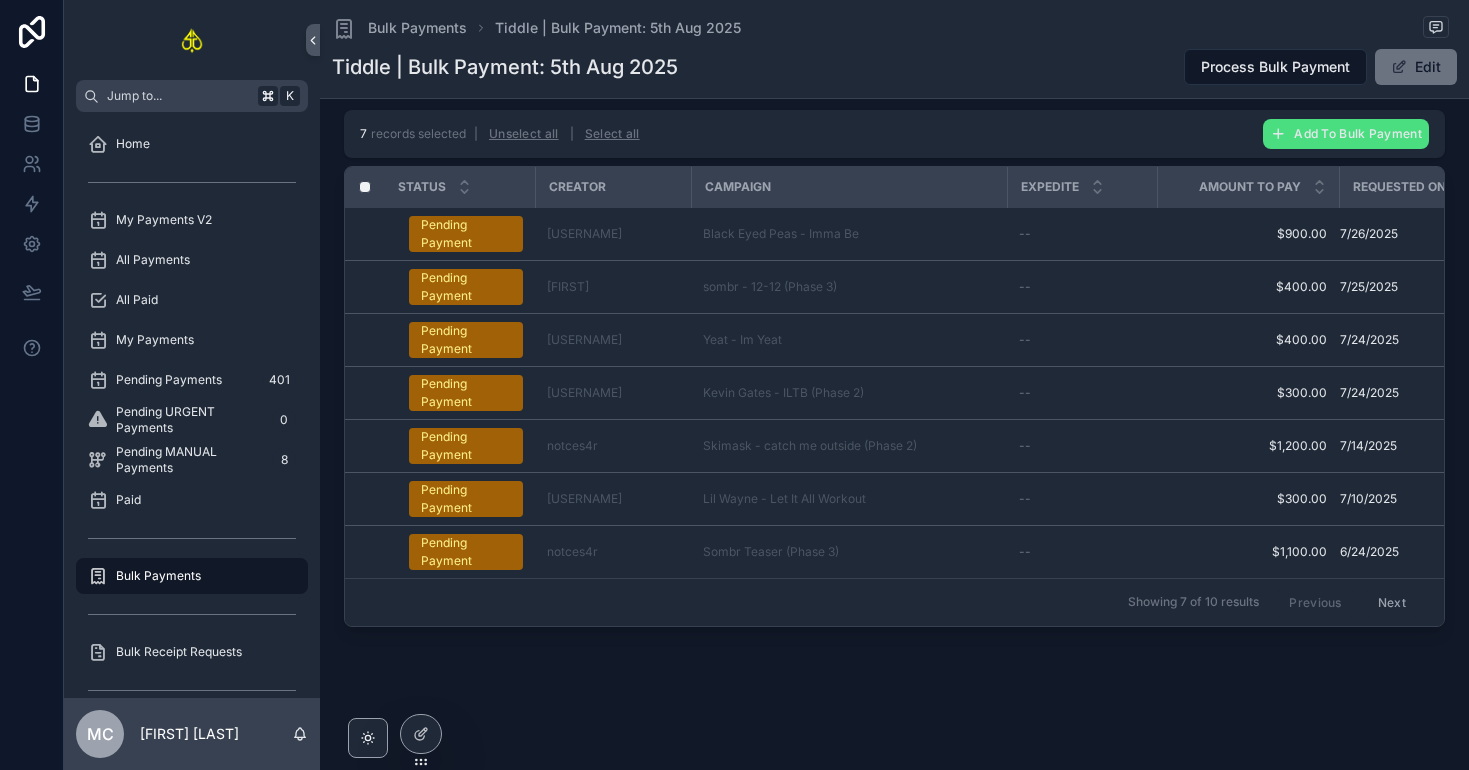 click on "Next" at bounding box center (1392, 602) 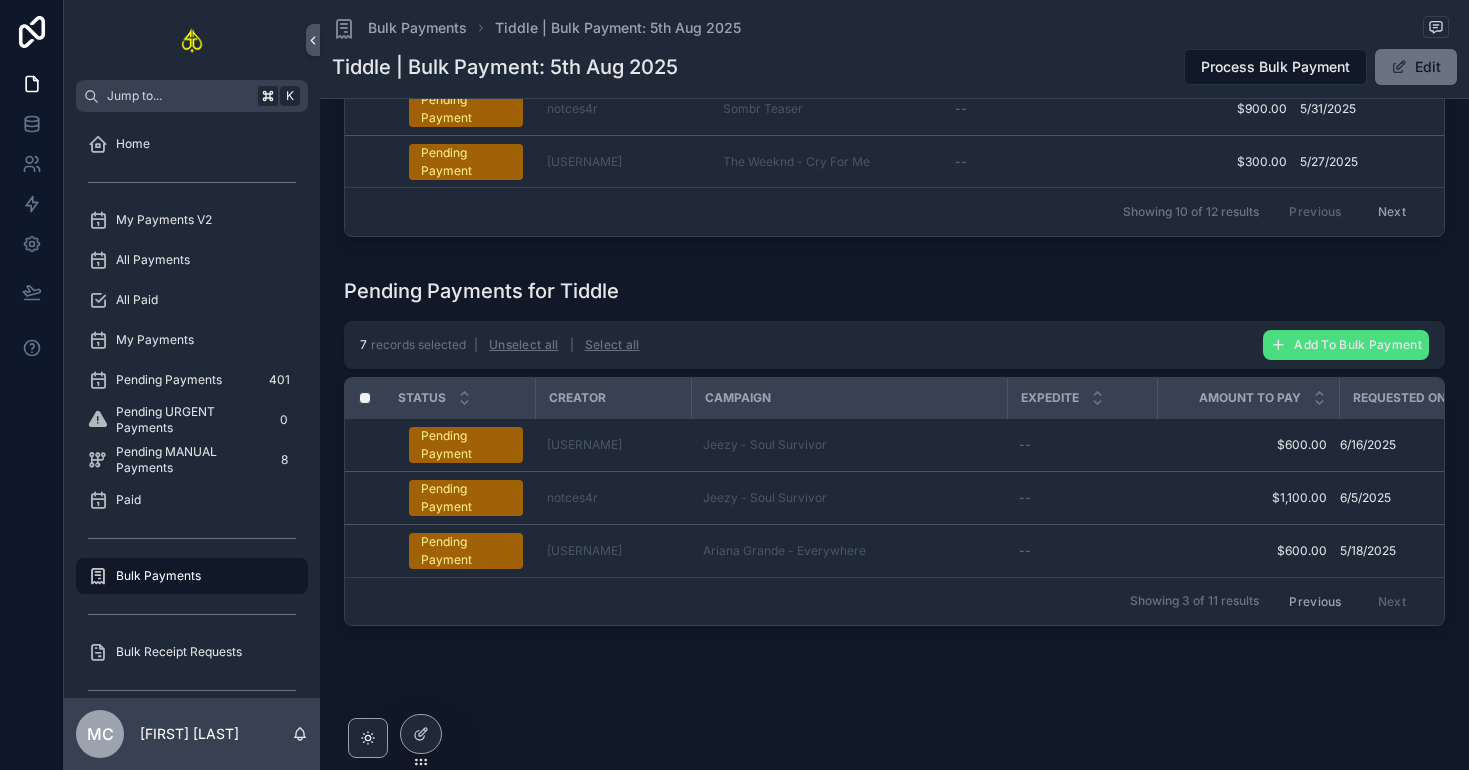 scroll, scrollTop: 651, scrollLeft: 0, axis: vertical 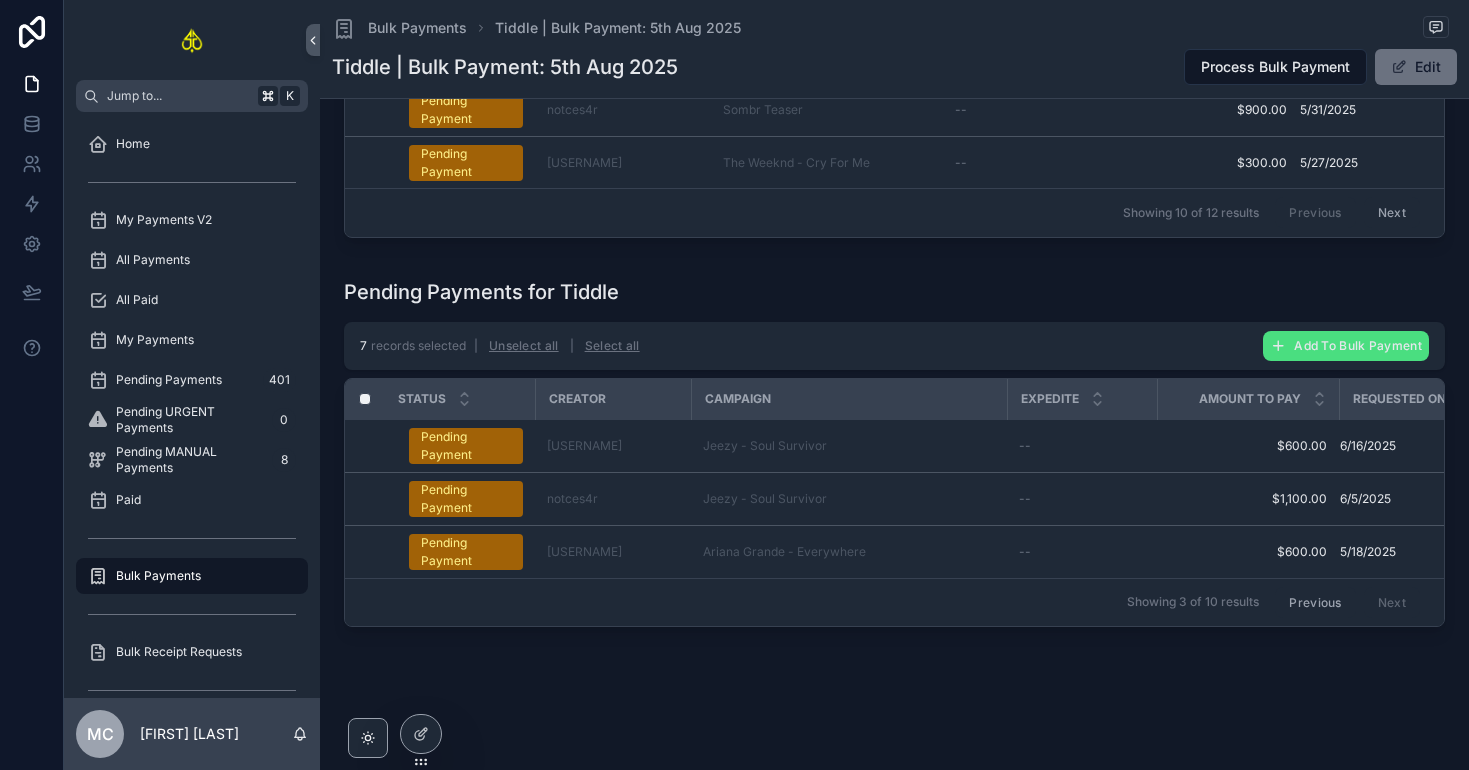 click on "Previous" at bounding box center (1315, 602) 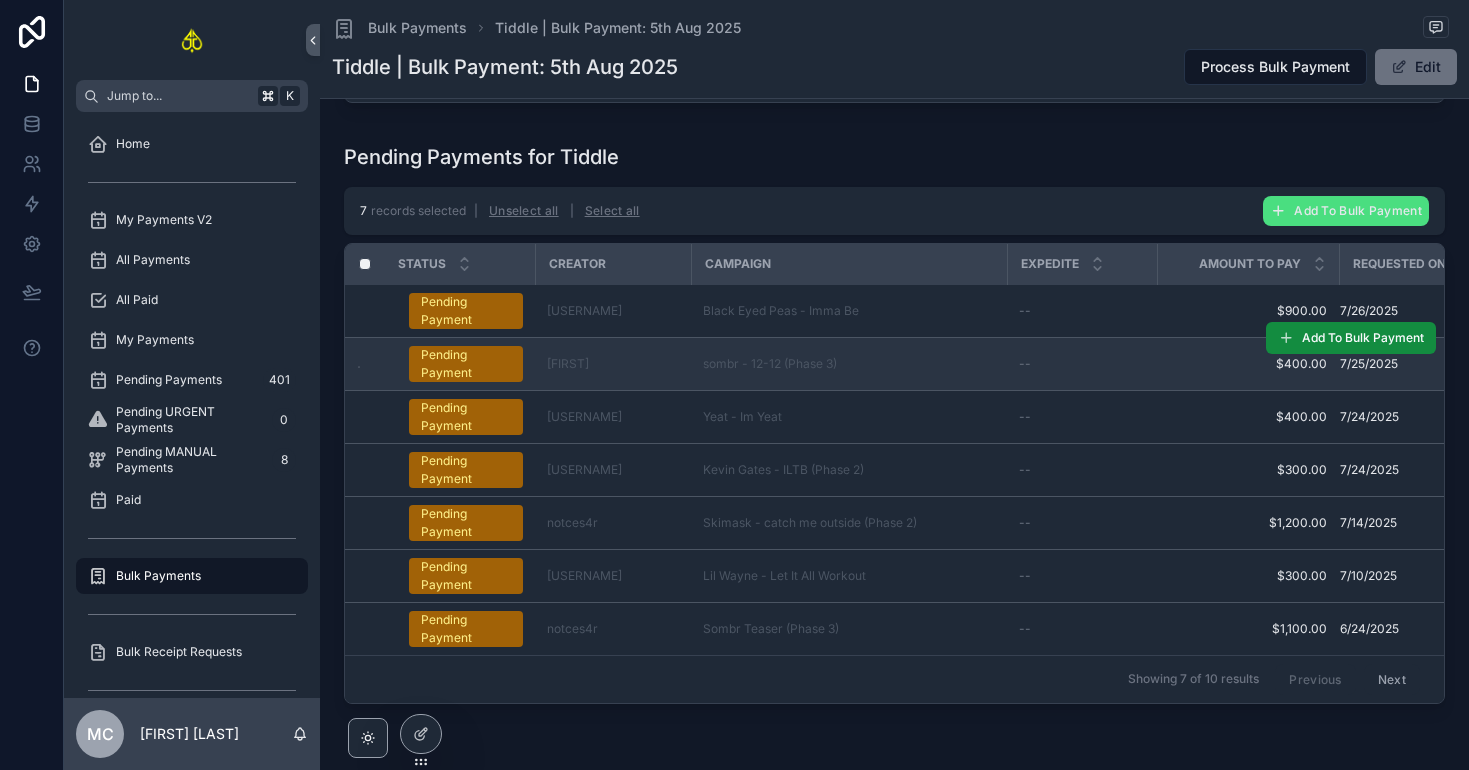 scroll, scrollTop: 790, scrollLeft: 0, axis: vertical 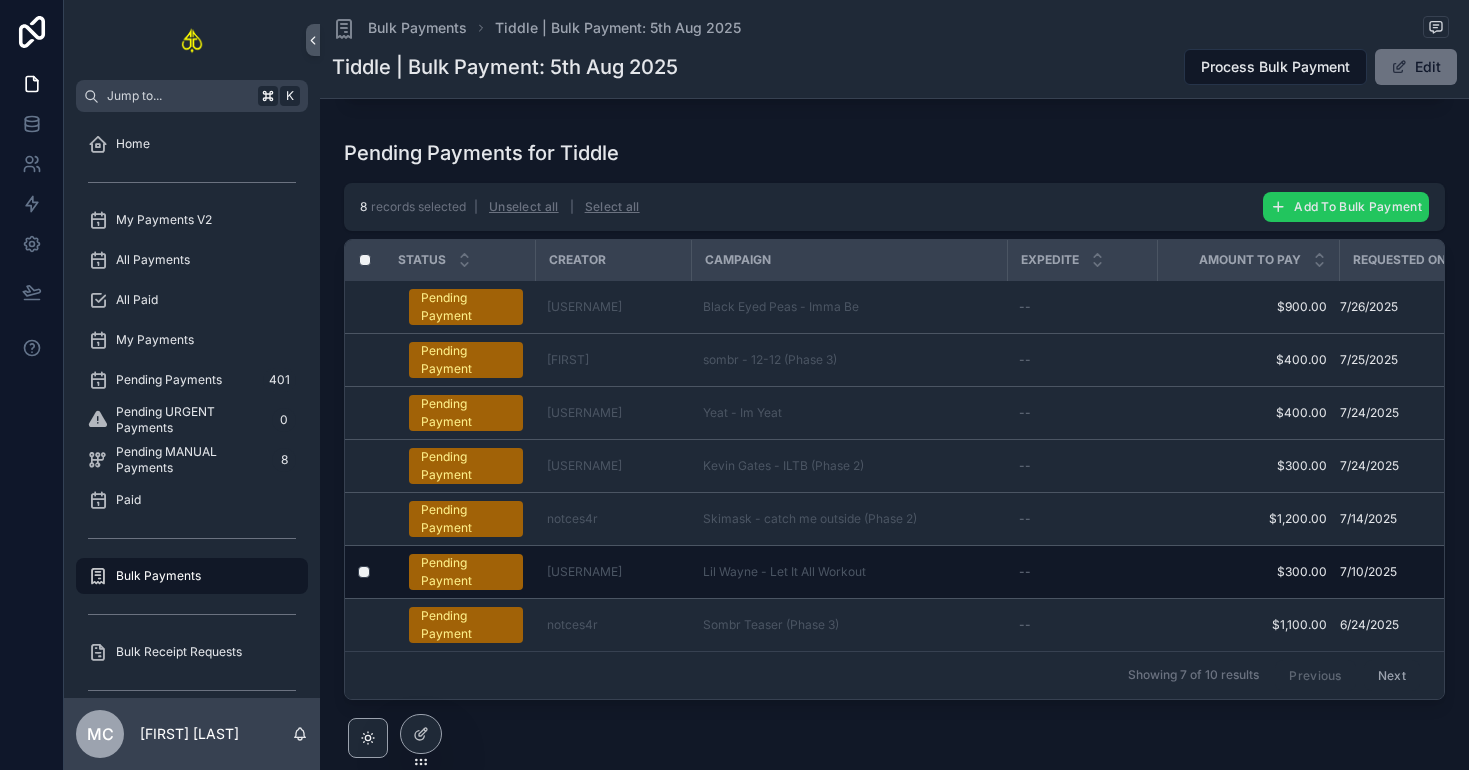 click on "Add To Bulk Payment" at bounding box center [1358, 206] 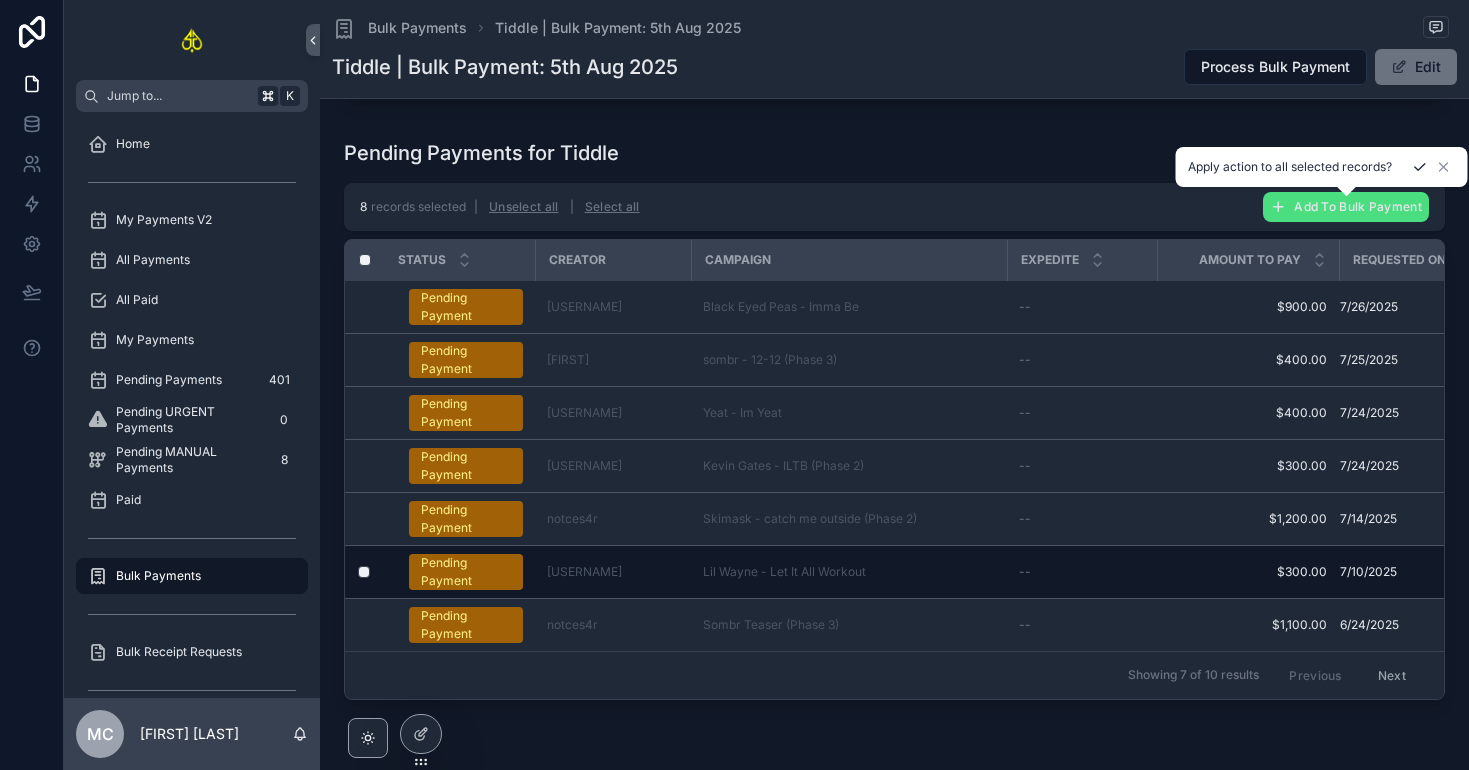 click 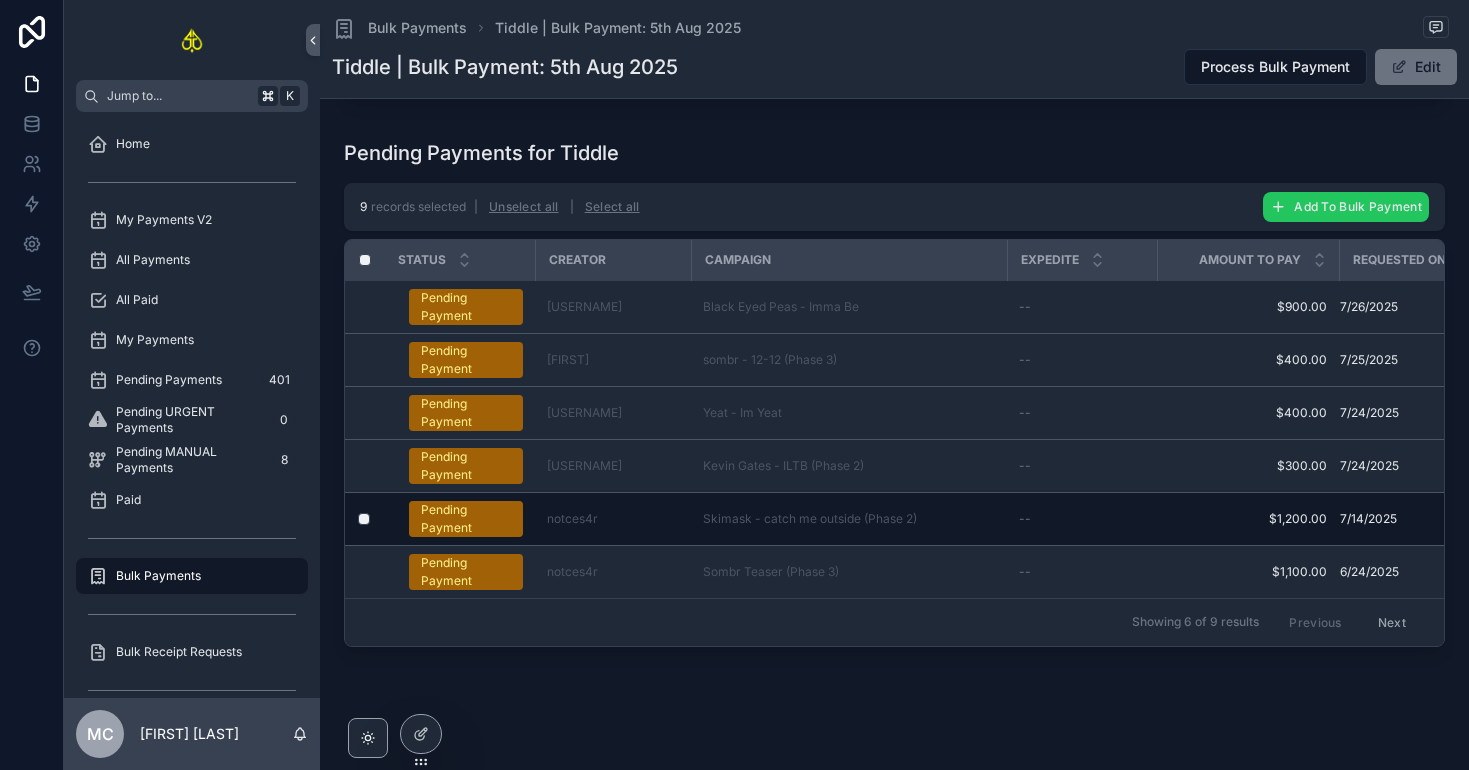 click on "Add To Bulk Payment" at bounding box center (1358, 206) 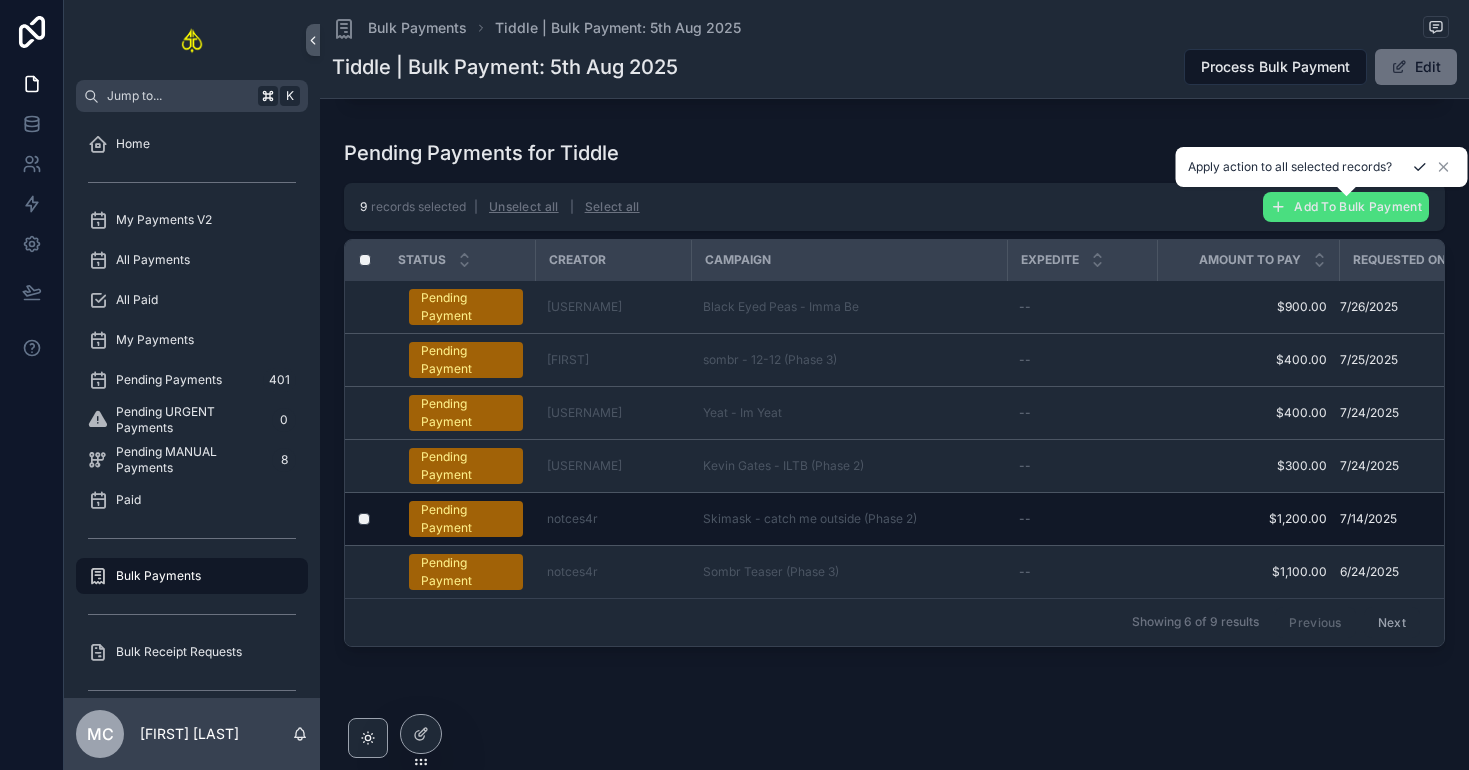 click 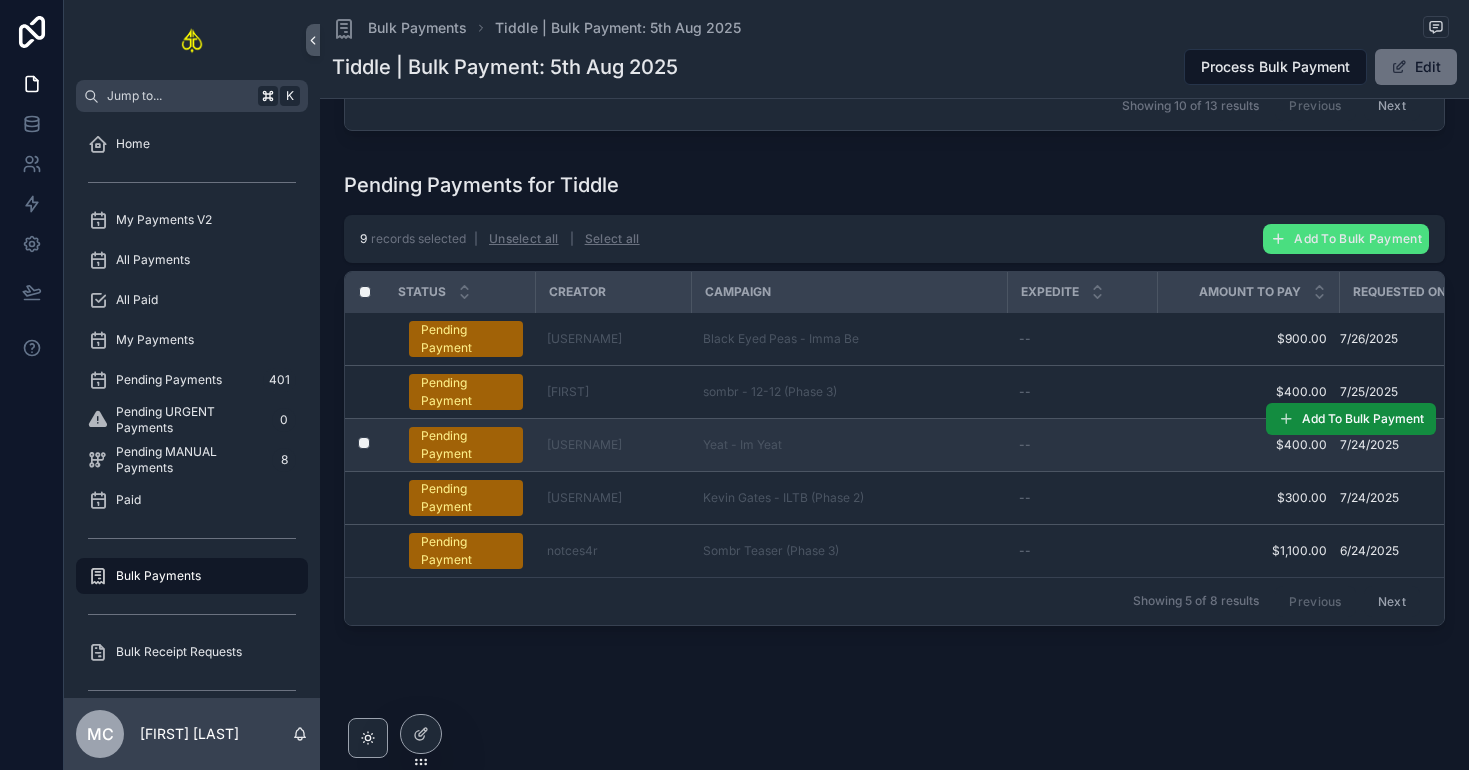 scroll, scrollTop: 757, scrollLeft: 0, axis: vertical 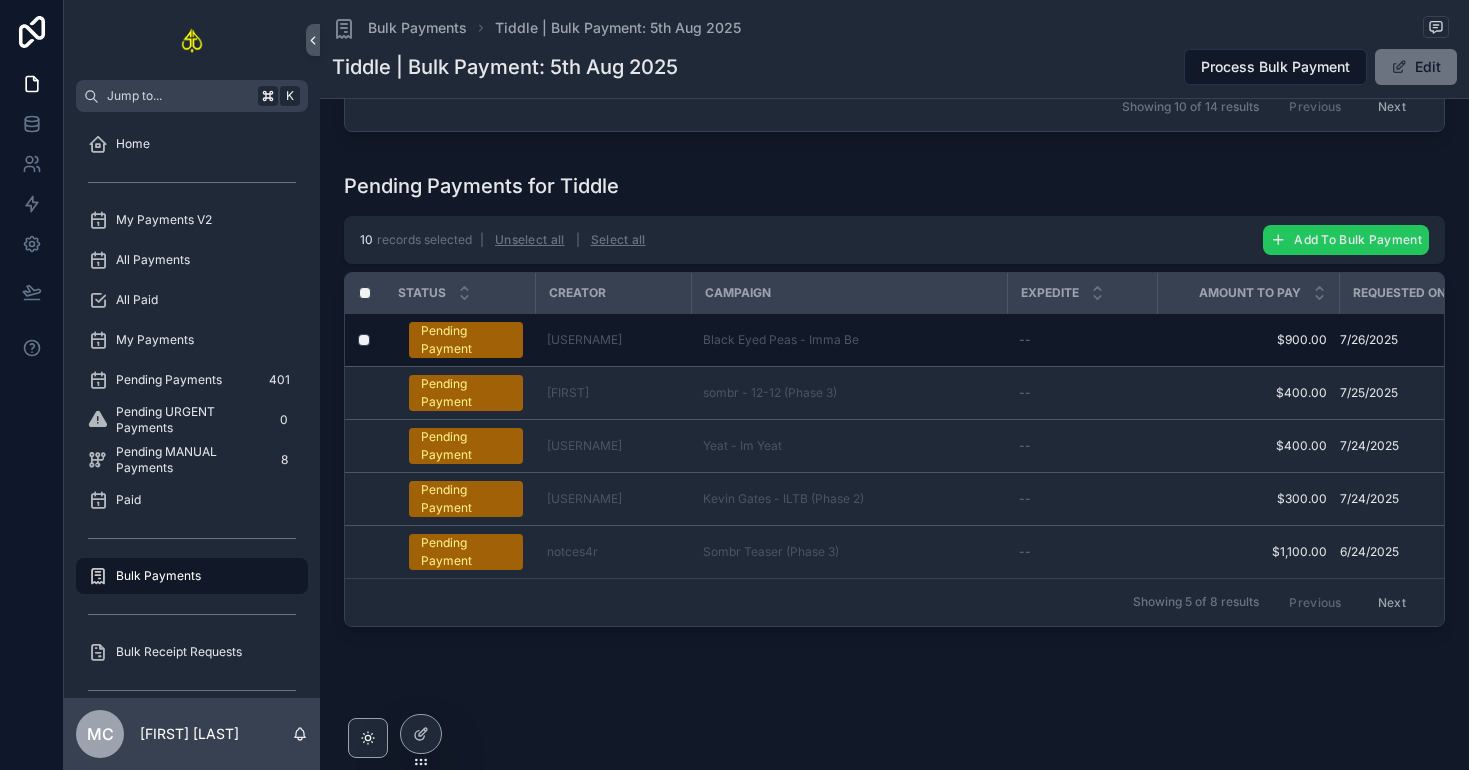 click on "Add To Bulk Payment" at bounding box center [1358, 239] 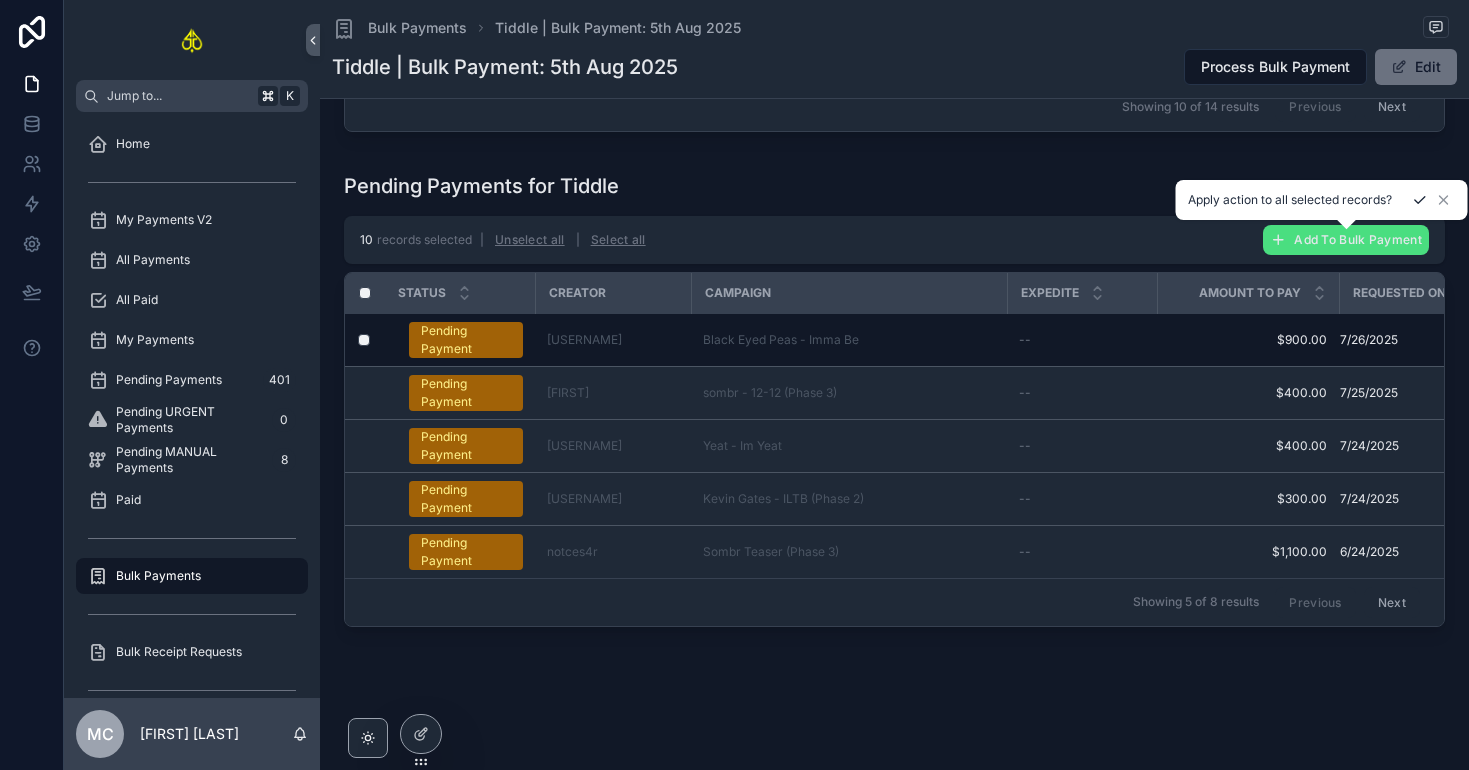 click 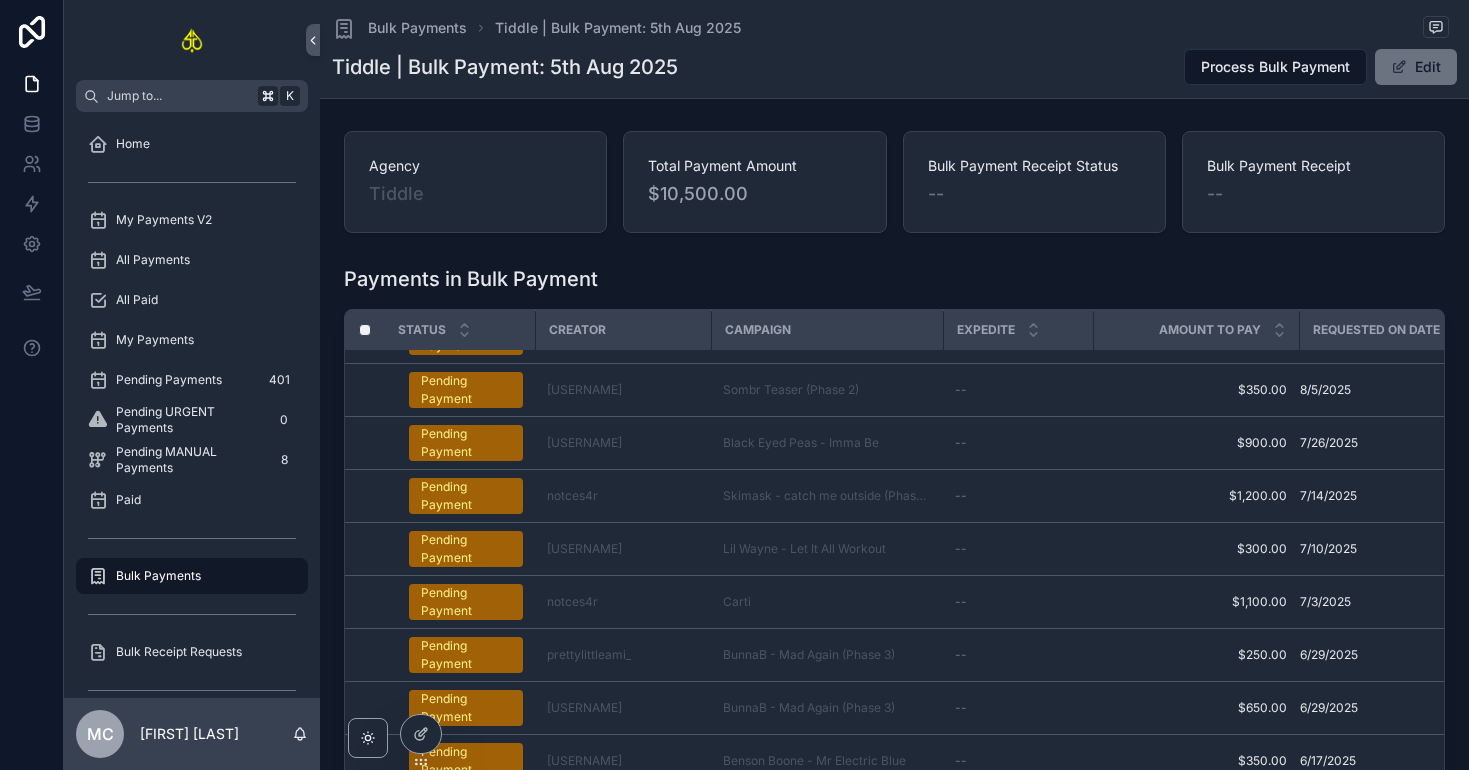 scroll, scrollTop: 704, scrollLeft: 0, axis: vertical 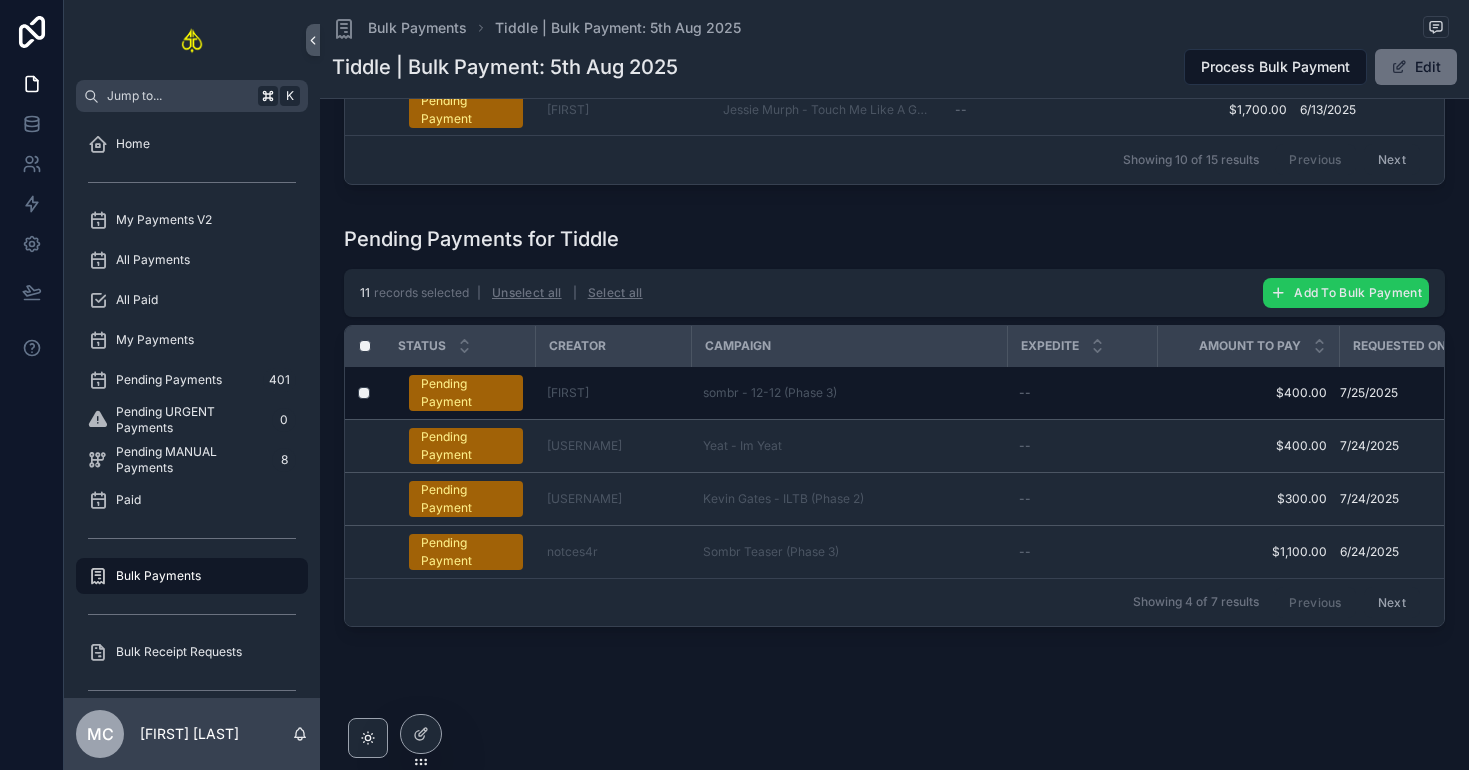 click on "Add To Bulk Payment" at bounding box center [1358, 292] 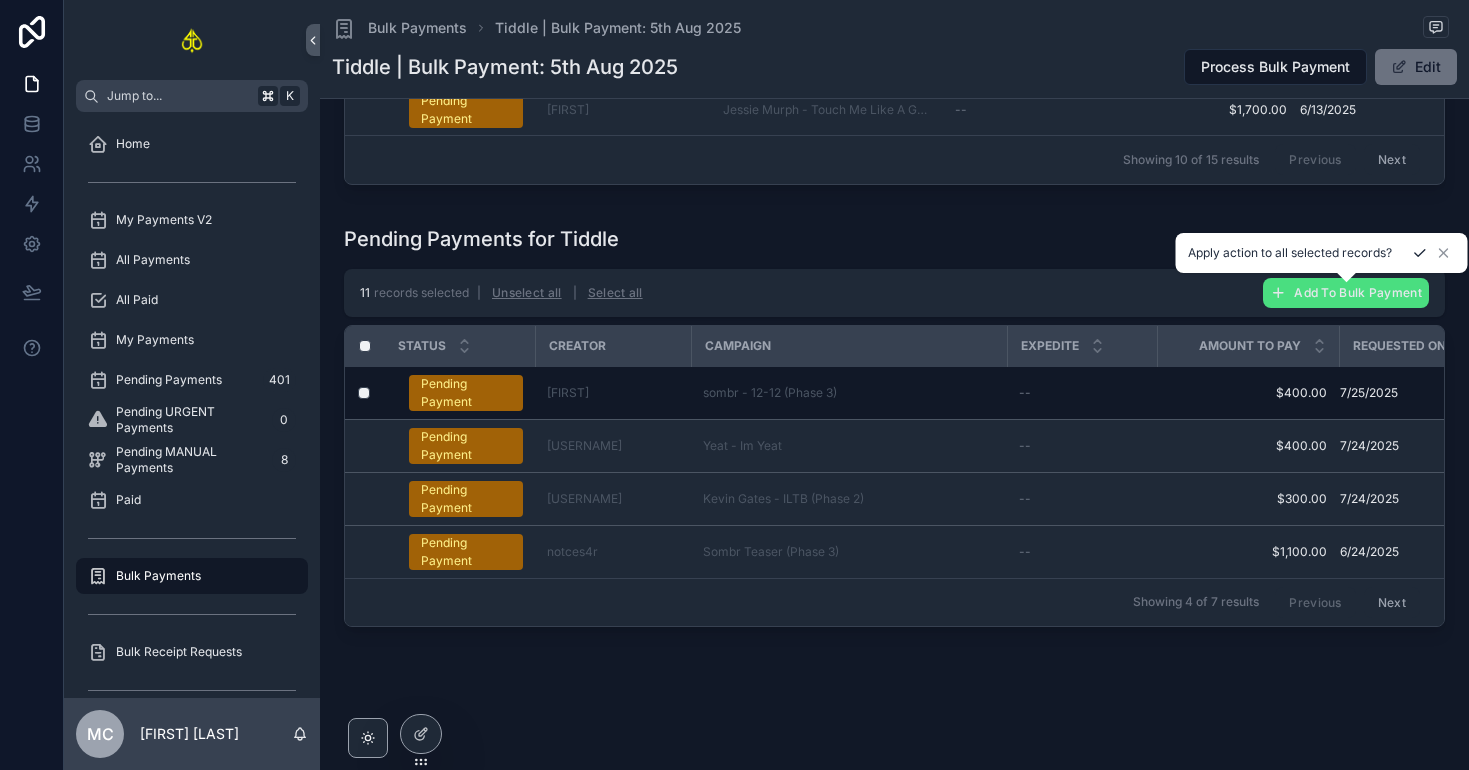 click 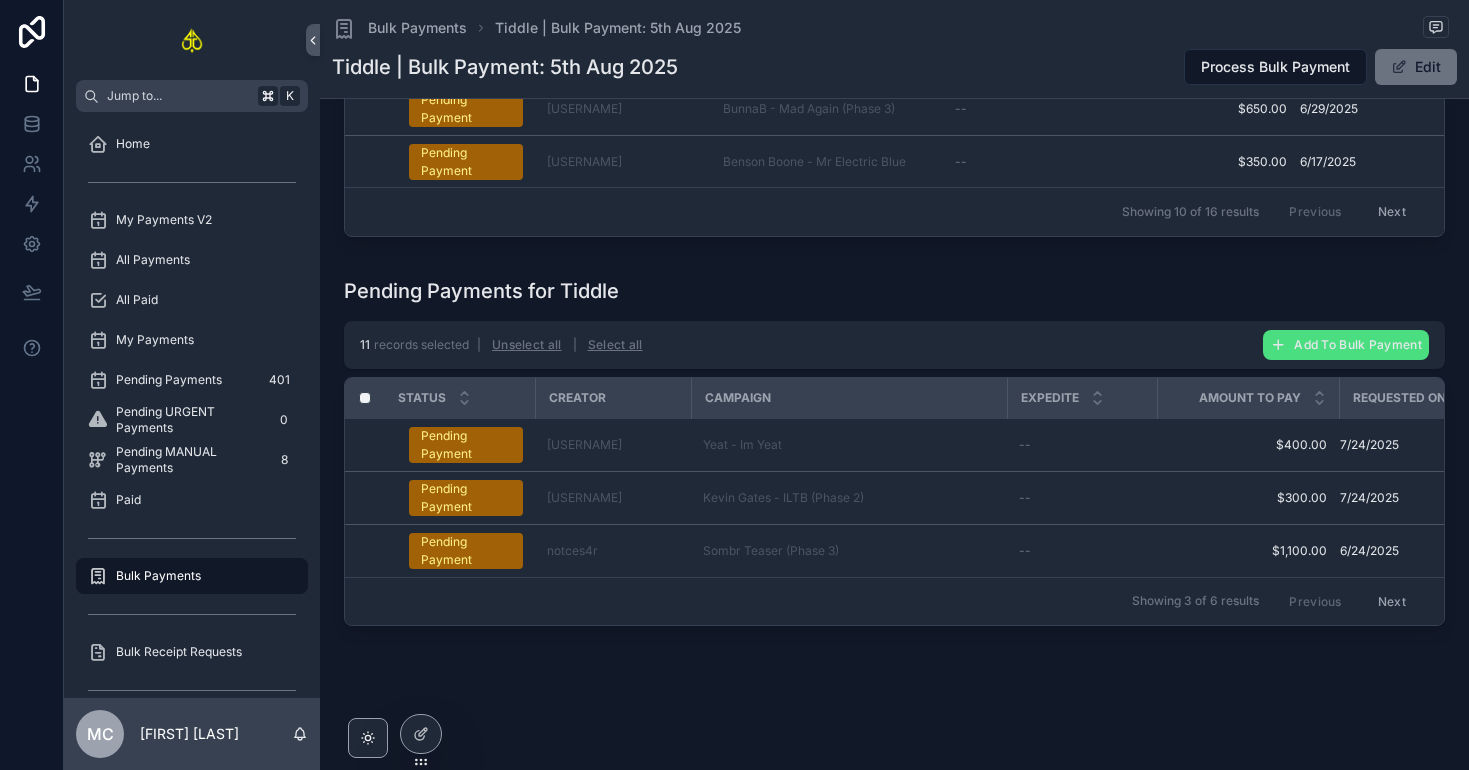 scroll, scrollTop: 651, scrollLeft: 0, axis: vertical 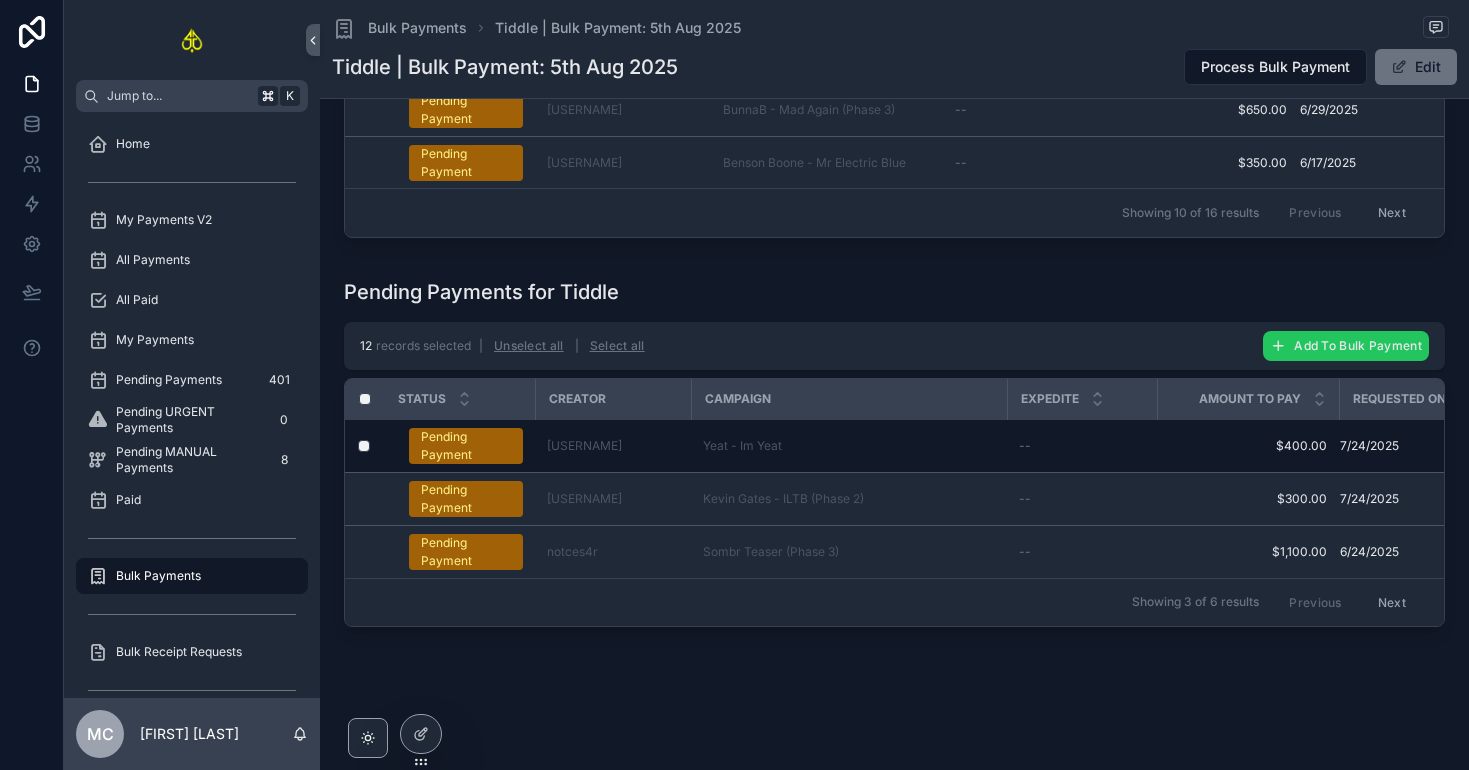 click on "Add To Bulk Payment" at bounding box center [1358, 345] 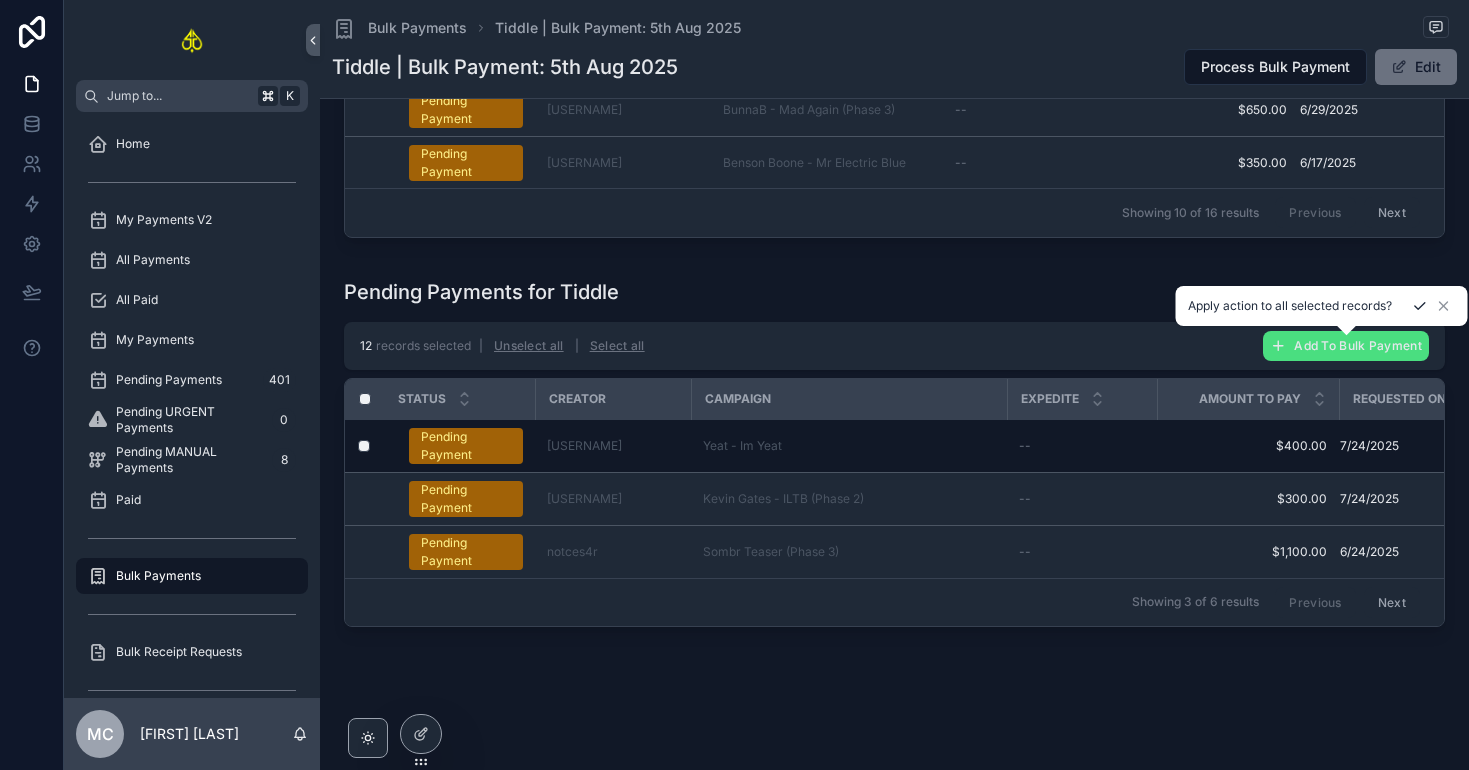 click 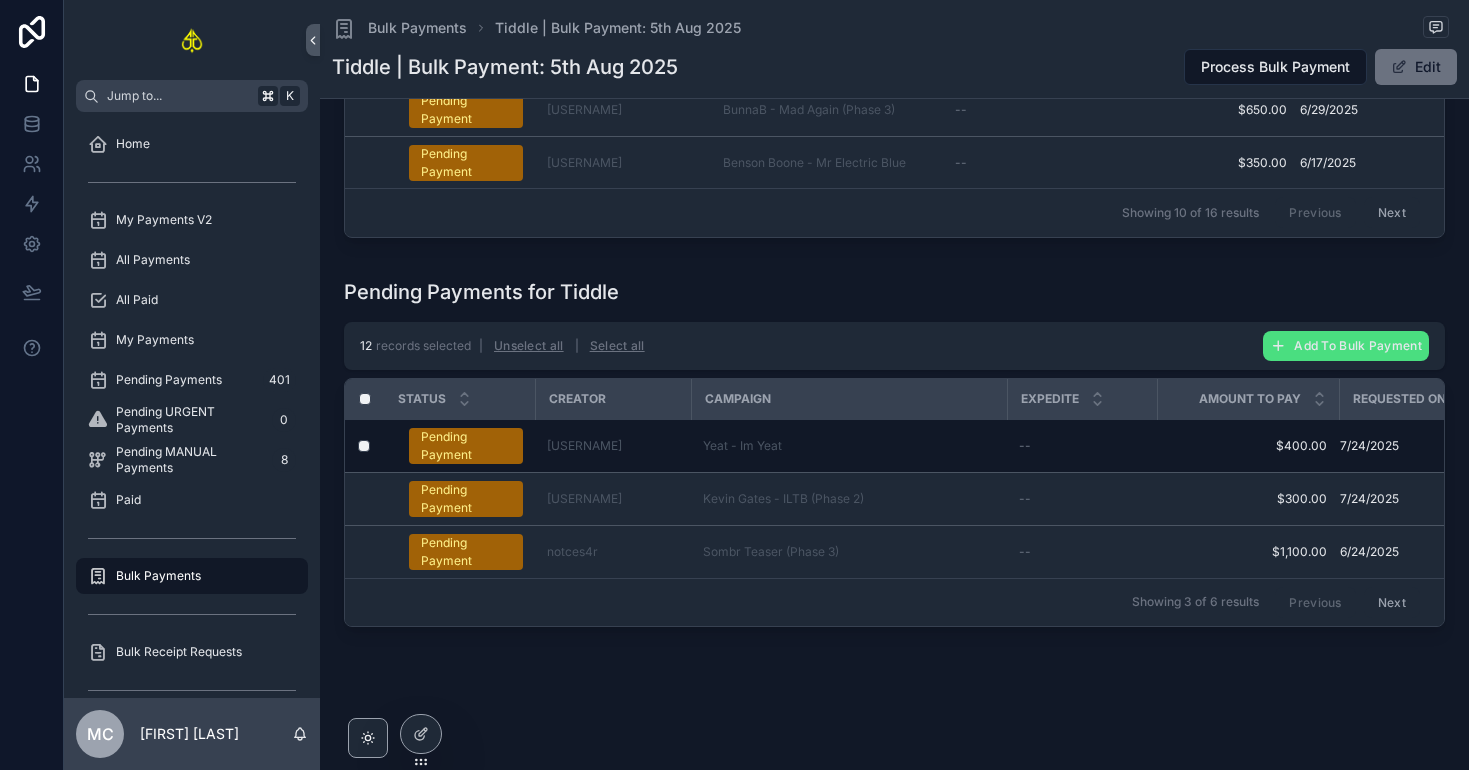 scroll, scrollTop: 598, scrollLeft: 0, axis: vertical 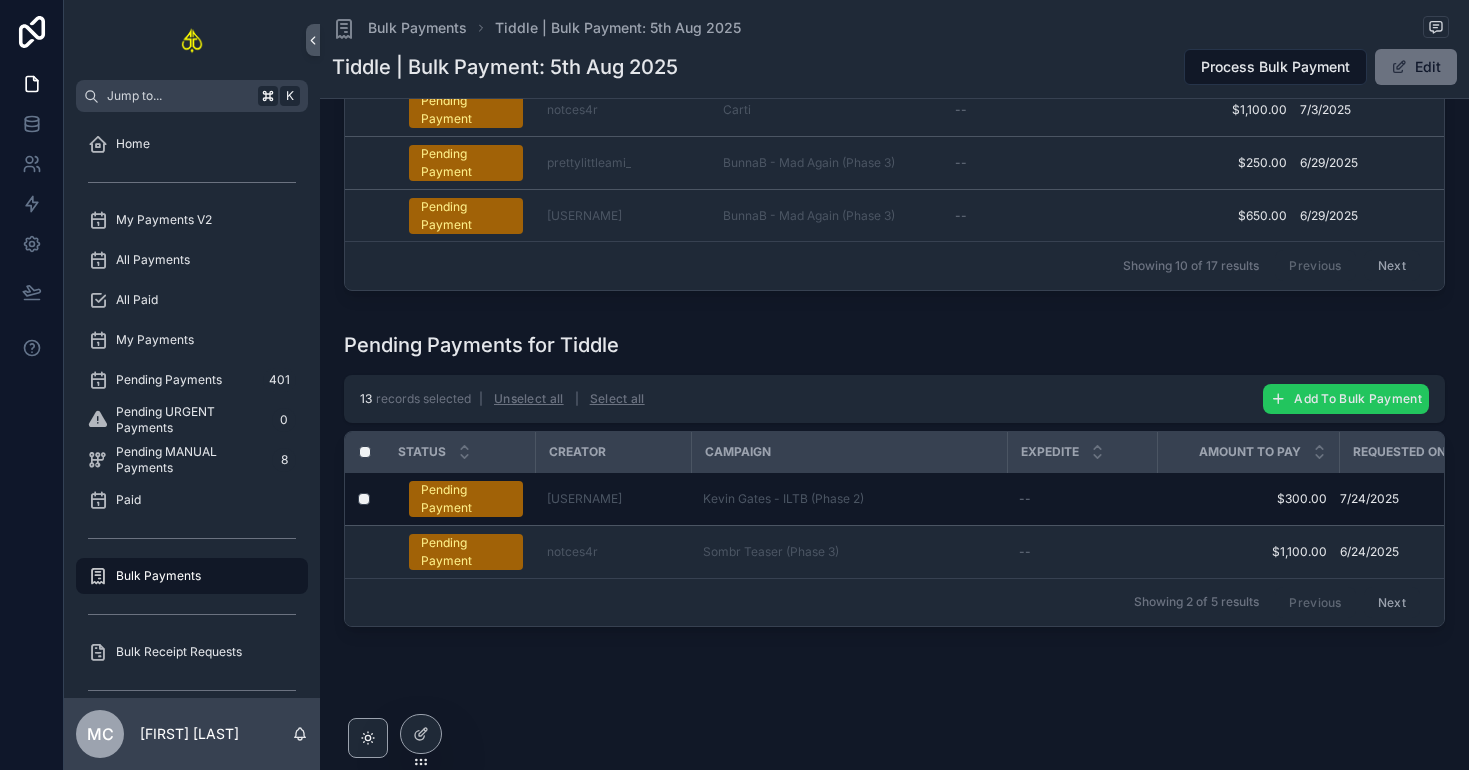 click on "Add To Bulk Payment" at bounding box center [1358, 398] 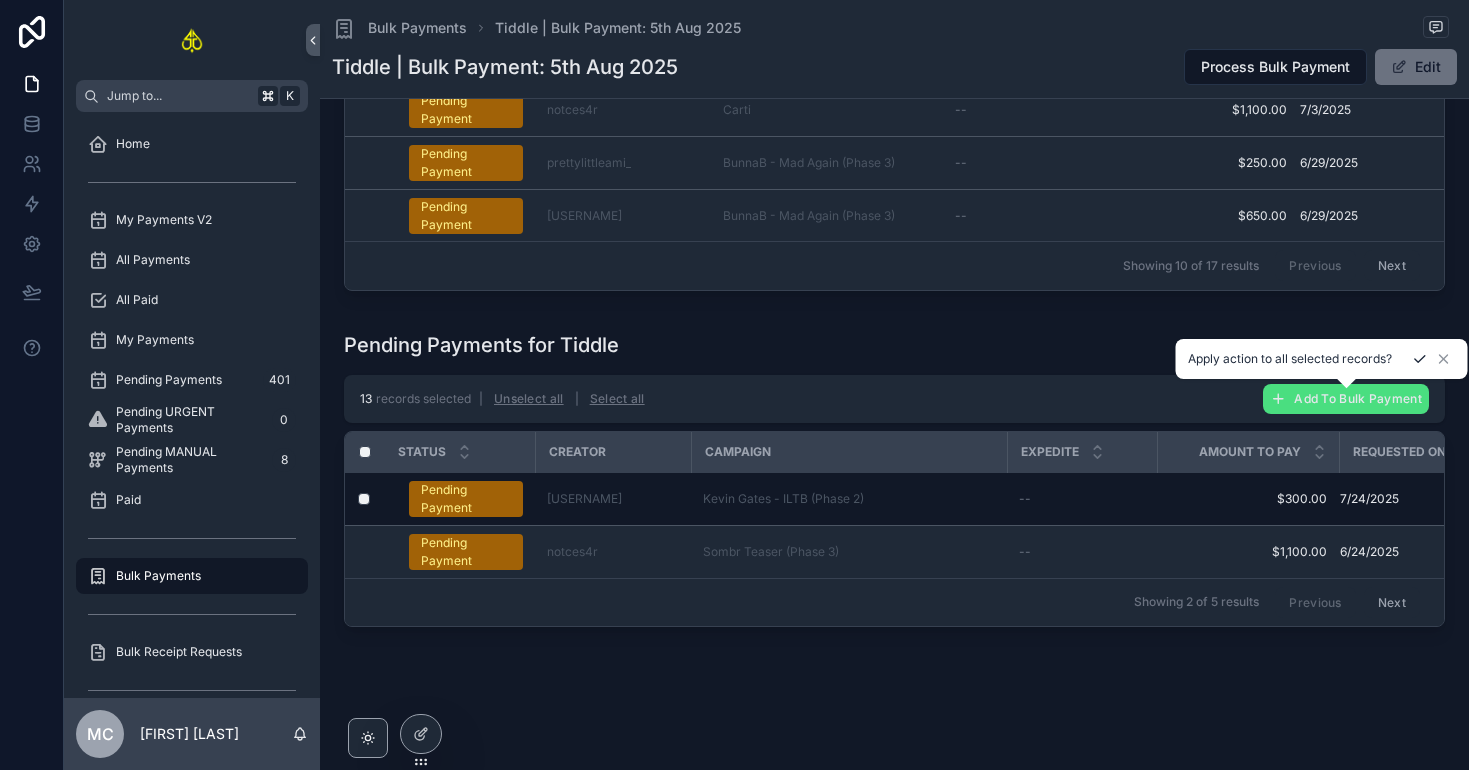 click 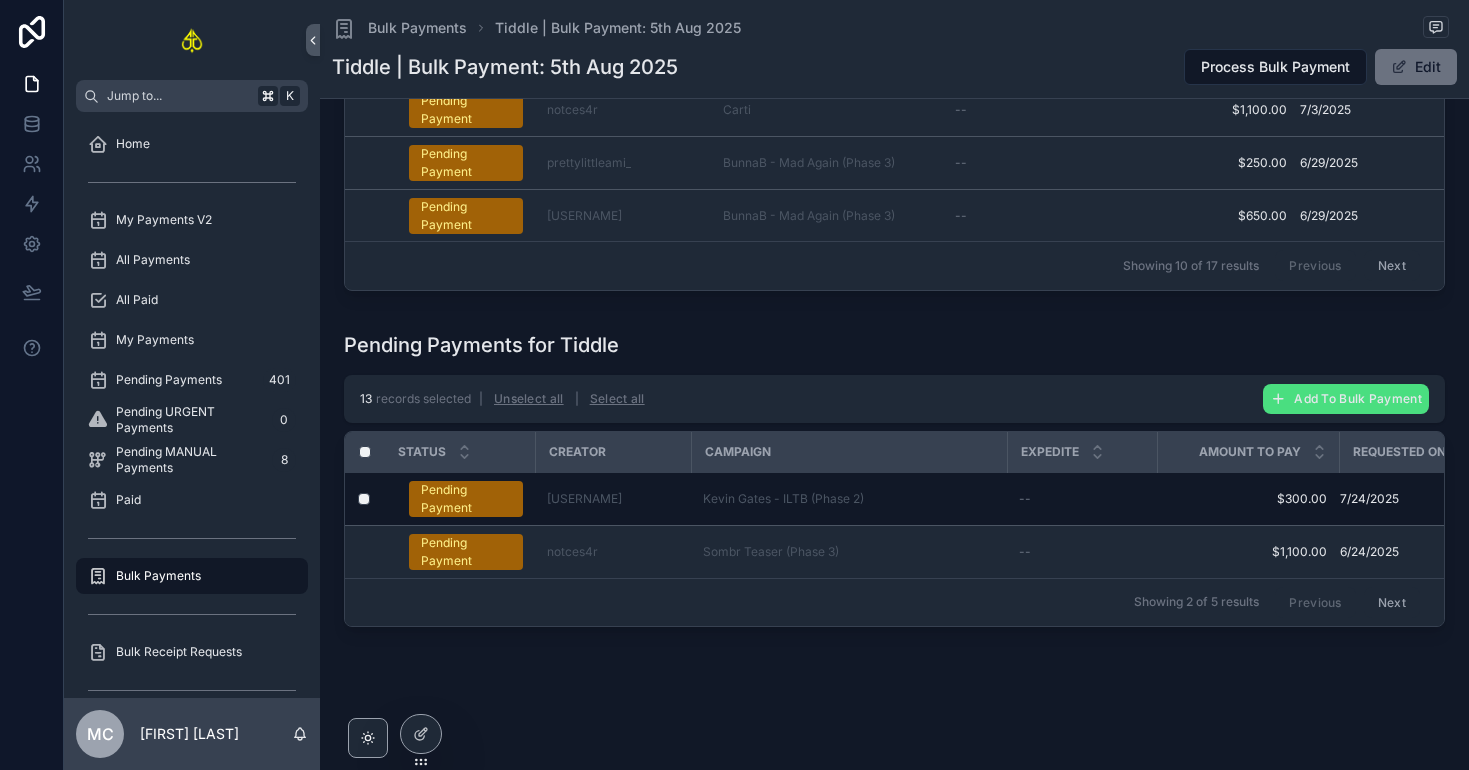 scroll, scrollTop: 545, scrollLeft: 0, axis: vertical 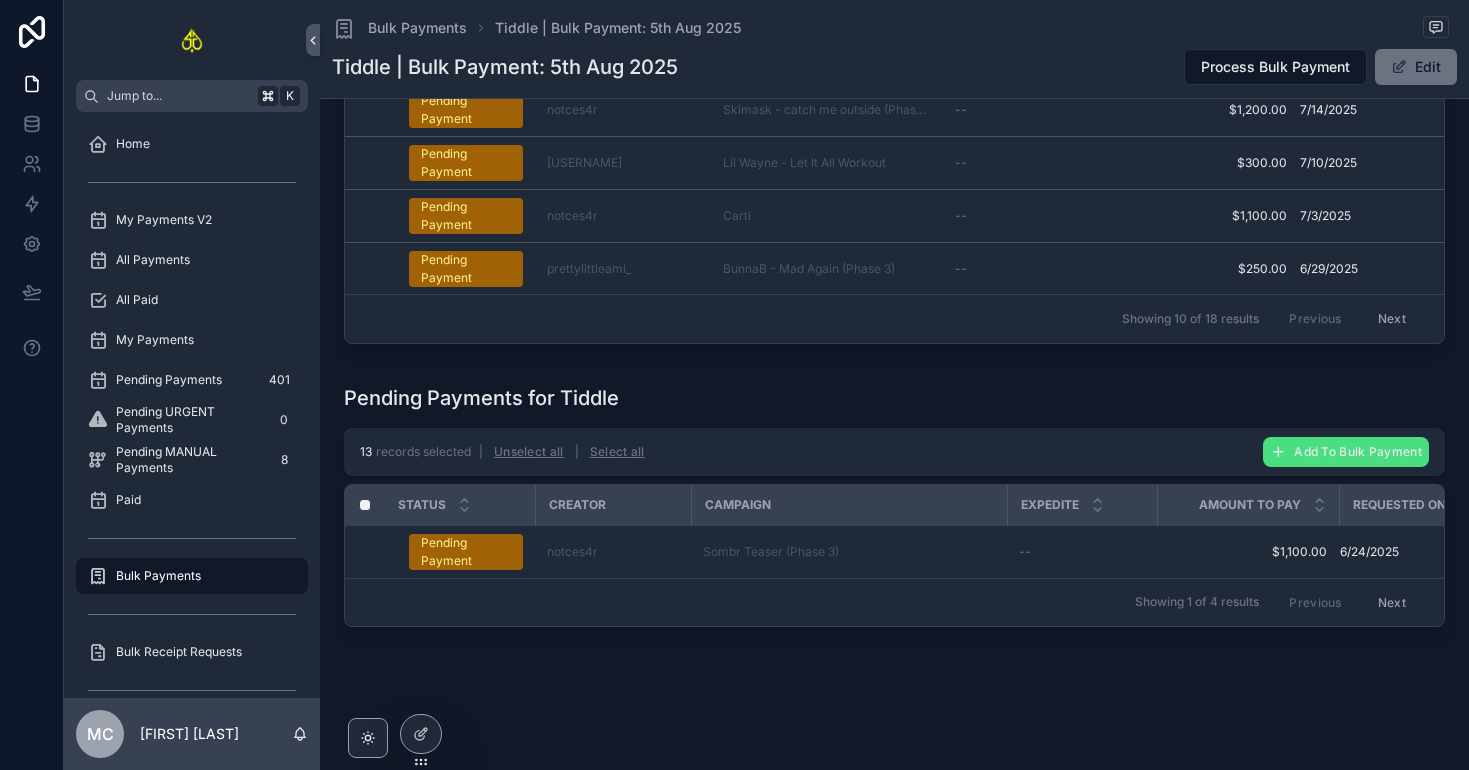 click on "Next" at bounding box center [1392, 602] 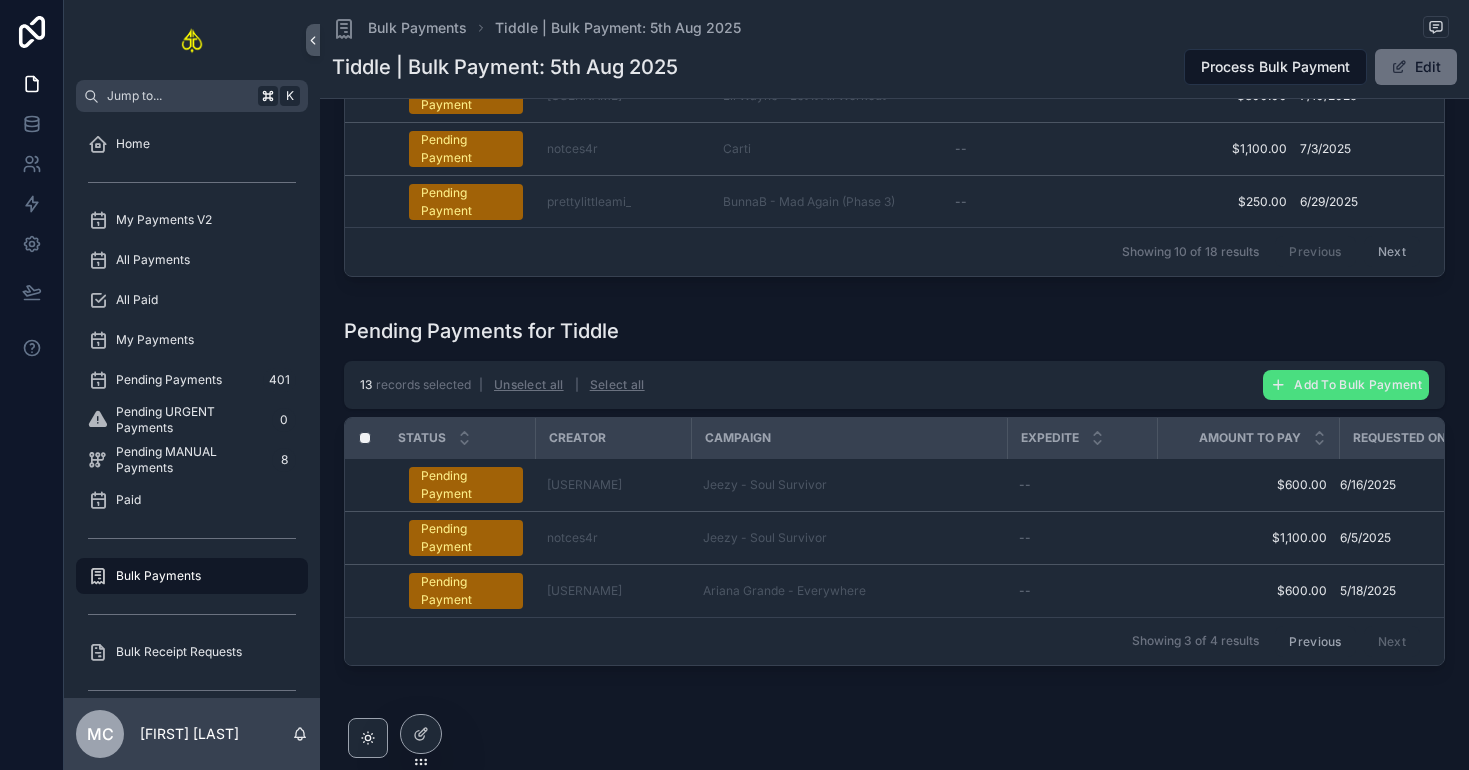 scroll, scrollTop: 613, scrollLeft: 0, axis: vertical 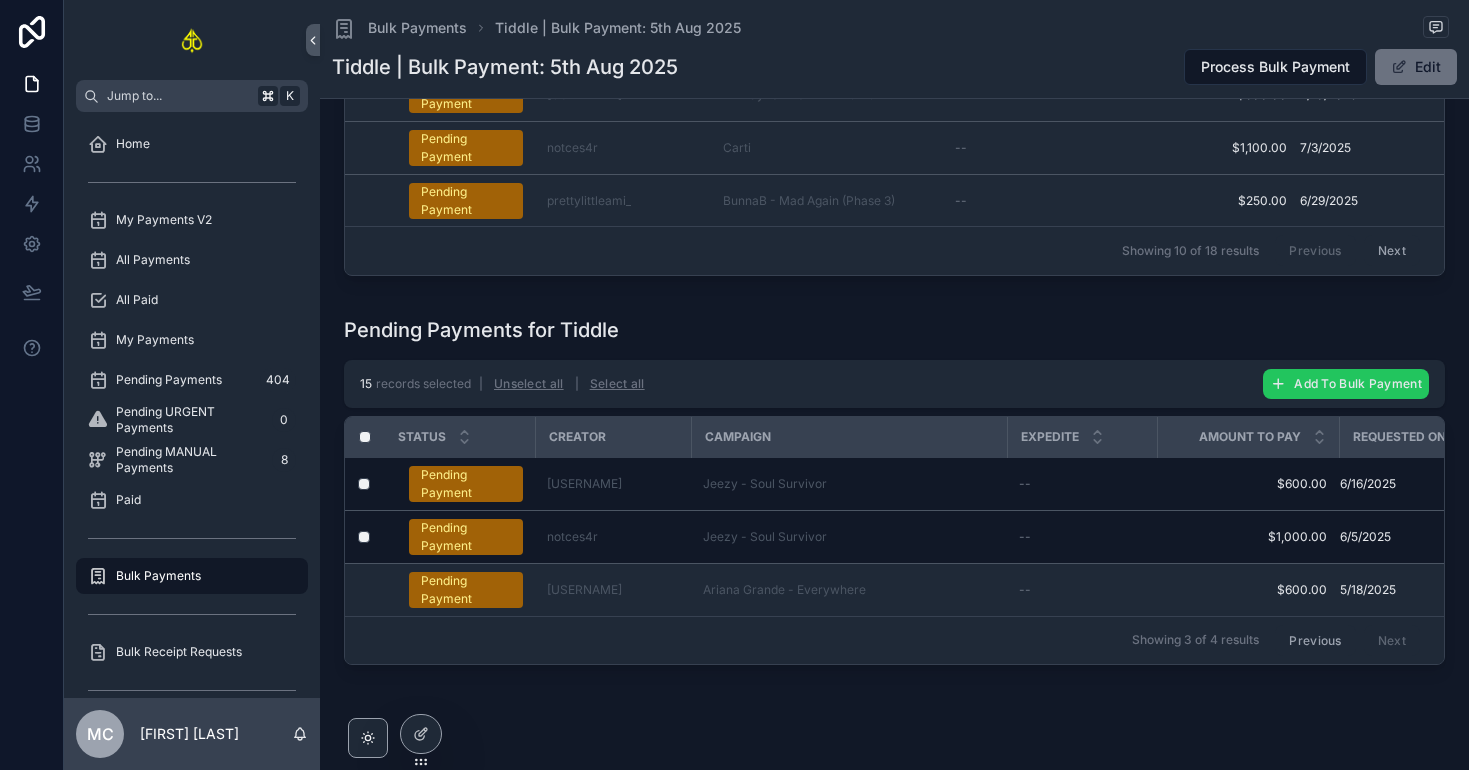 click on "Add To Bulk Payment" at bounding box center [1346, 384] 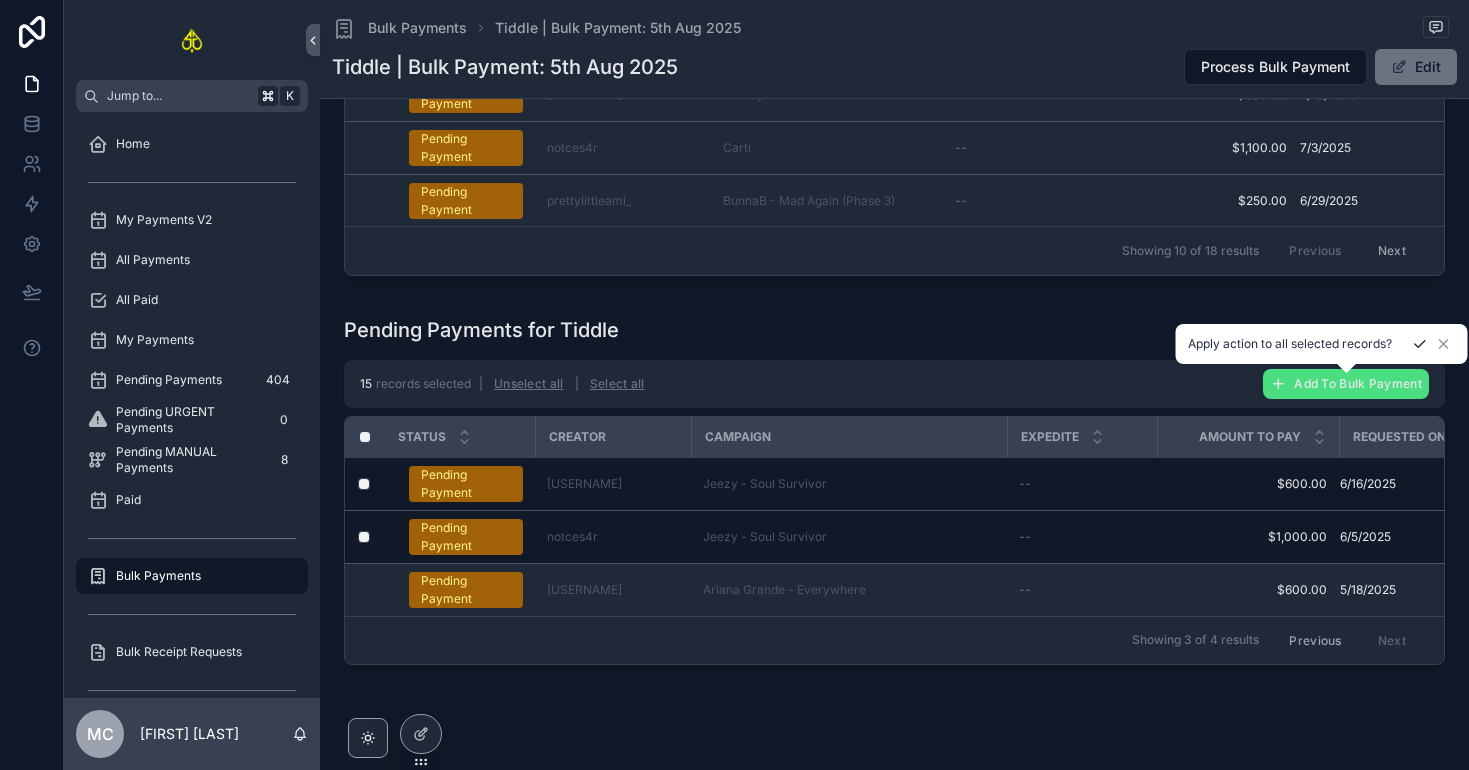 click 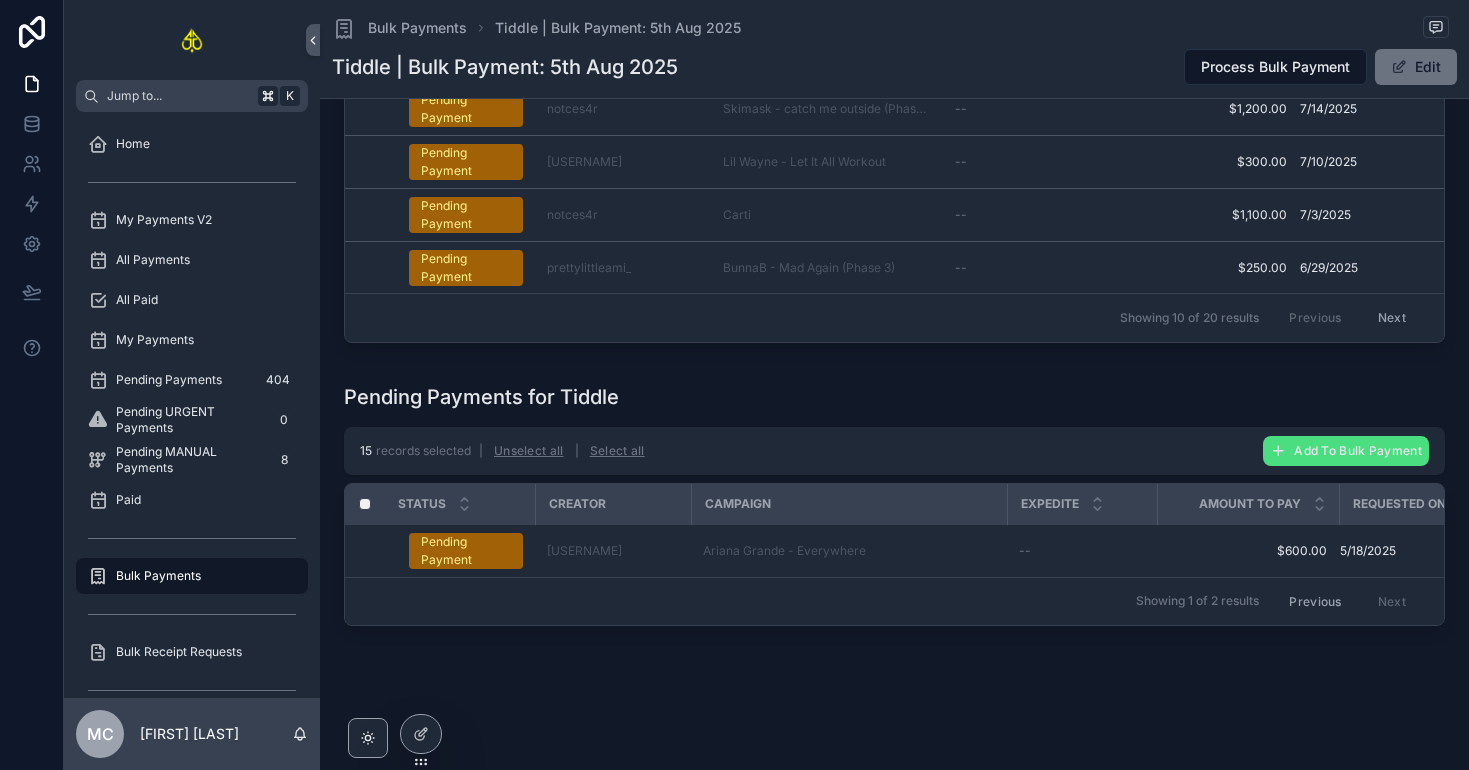 scroll, scrollTop: 545, scrollLeft: 0, axis: vertical 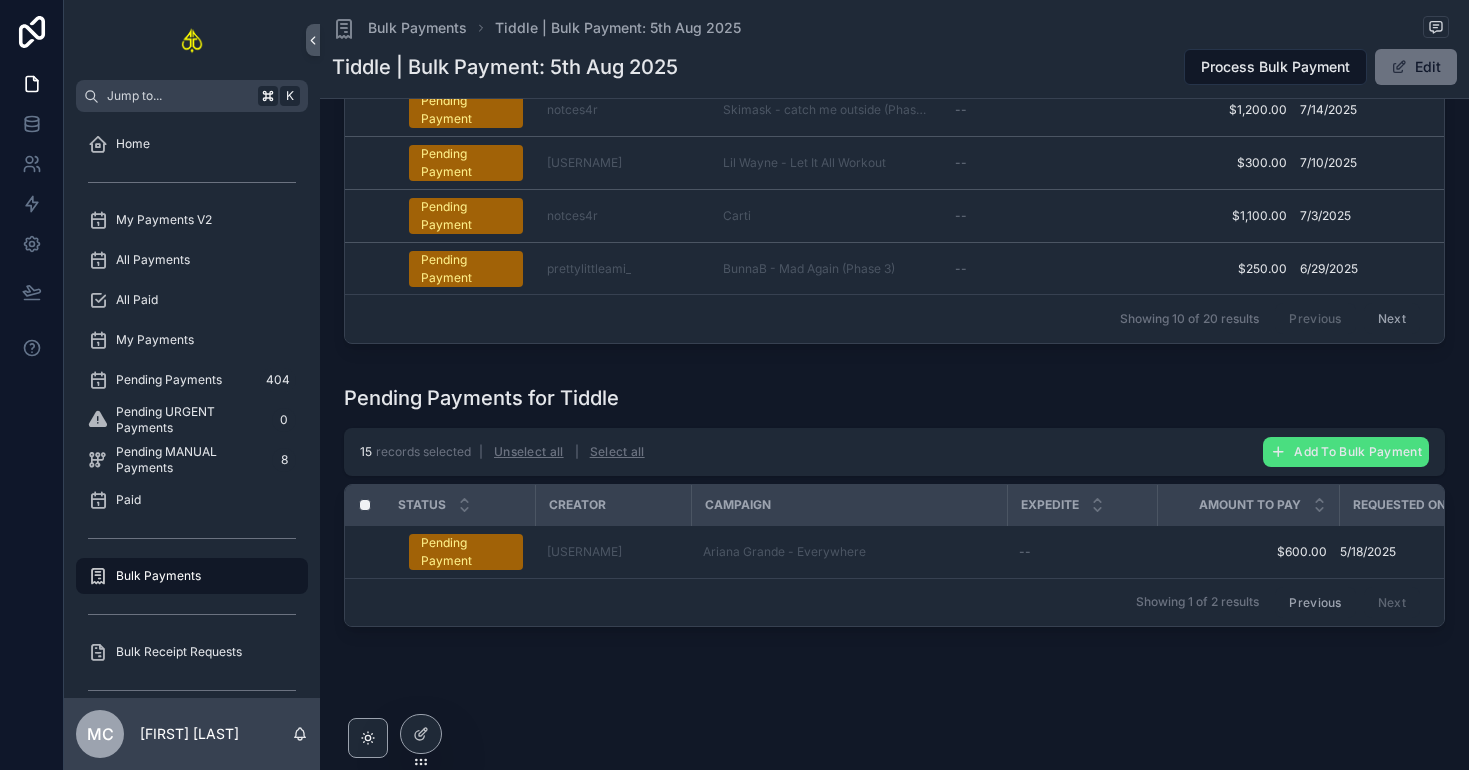 click on "Previous" at bounding box center (1315, 602) 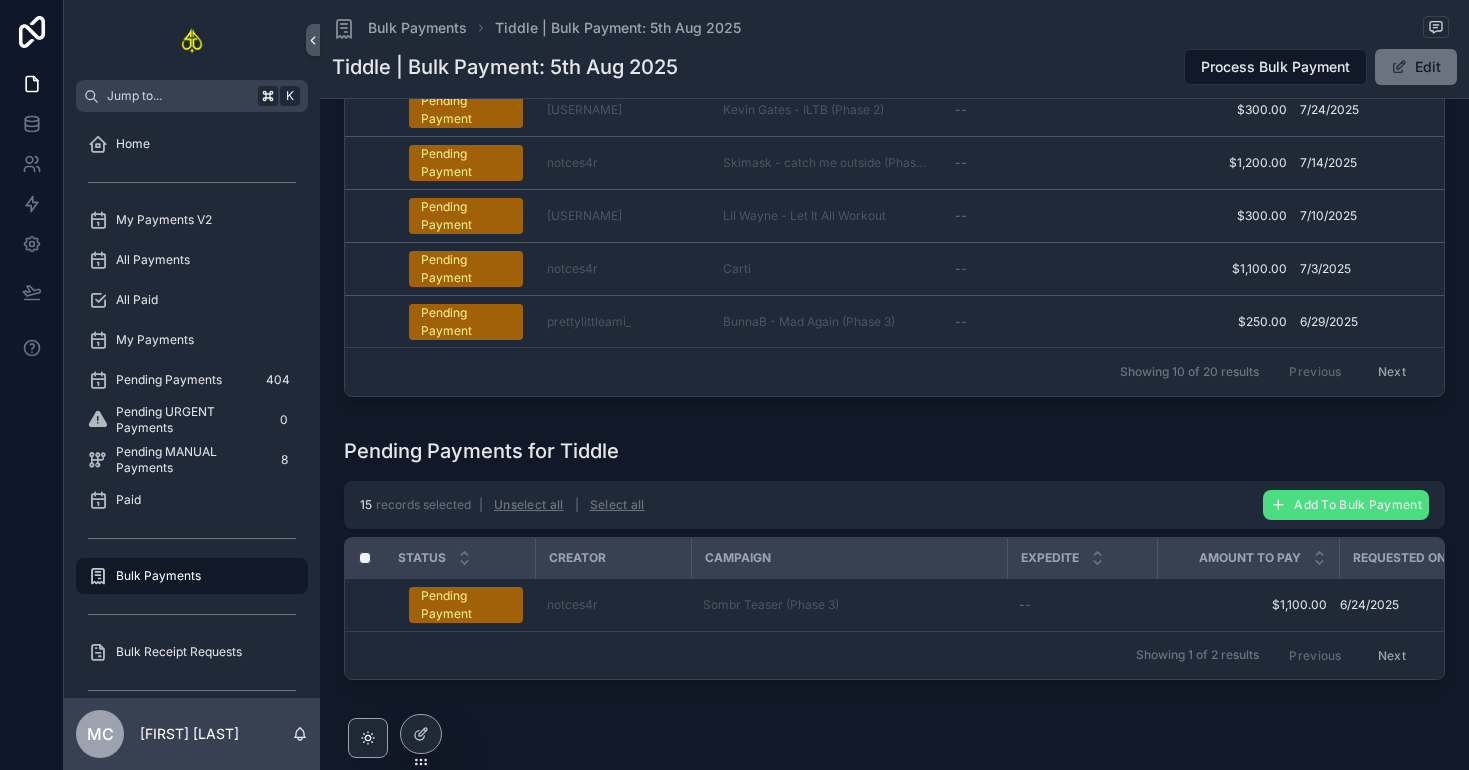 scroll, scrollTop: 545, scrollLeft: 0, axis: vertical 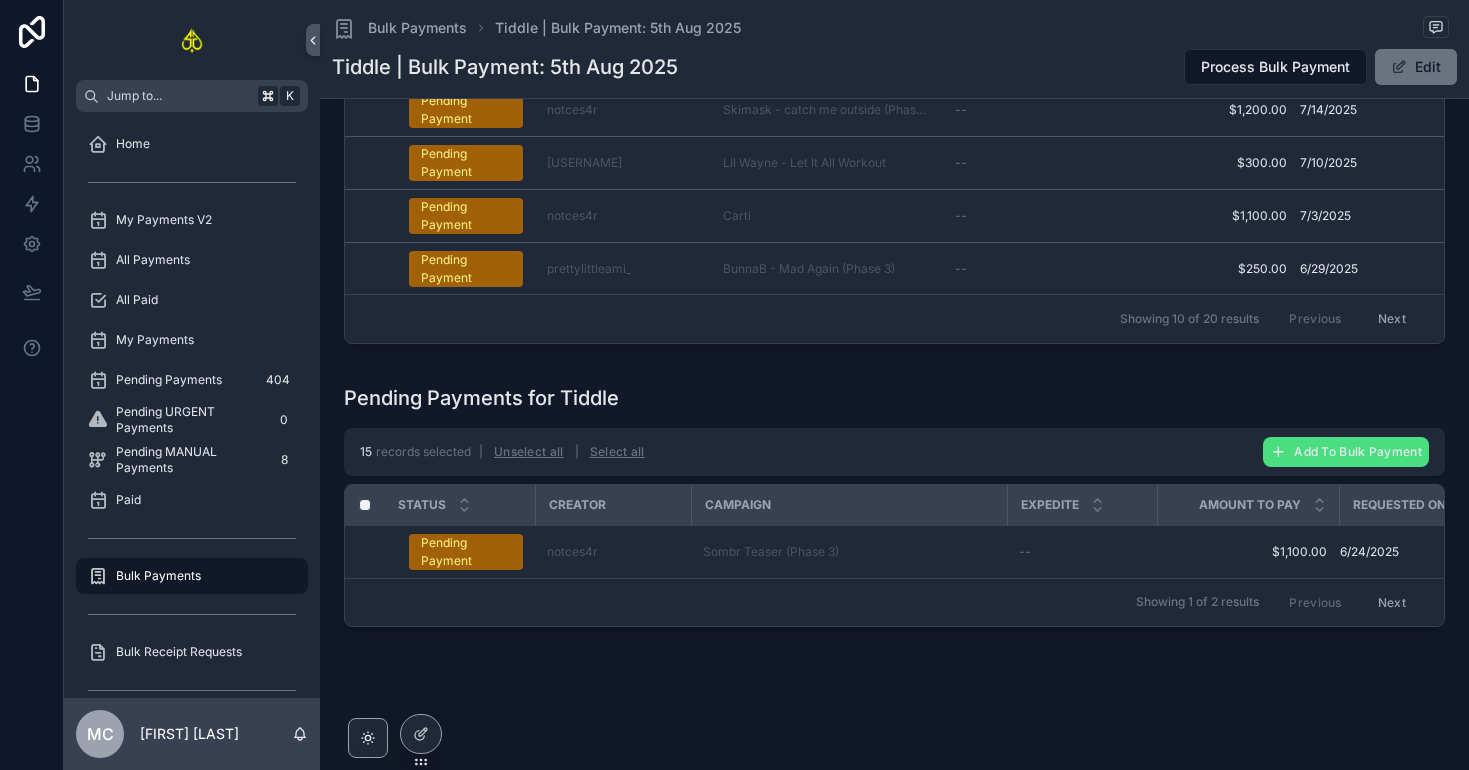 click on "Next" at bounding box center [1392, 602] 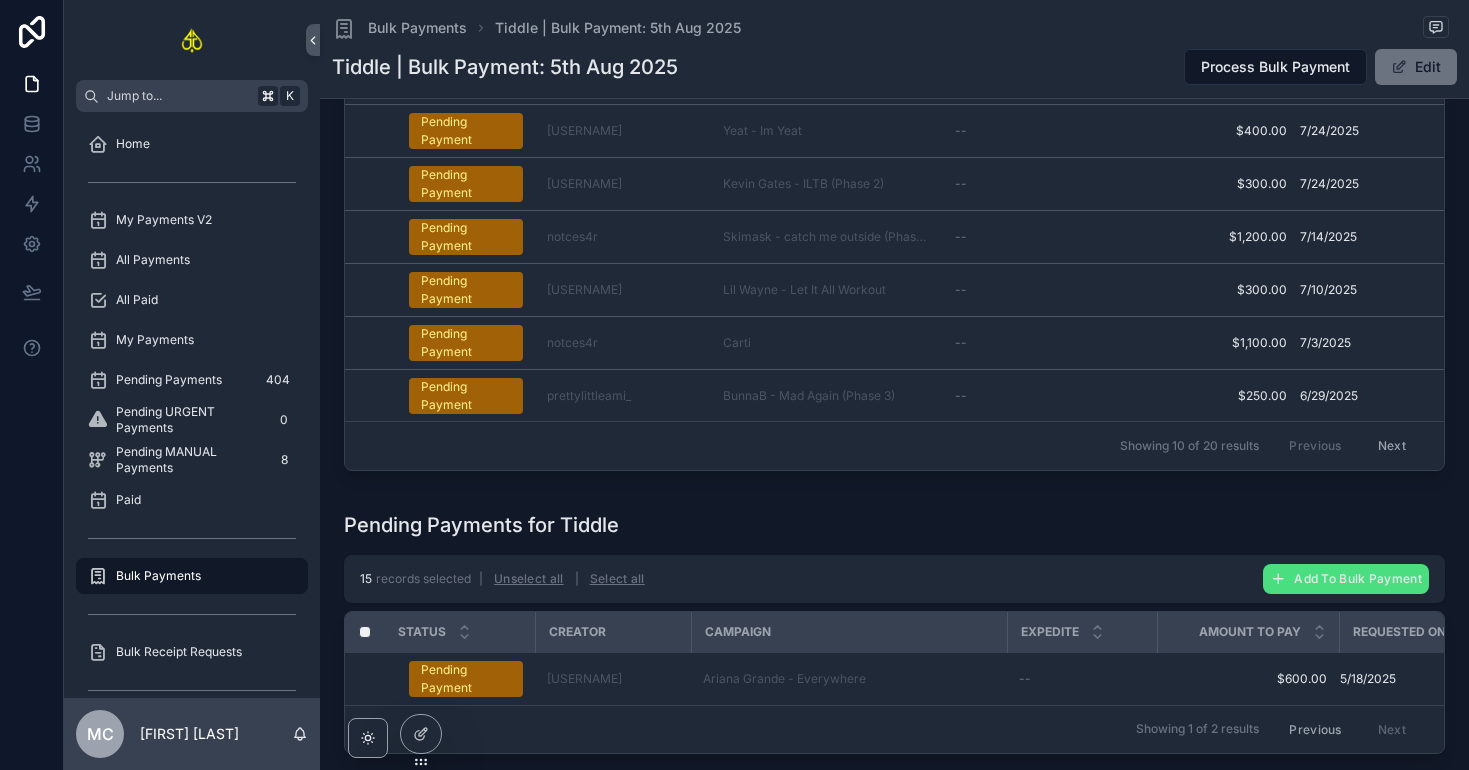 scroll, scrollTop: 336, scrollLeft: 0, axis: vertical 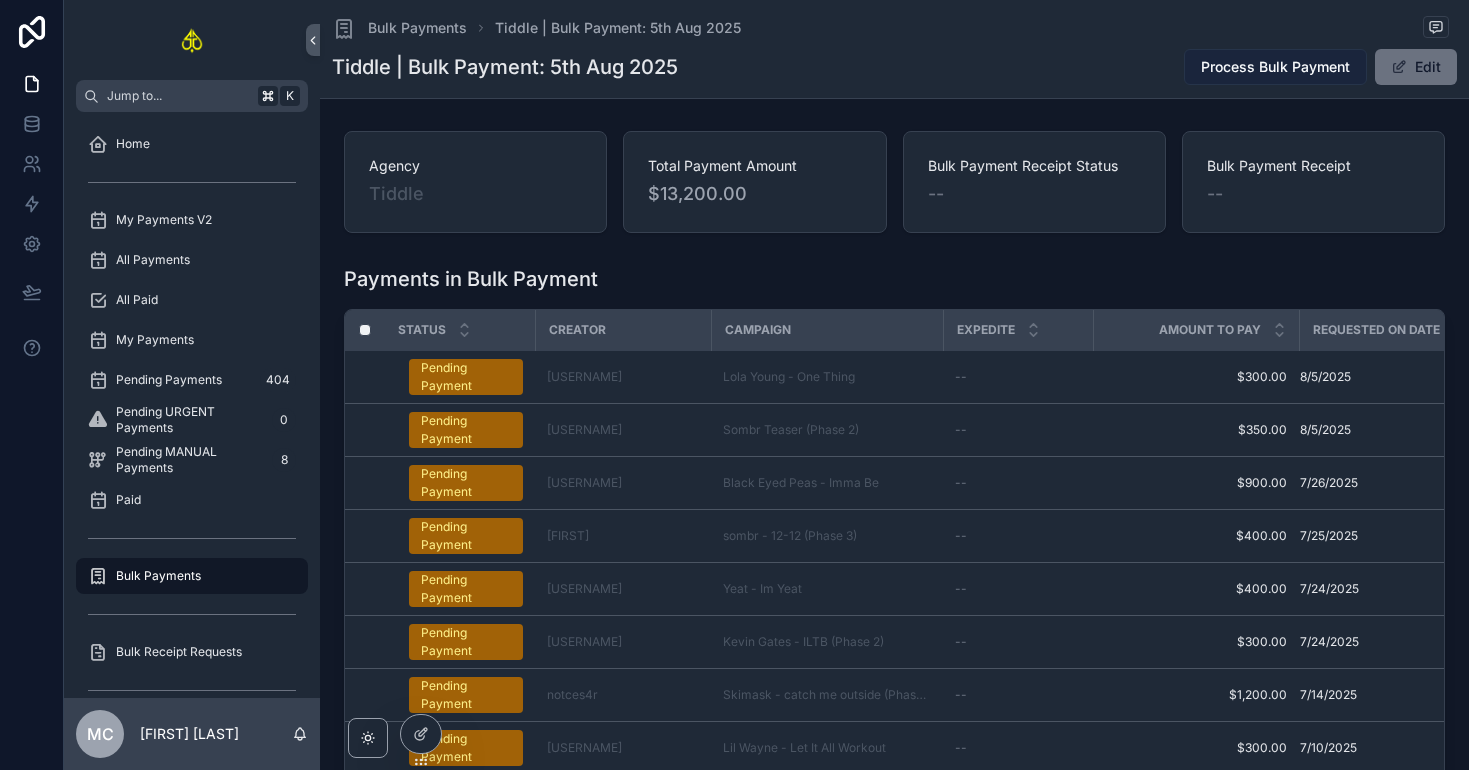 click on "Process Bulk Payment" at bounding box center [1275, 67] 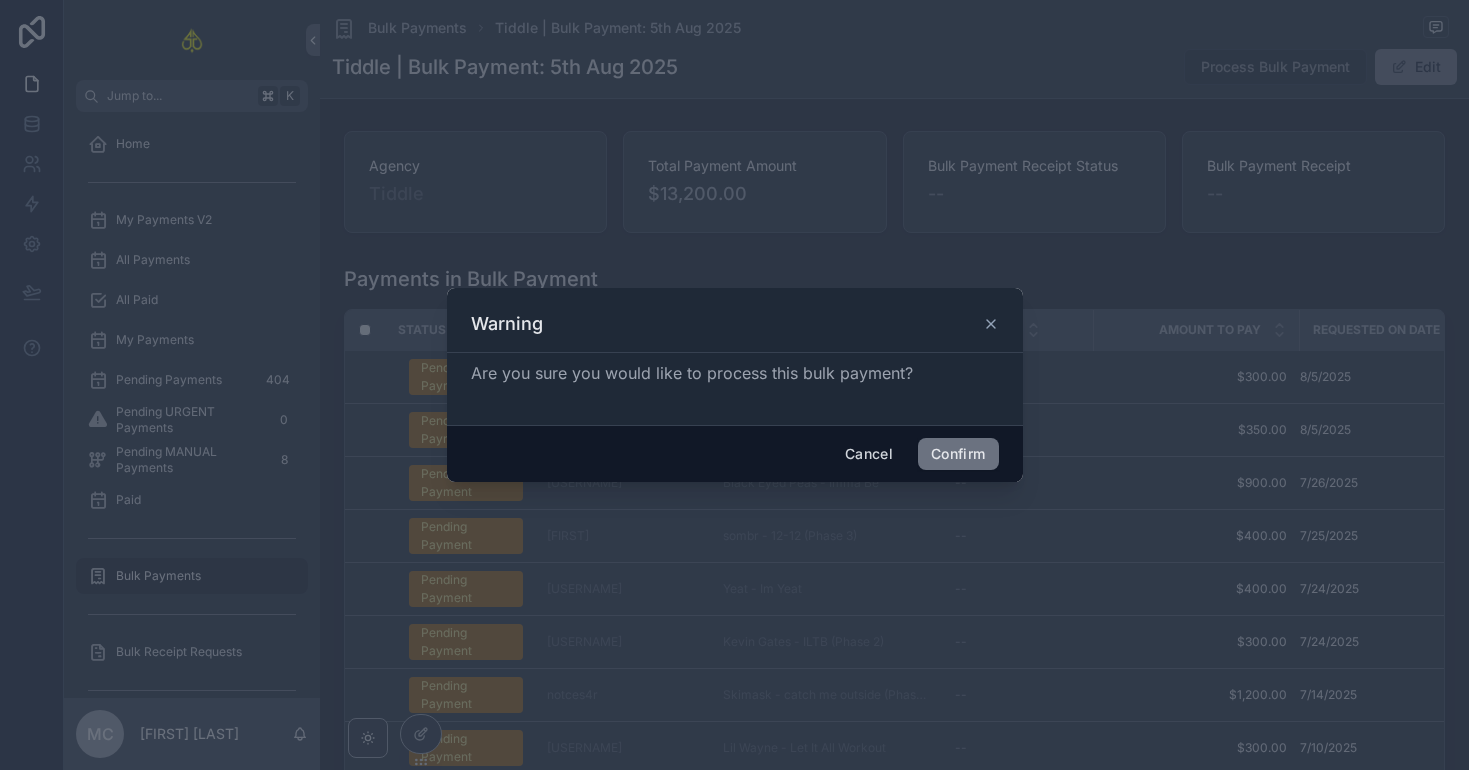 click 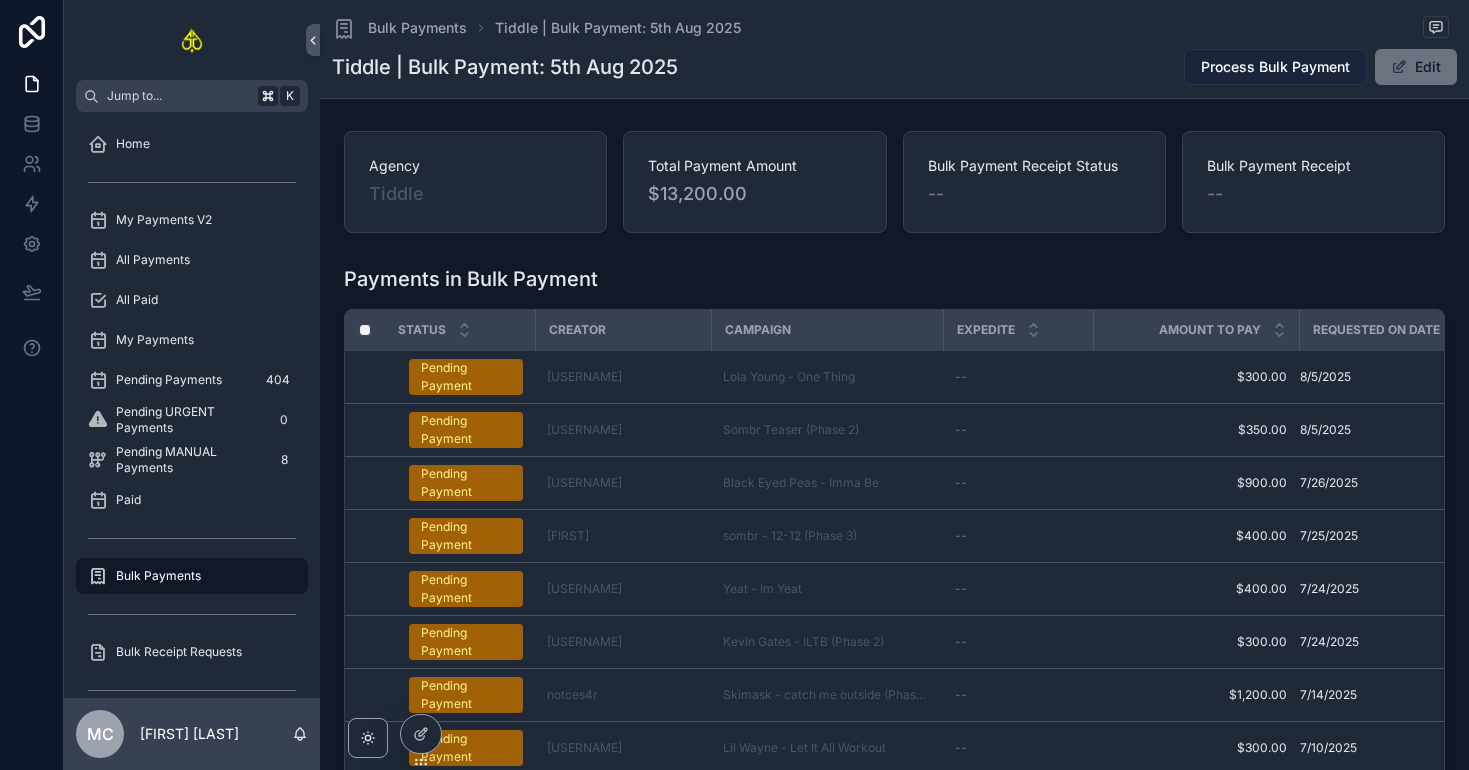click on "Process Bulk Payment" at bounding box center (1275, 67) 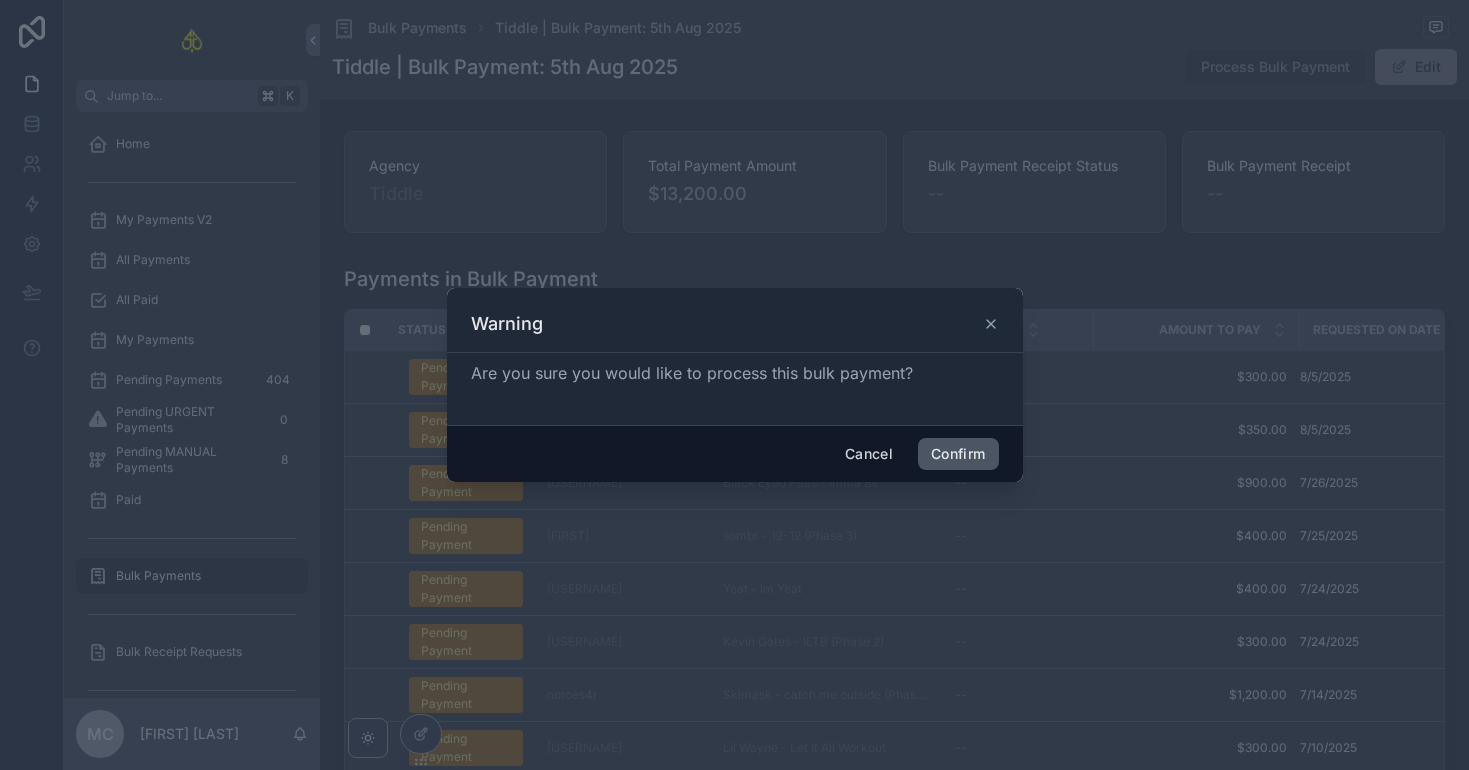 click on "Confirm" at bounding box center (958, 454) 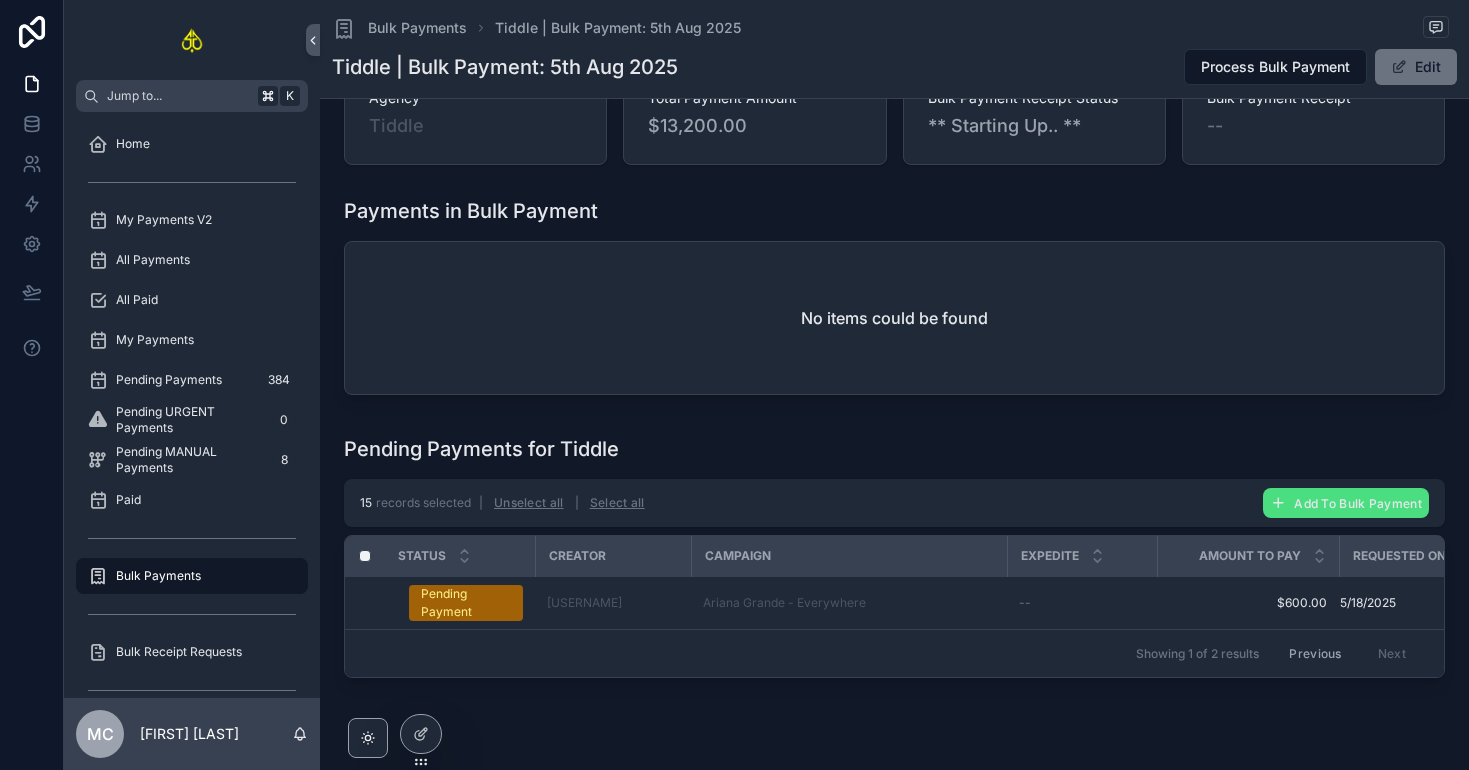 scroll, scrollTop: 0, scrollLeft: 0, axis: both 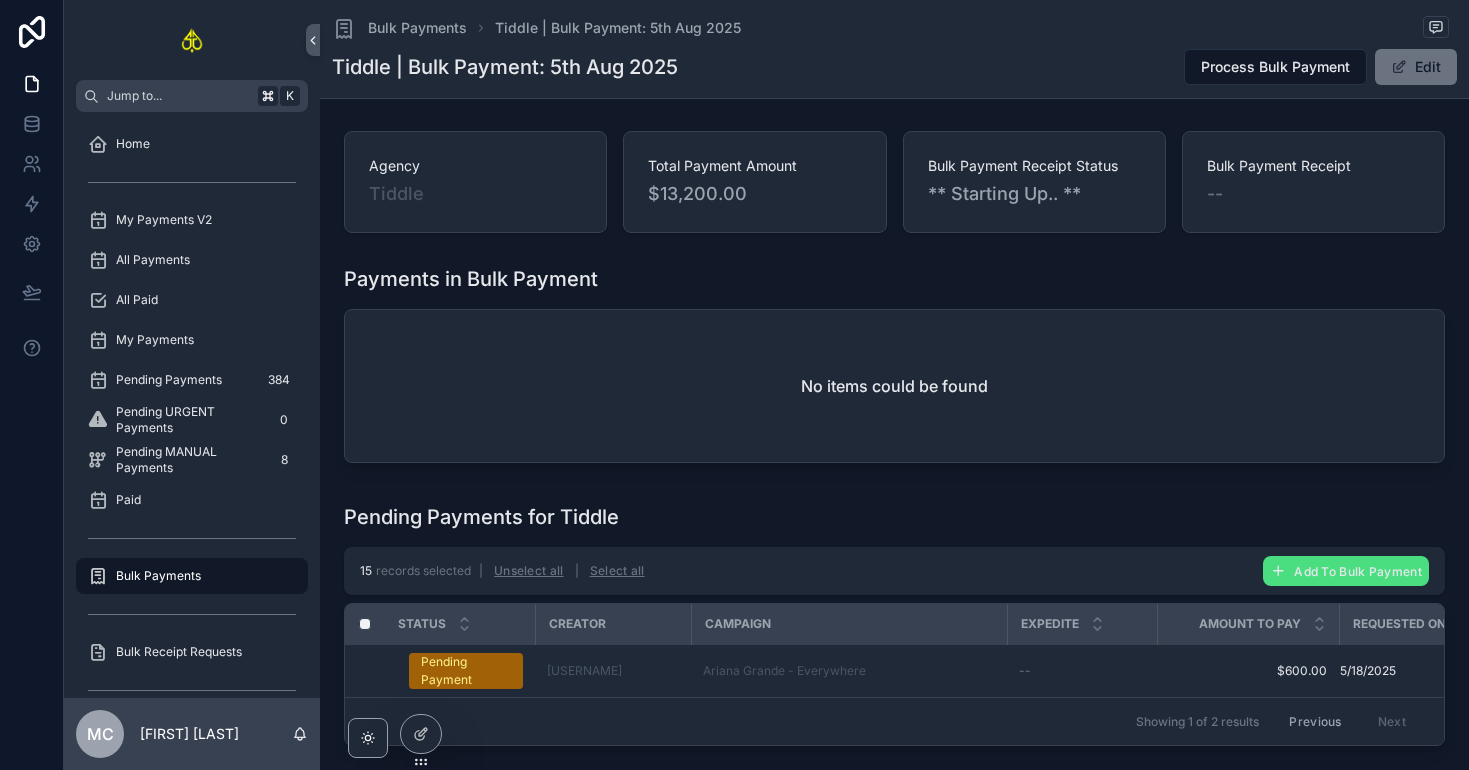 click on "Bulk Payments" at bounding box center (158, 576) 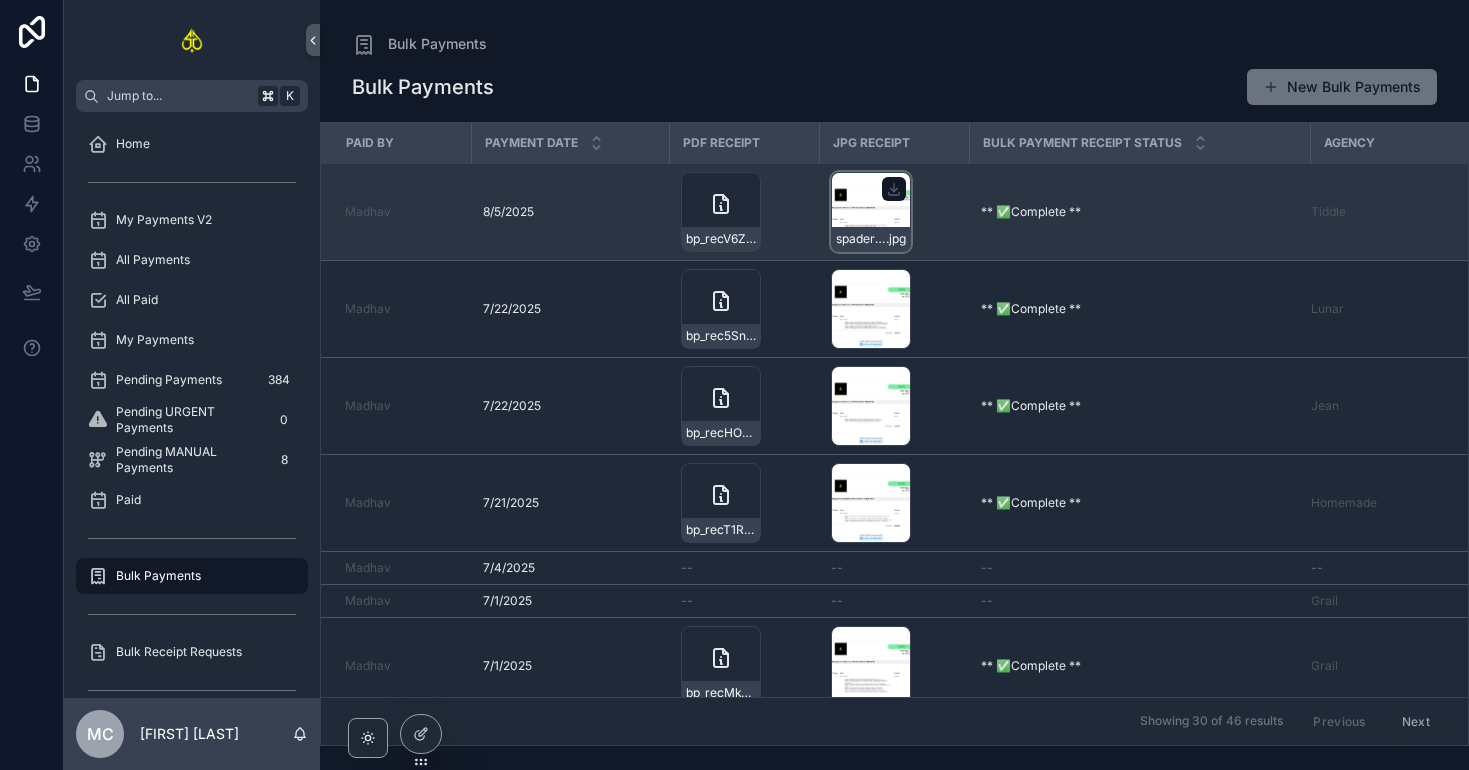 click on "spadereceipt-1 .jpg" at bounding box center [871, 212] 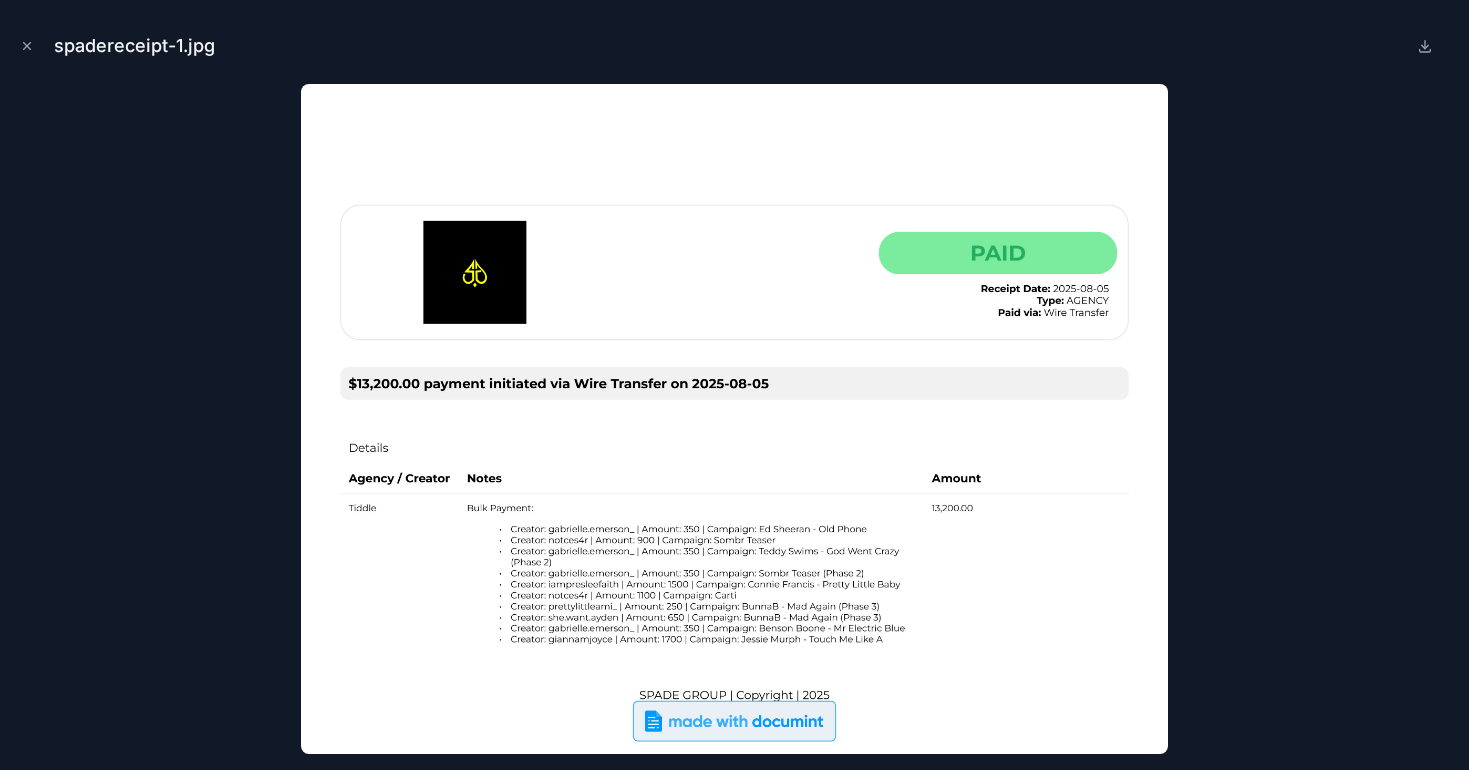 click at bounding box center (734, 419) 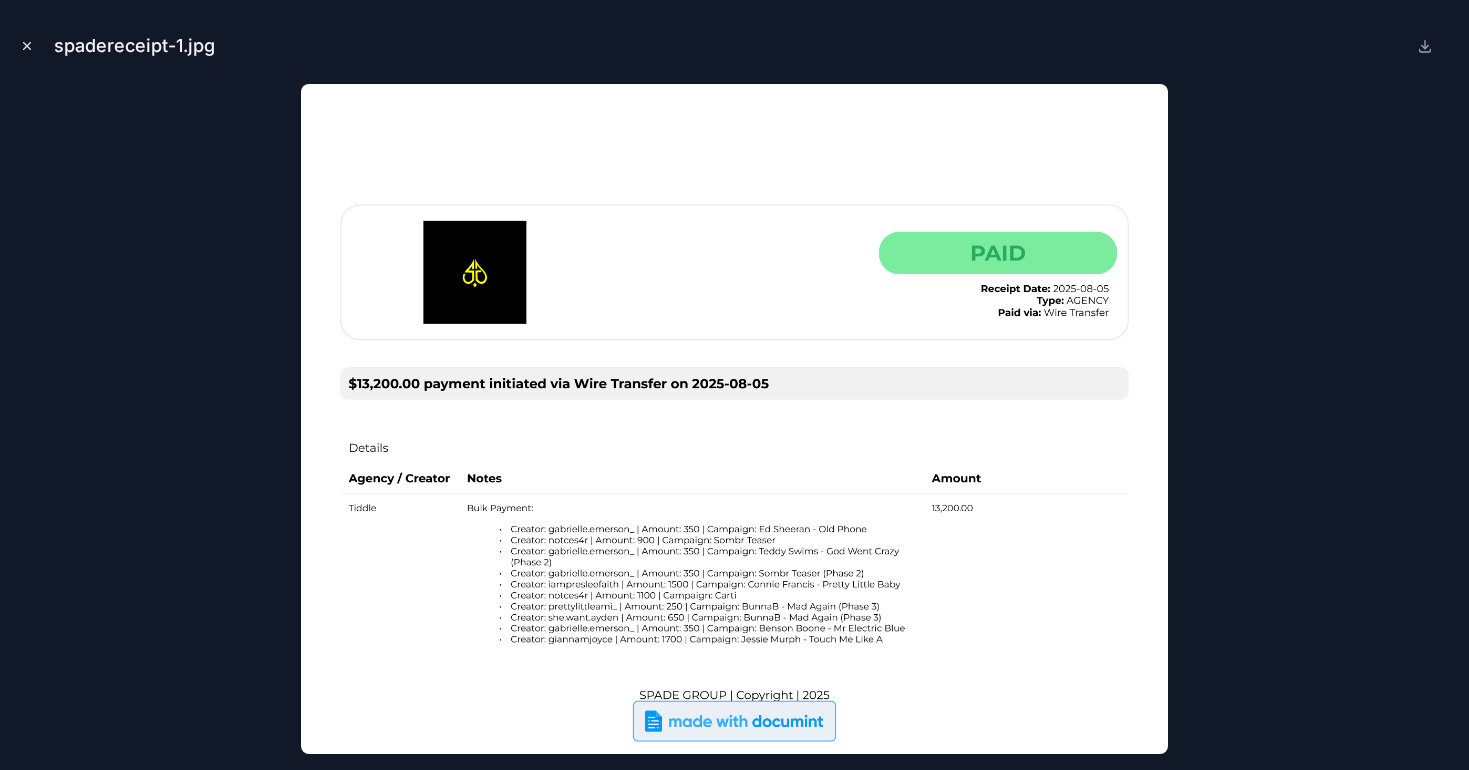 click 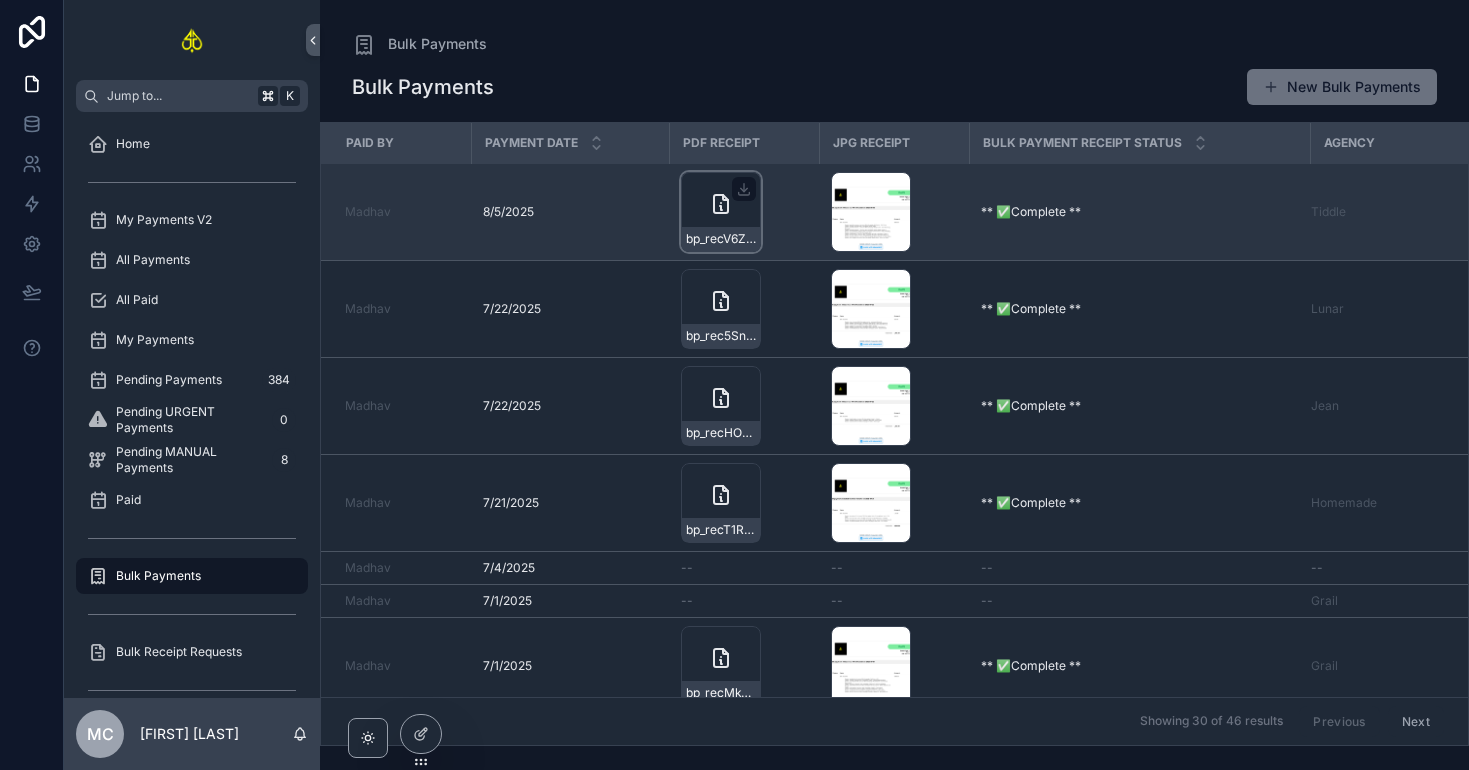 click 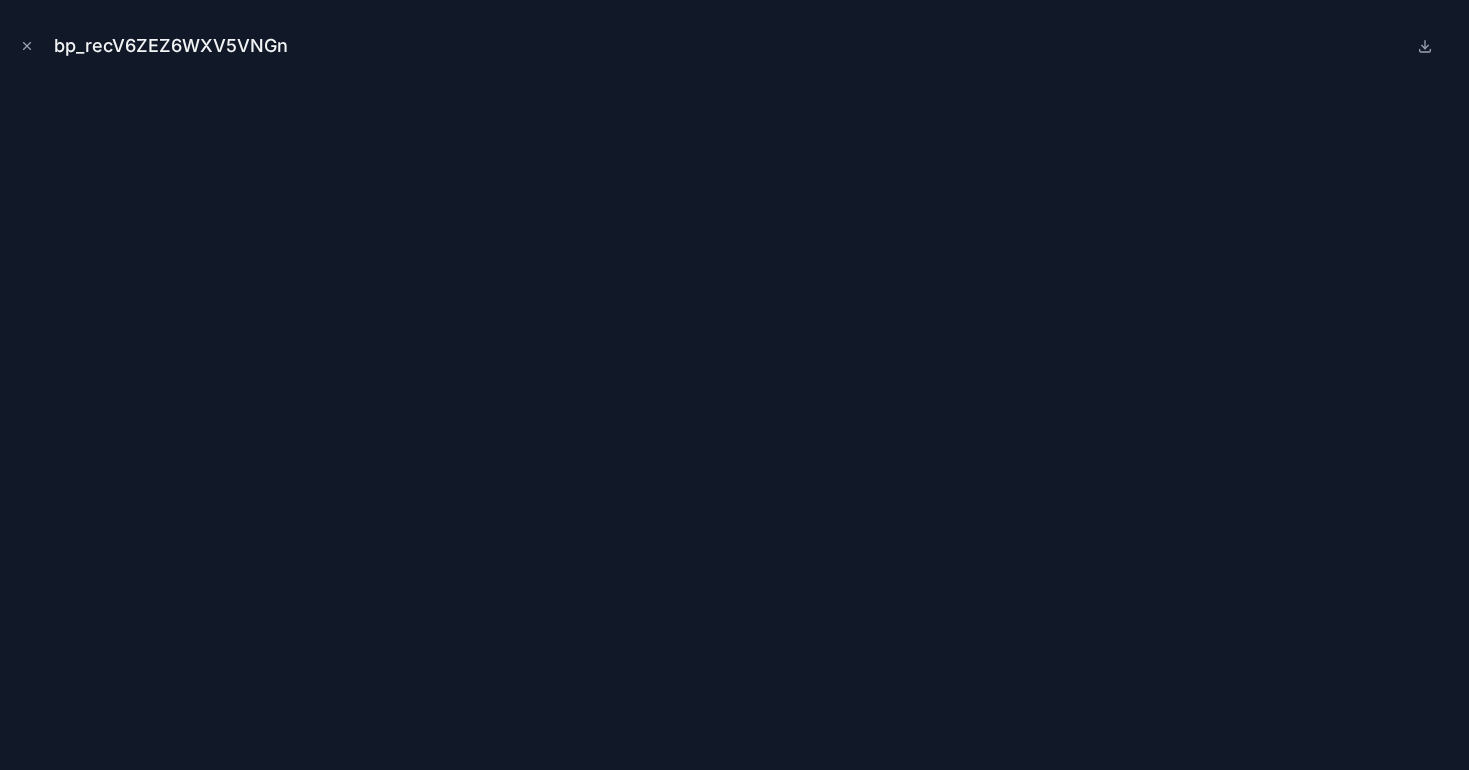 click on "bp_recV6ZEZ6WXV5VNGn" at bounding box center (734, 46) 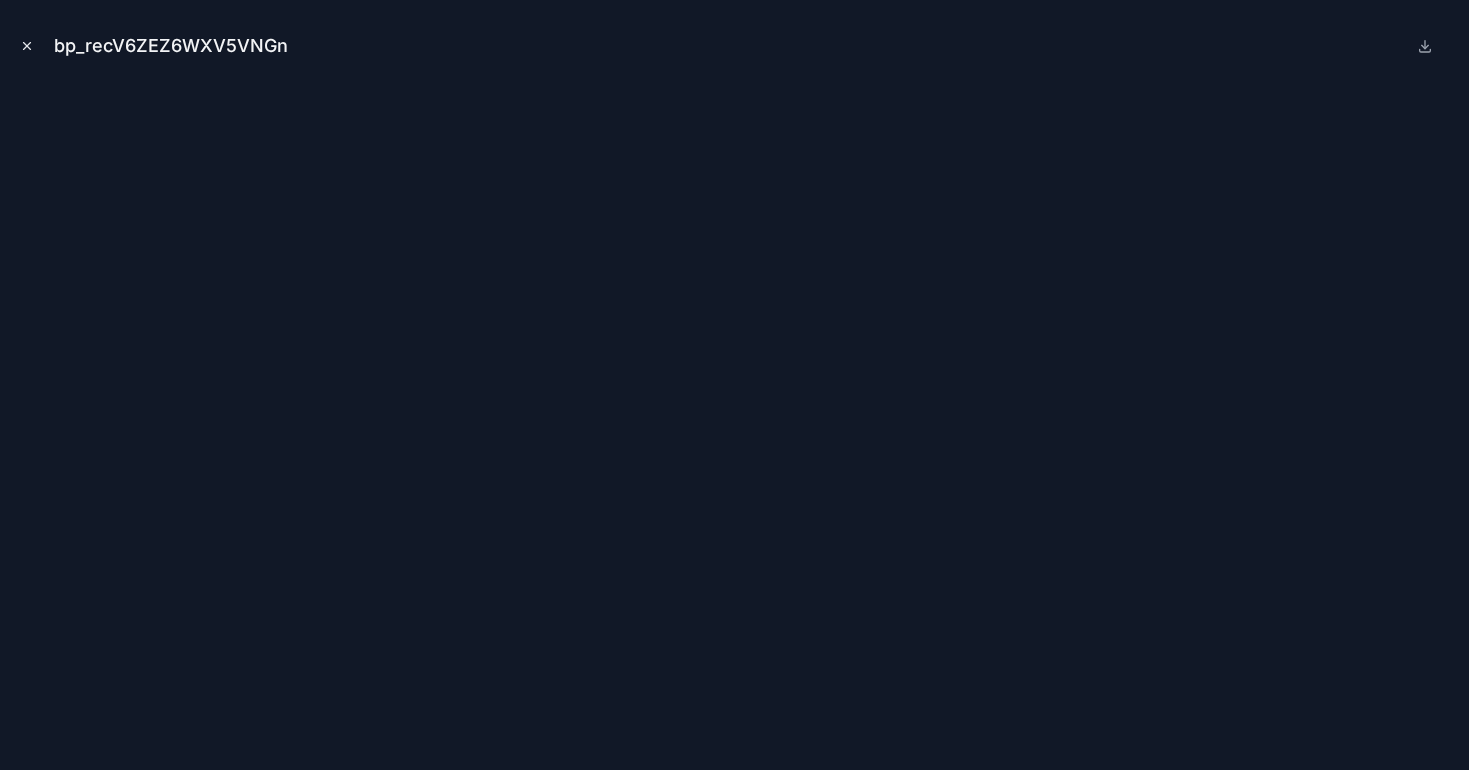 click at bounding box center [27, 46] 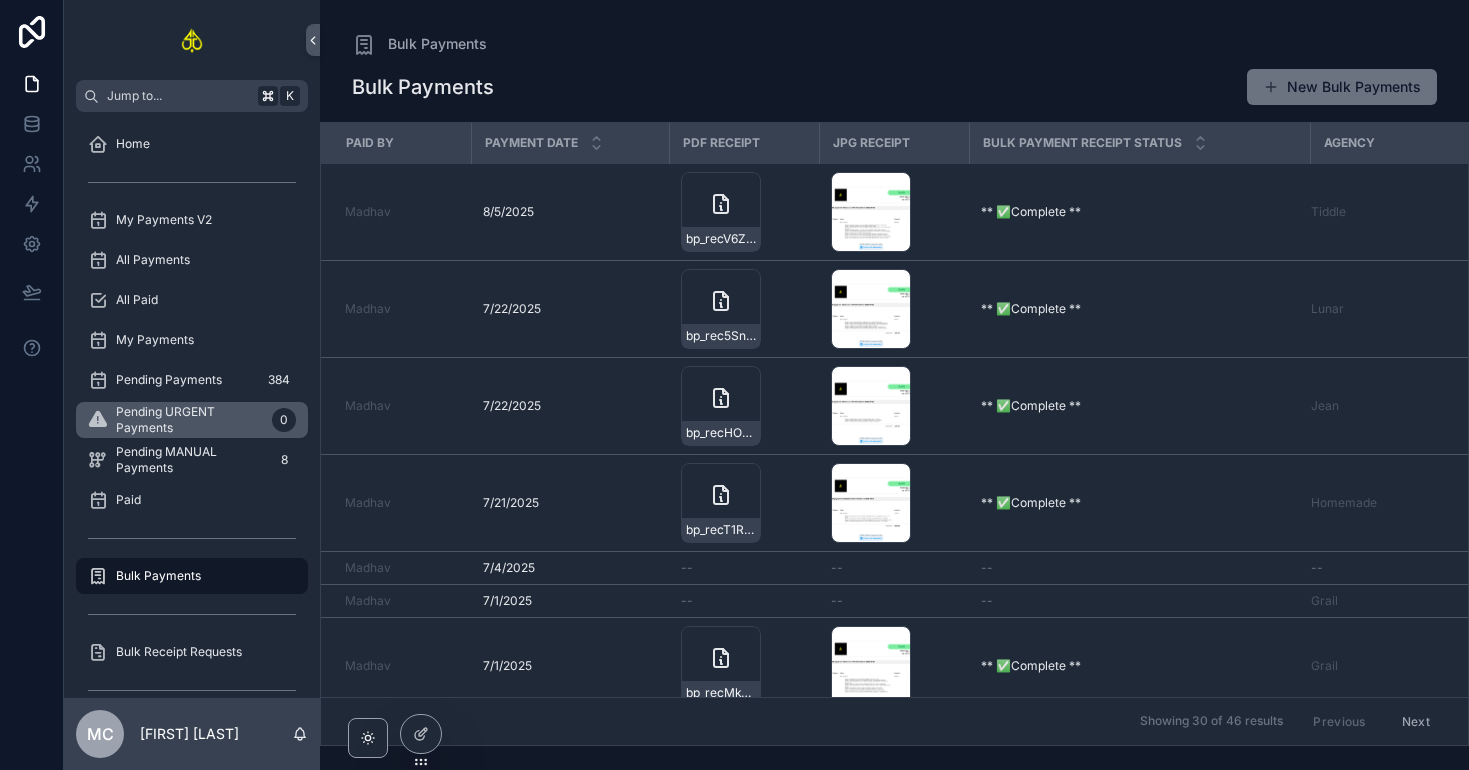 click on "Pending URGENT Payments" at bounding box center (190, 420) 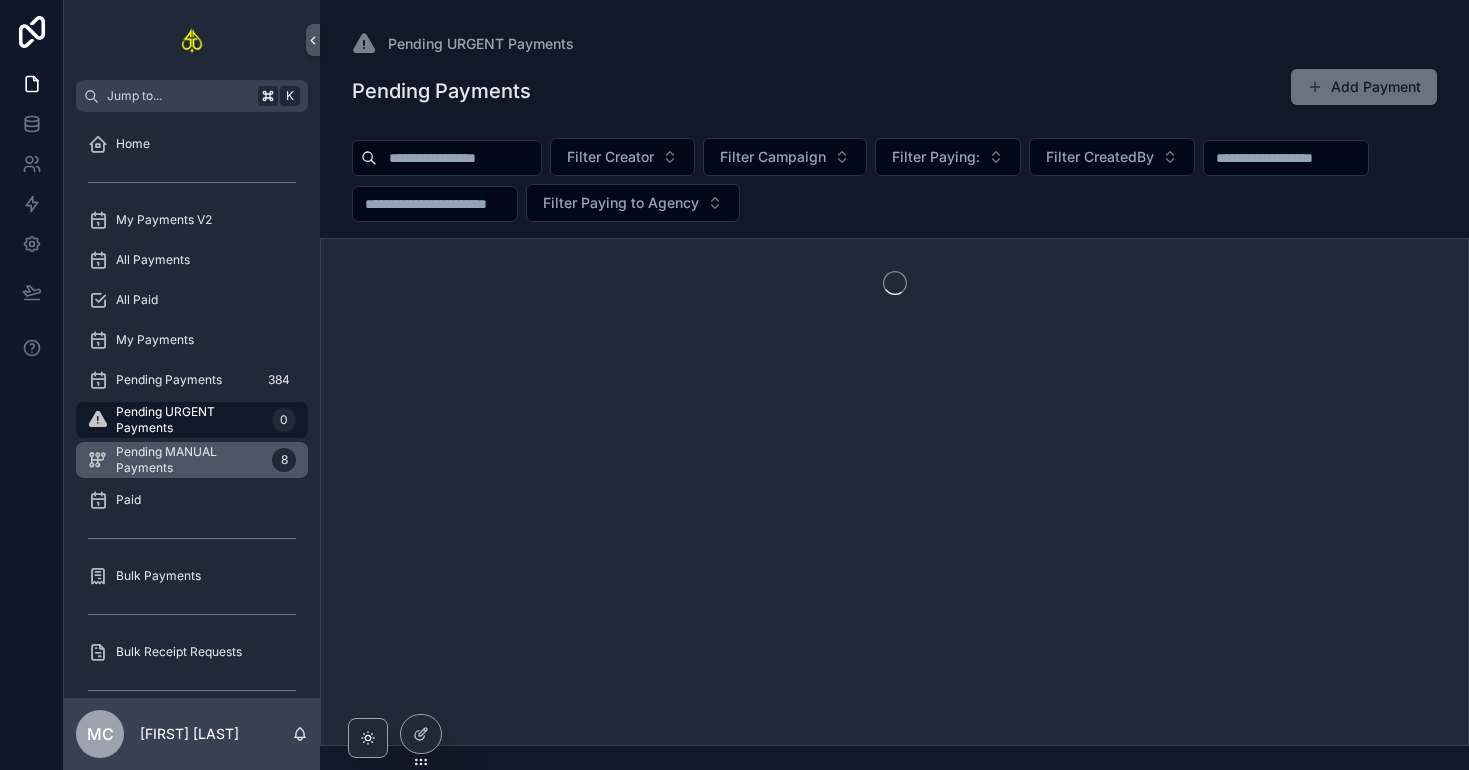 click on "Pending MANUAL Payments" at bounding box center (190, 460) 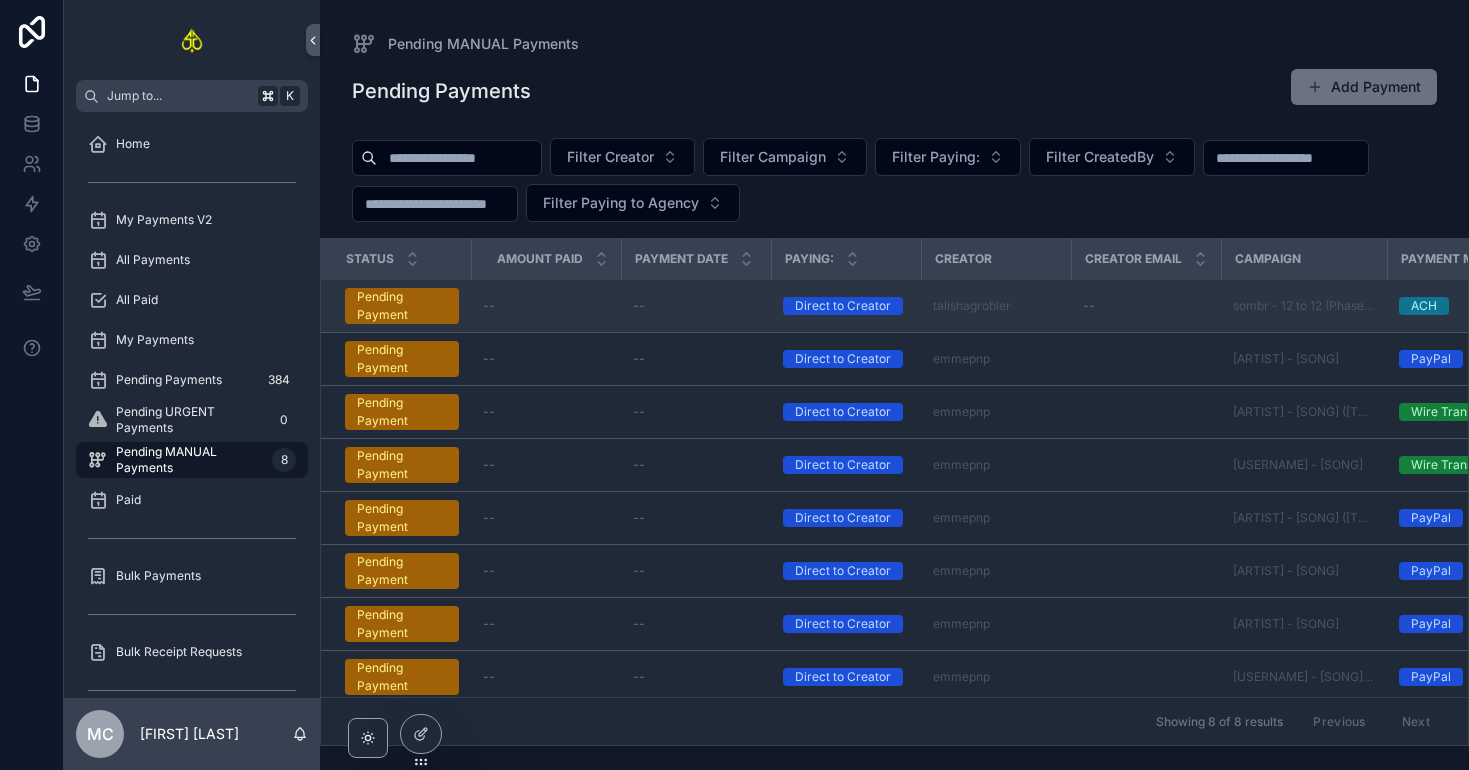 click on "--" at bounding box center [1146, 306] 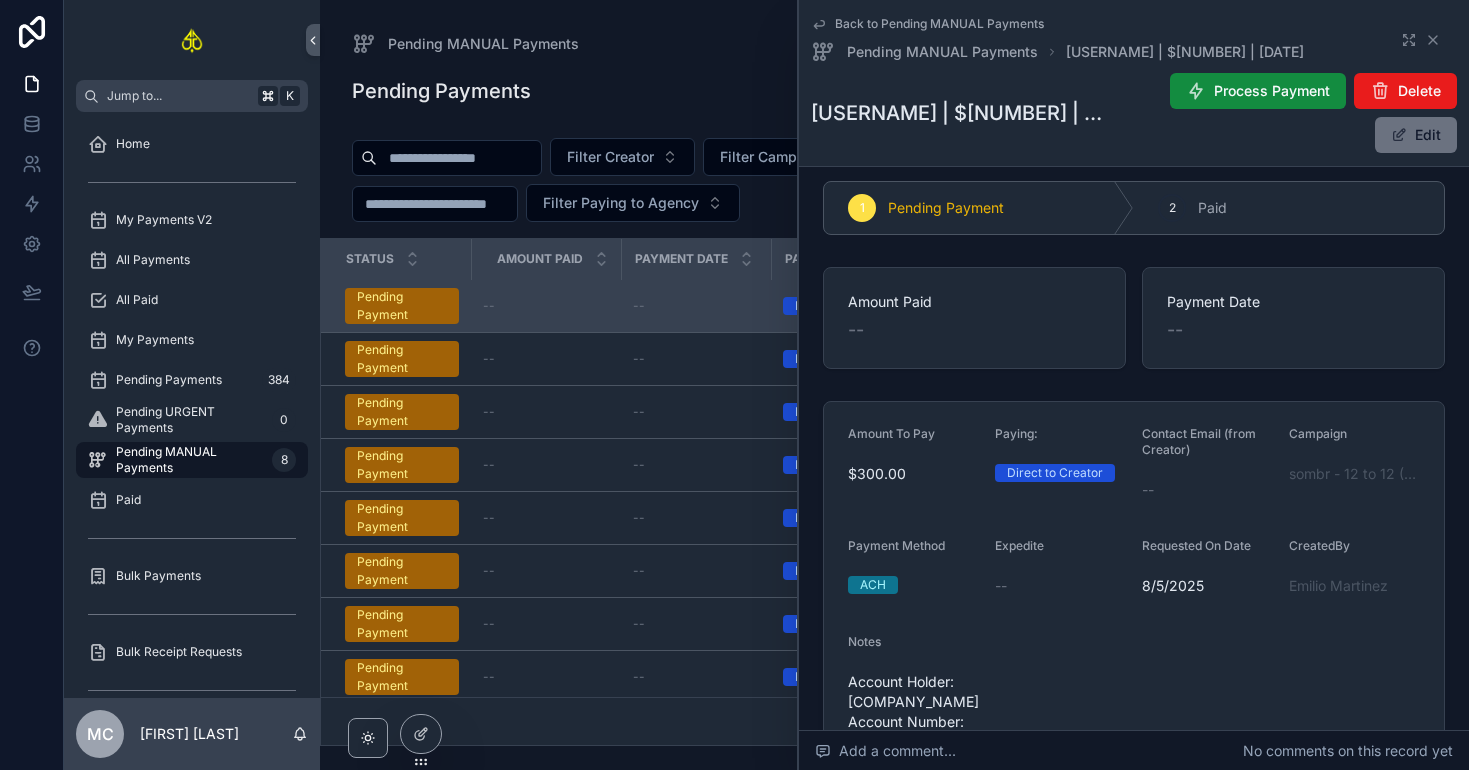 scroll, scrollTop: 0, scrollLeft: 0, axis: both 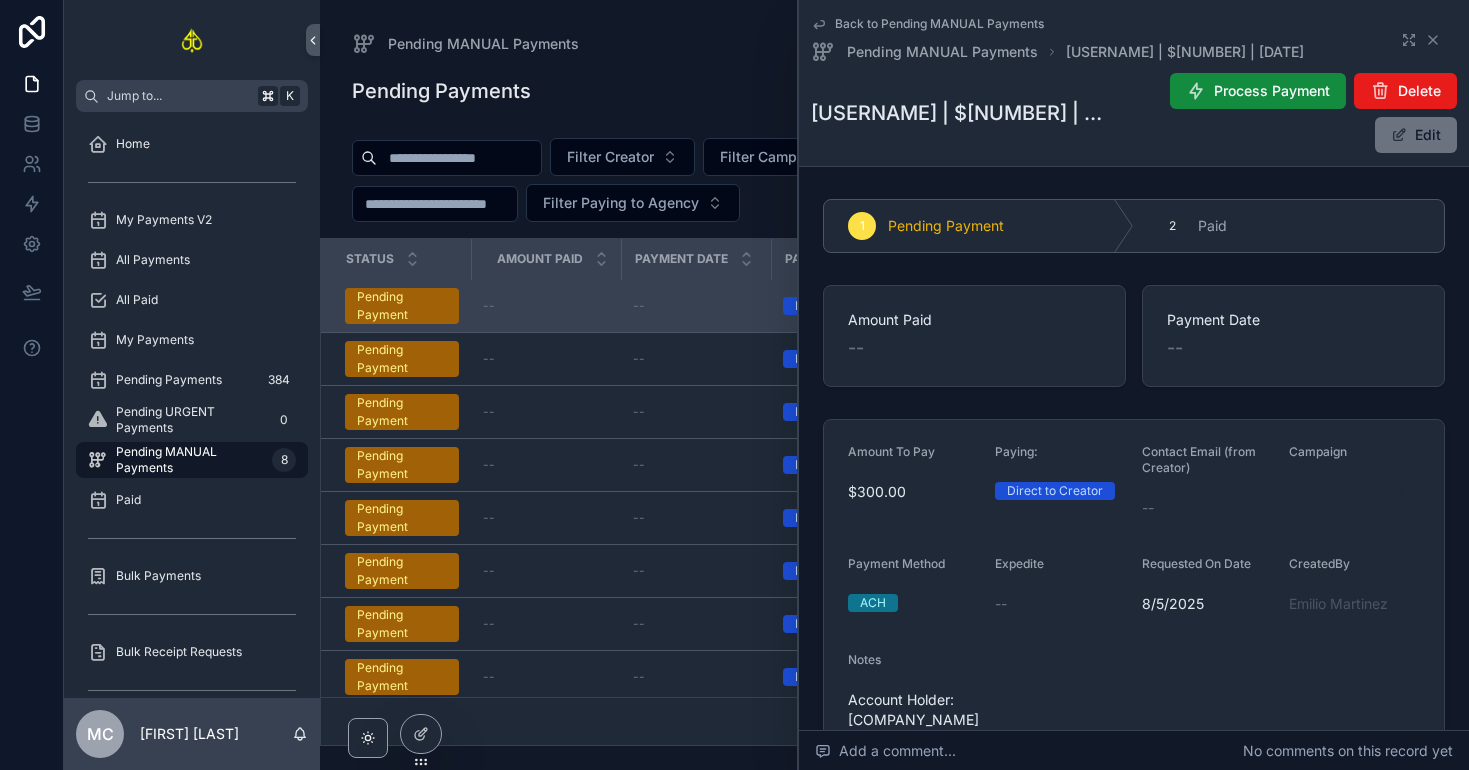 click on "sombr - 12 to 12 (Phase 4)" at bounding box center (1354, 492) 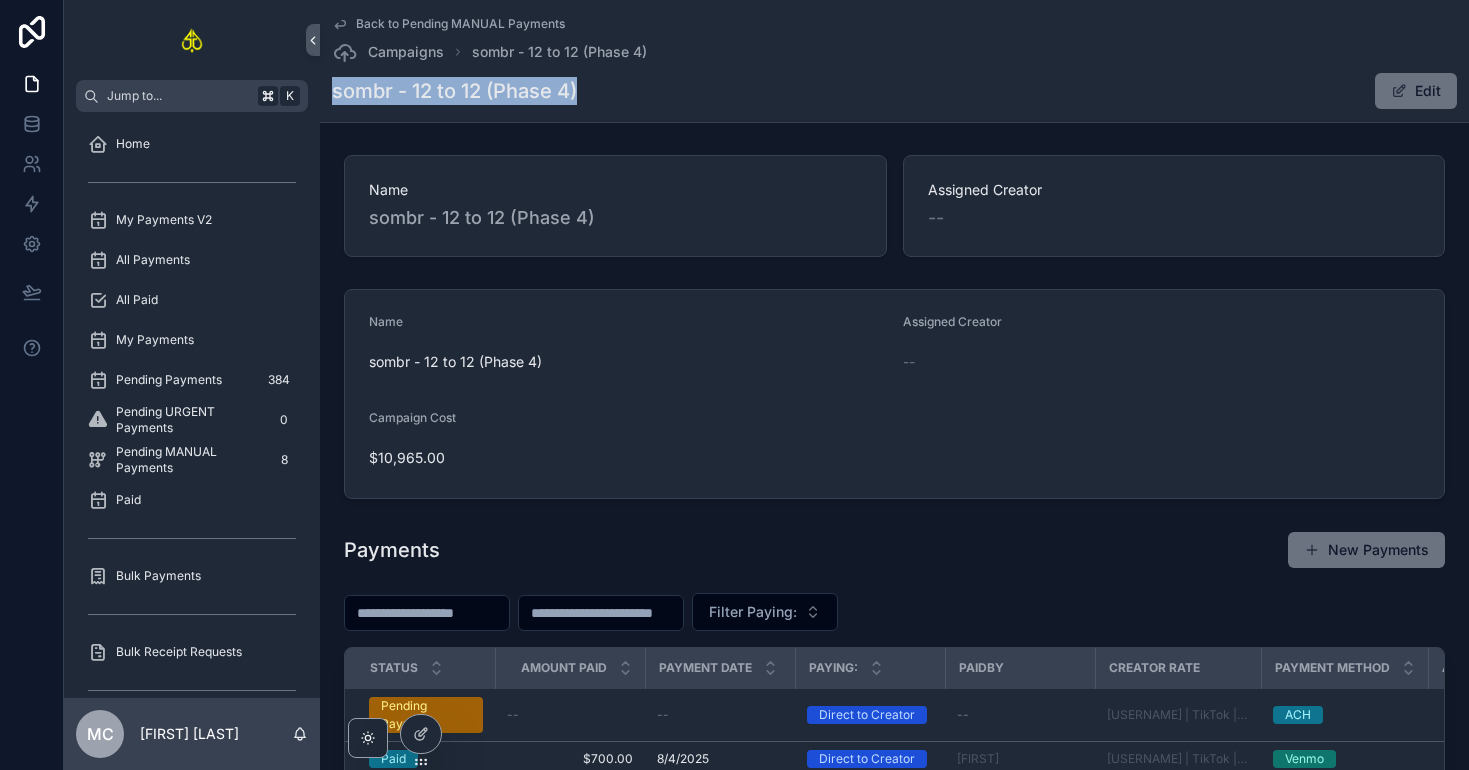 drag, startPoint x: 333, startPoint y: 85, endPoint x: 585, endPoint y: 85, distance: 252 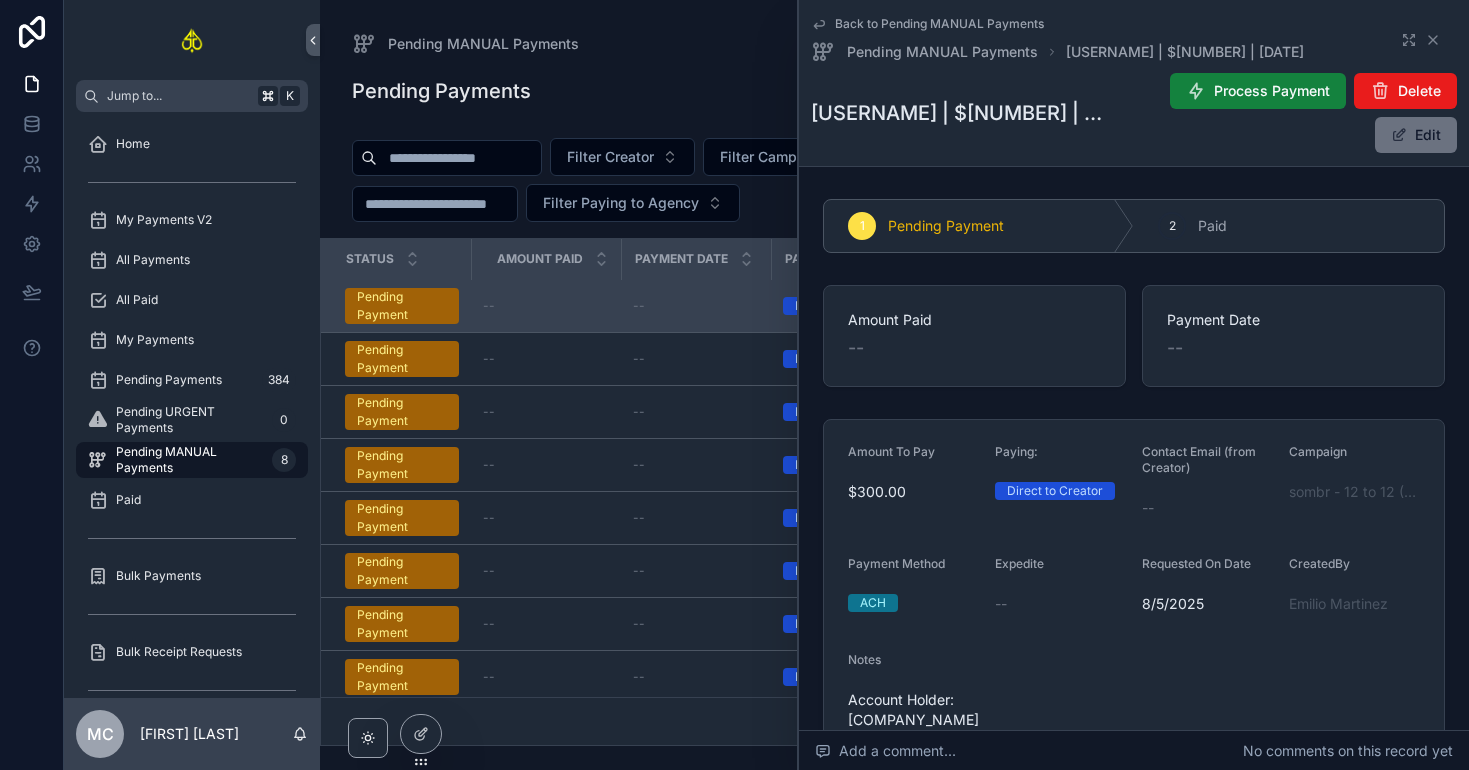 click on "Process Payment" at bounding box center (1272, 91) 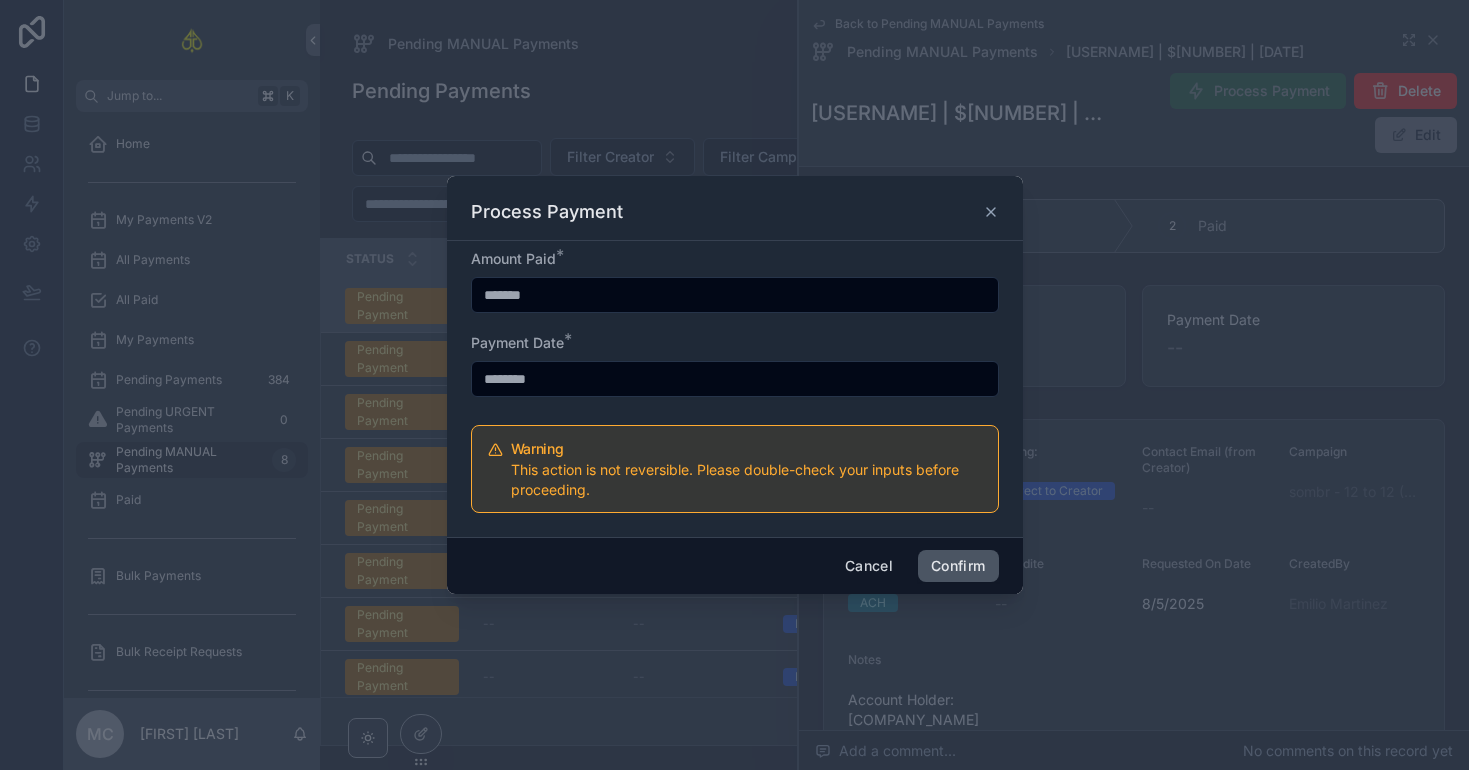 click on "Confirm" at bounding box center [958, 566] 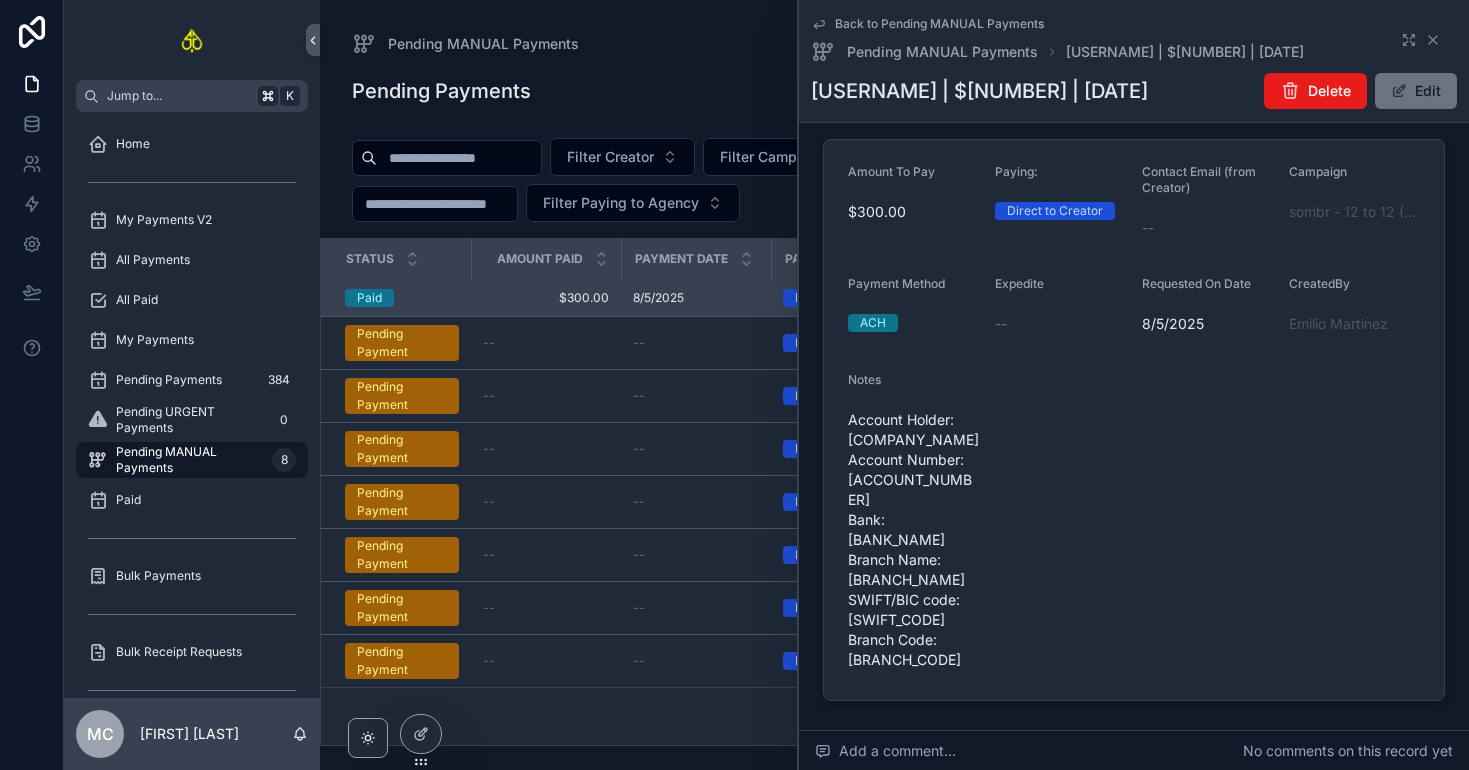 scroll, scrollTop: 249, scrollLeft: 0, axis: vertical 